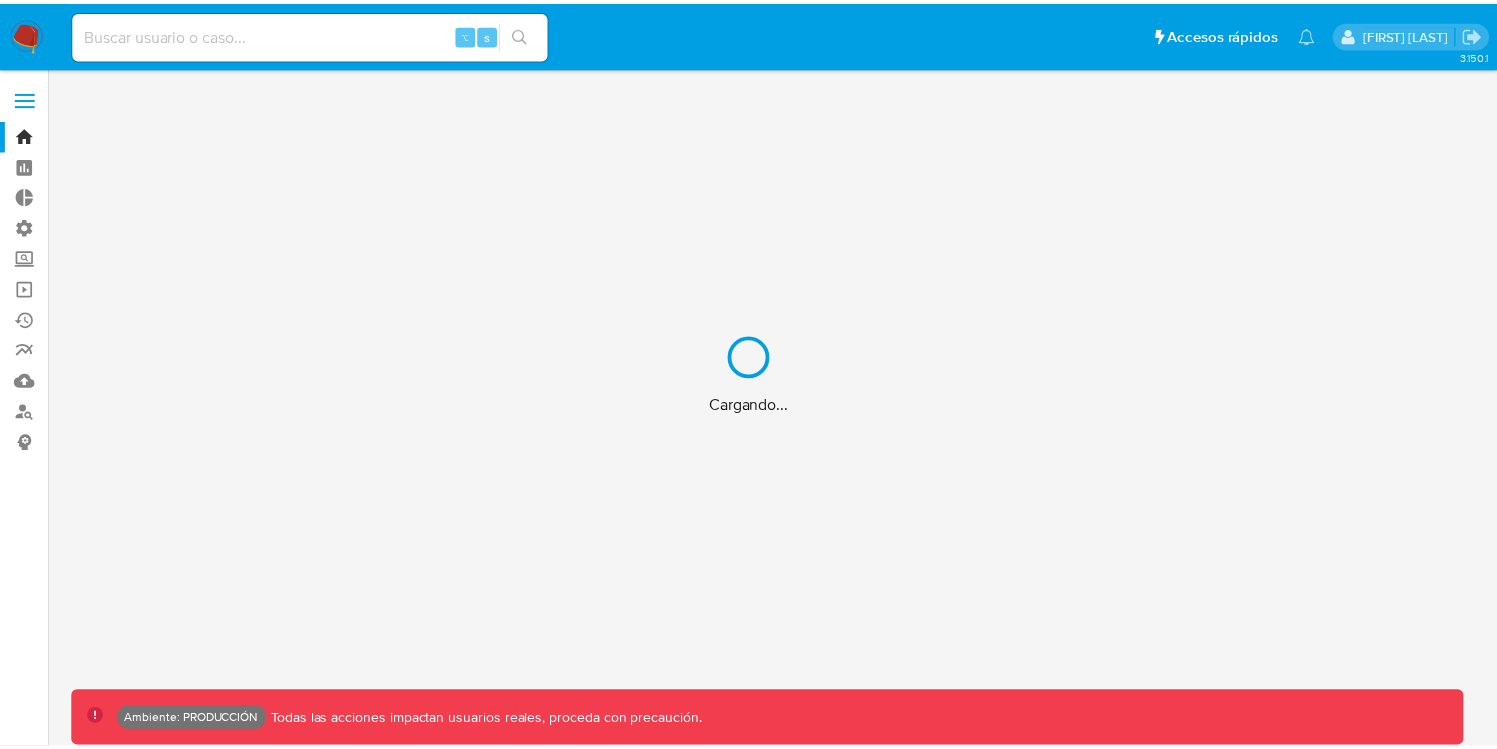 scroll, scrollTop: 0, scrollLeft: 0, axis: both 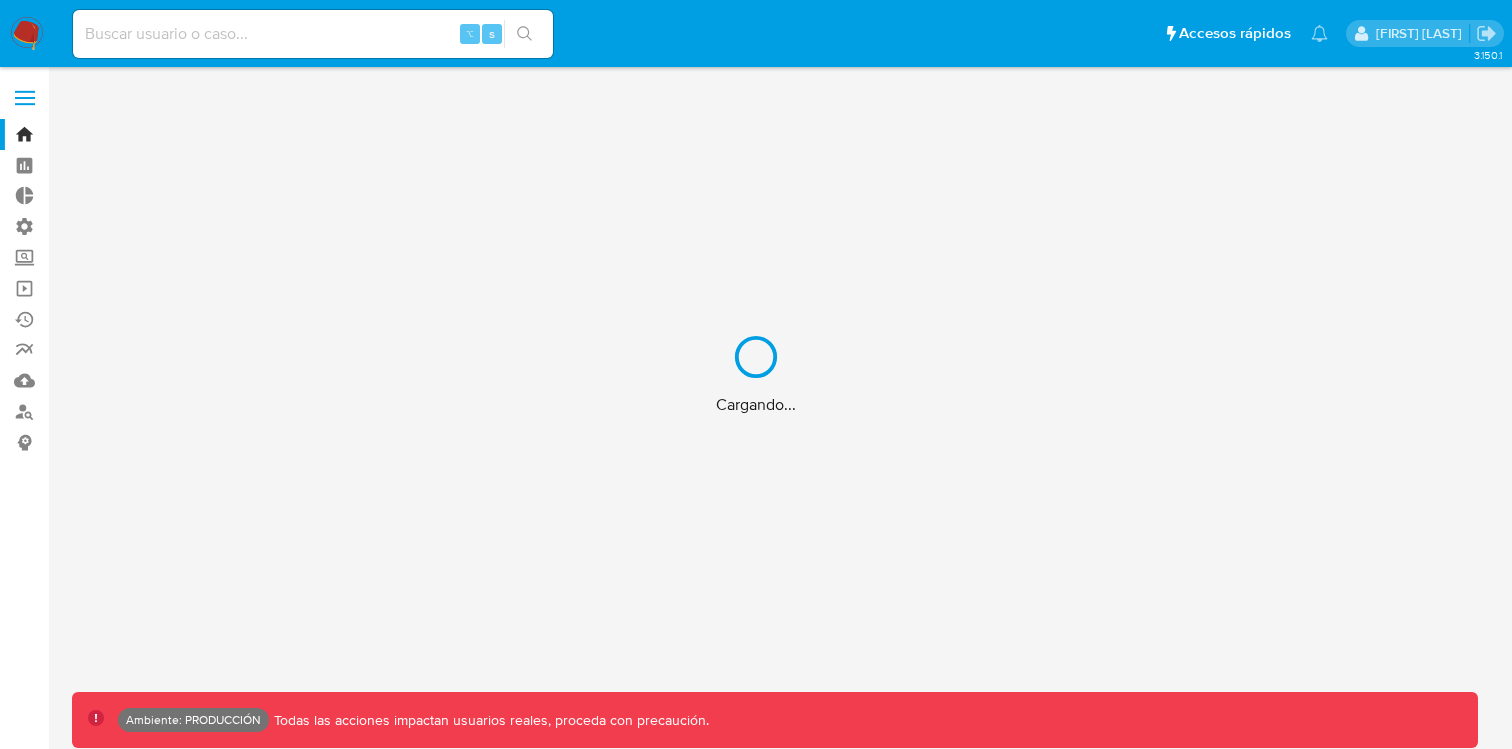 click on "Cargando..." at bounding box center [756, 374] 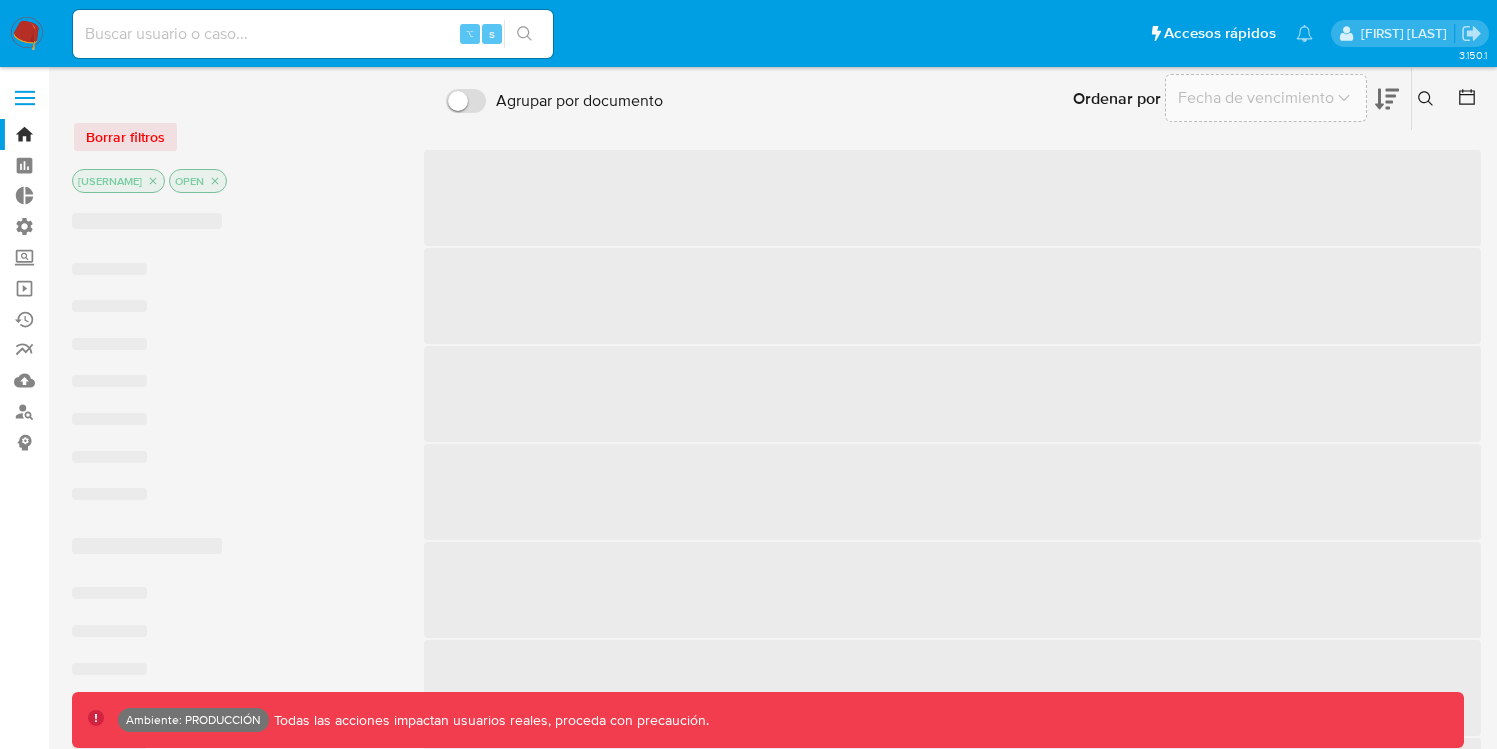 click at bounding box center [25, 98] 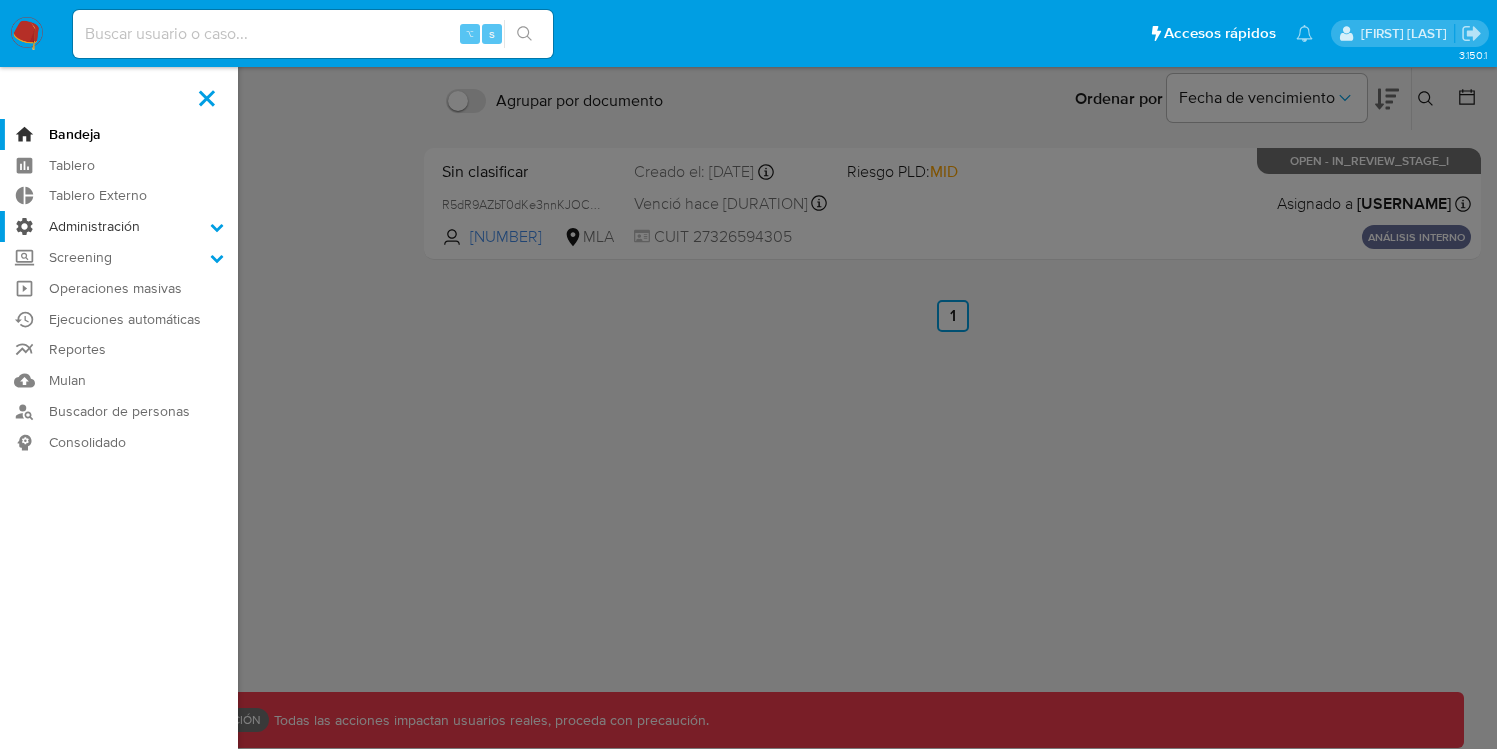 click on "Administración" at bounding box center (119, 226) 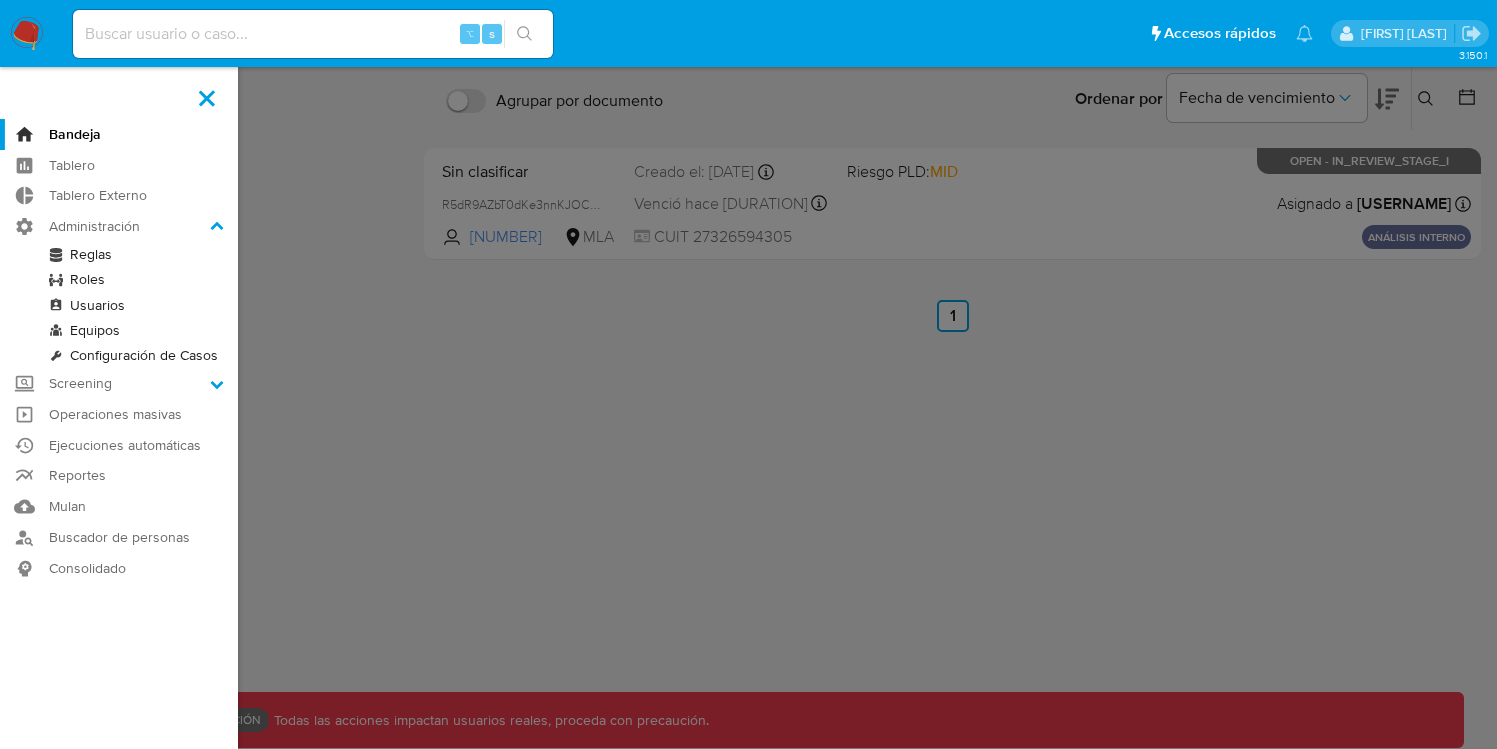 click on "Usuarios" at bounding box center [119, 305] 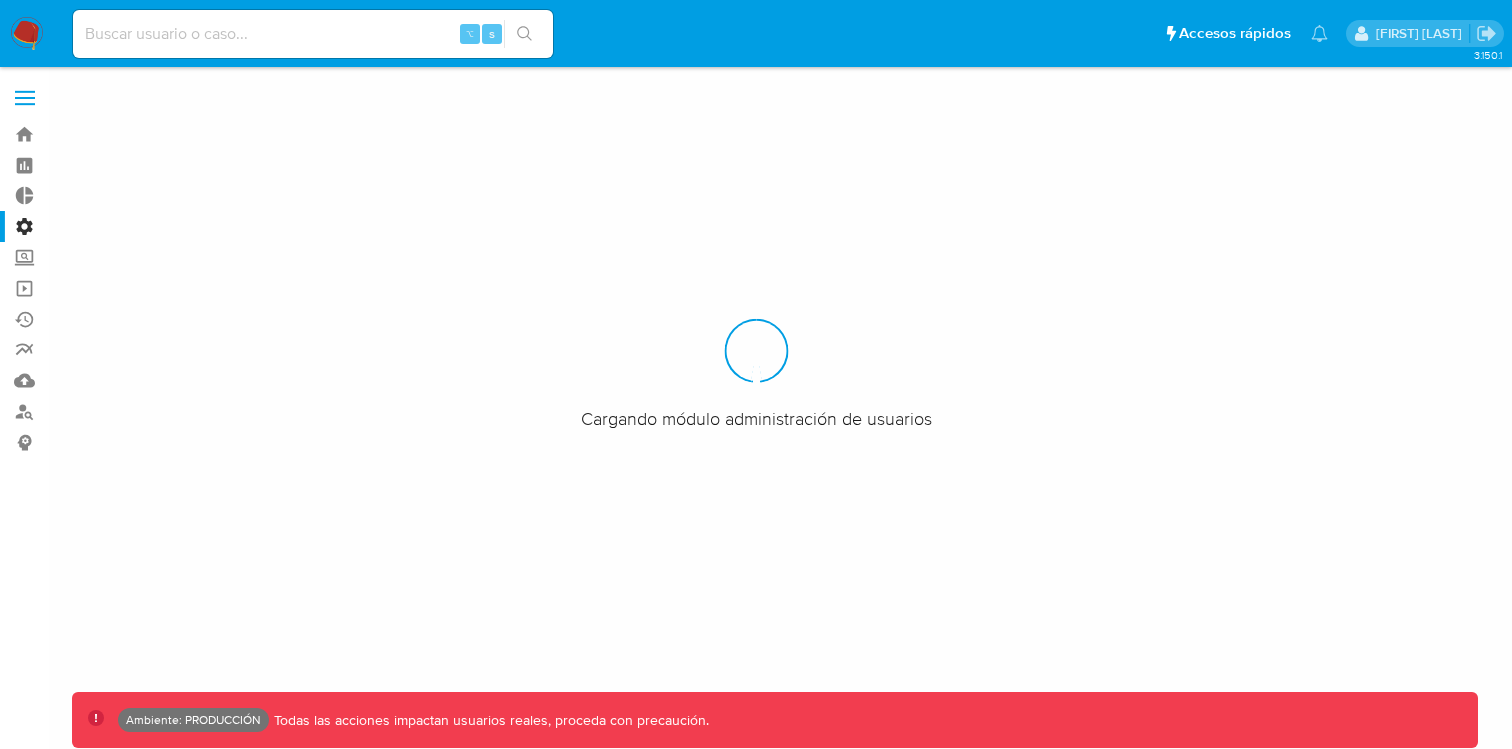 scroll, scrollTop: 0, scrollLeft: 0, axis: both 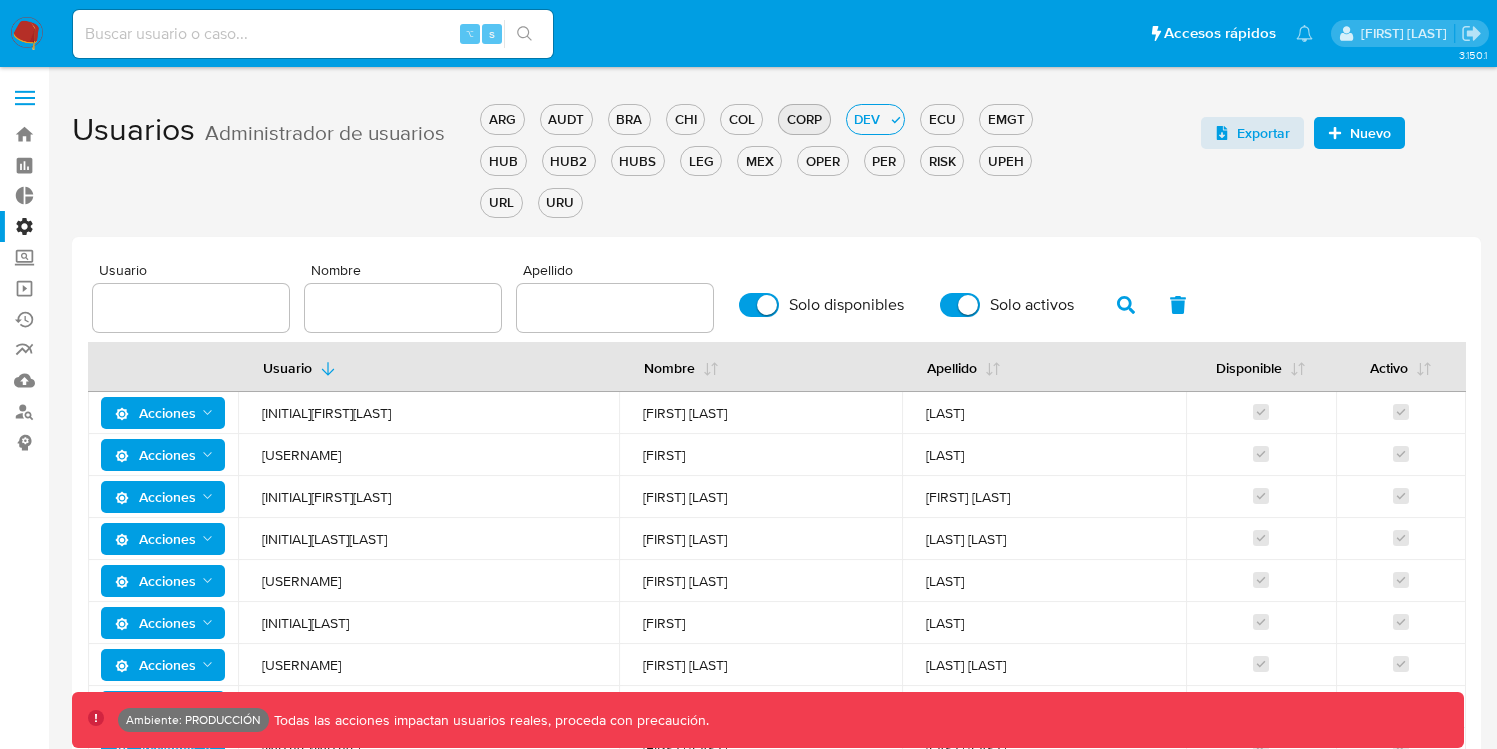 click on "CORP" at bounding box center [804, 119] 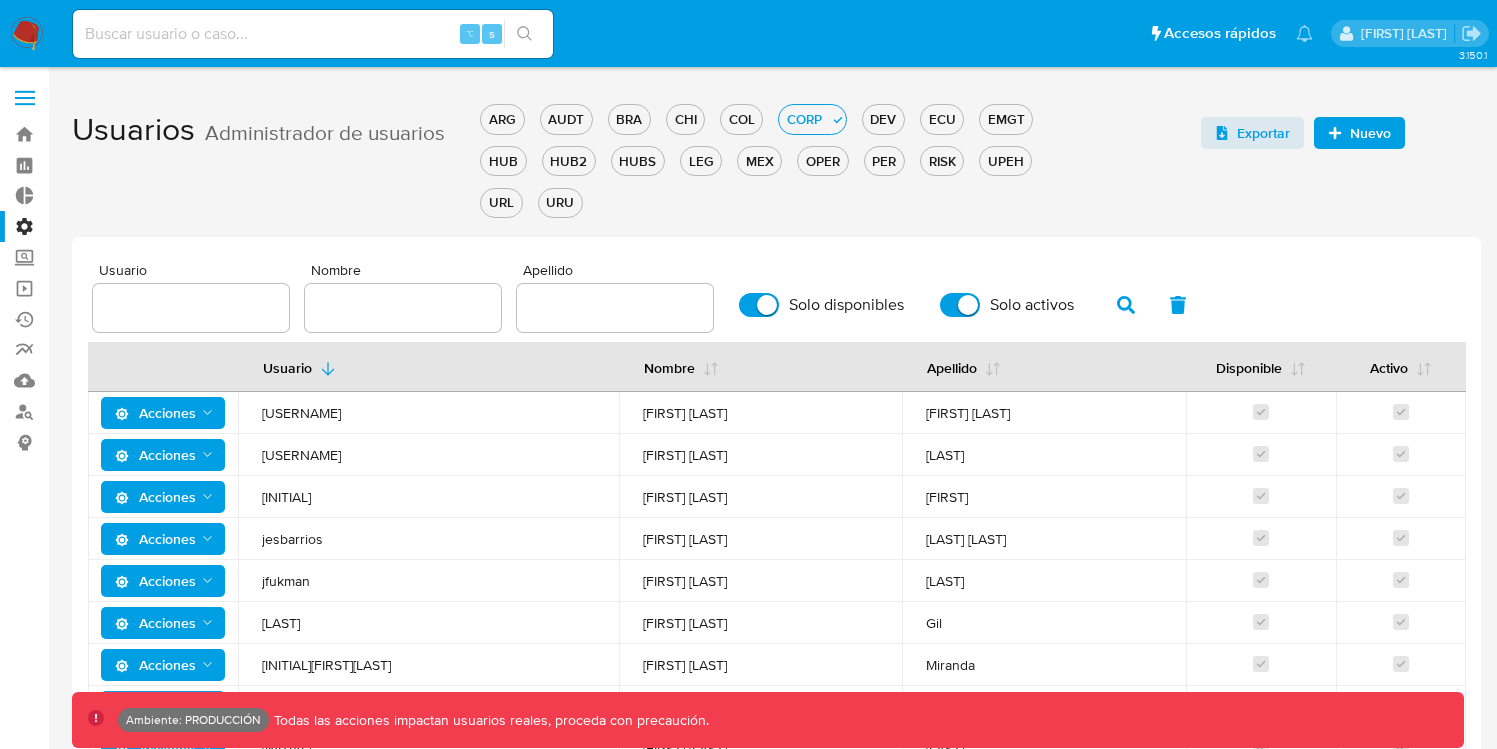 click at bounding box center [191, 308] 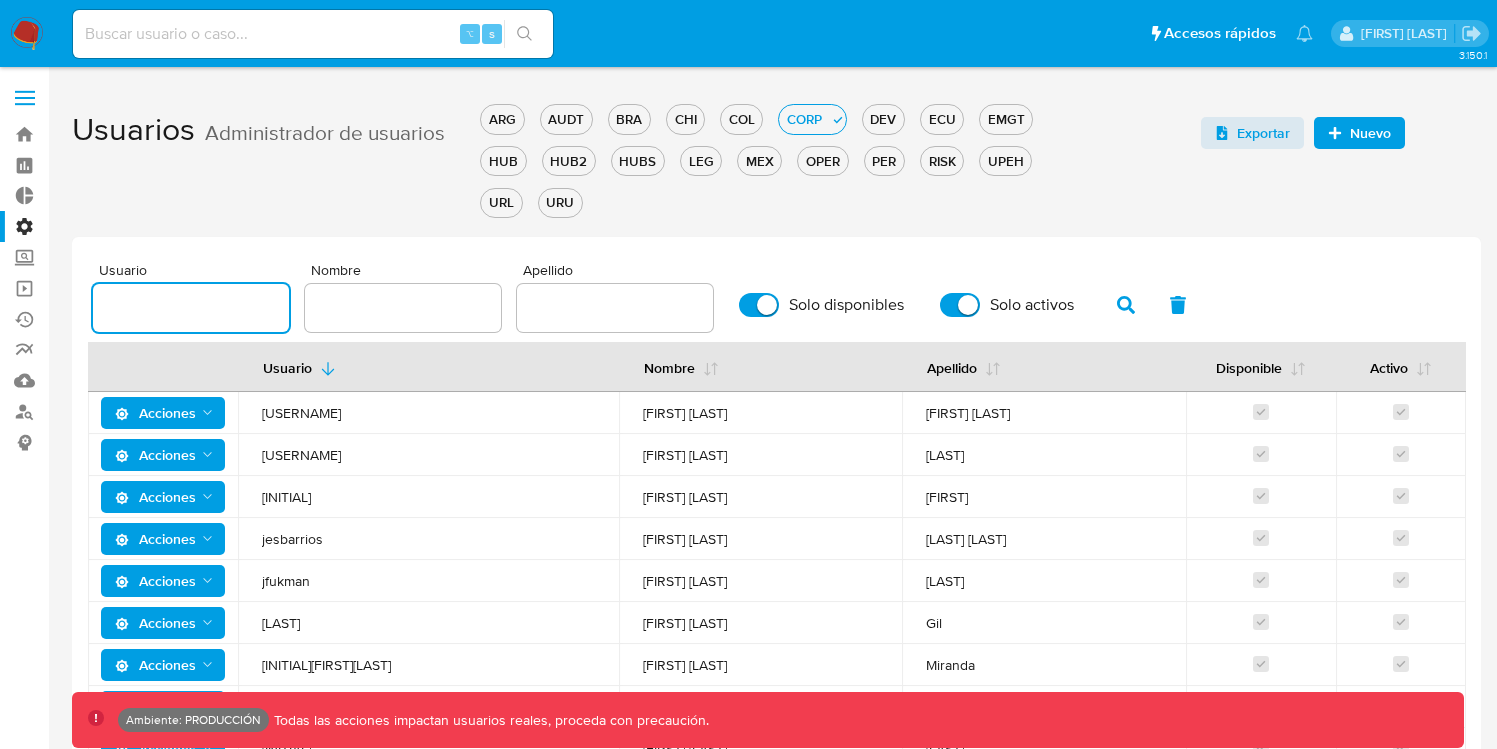 paste on "jdari" 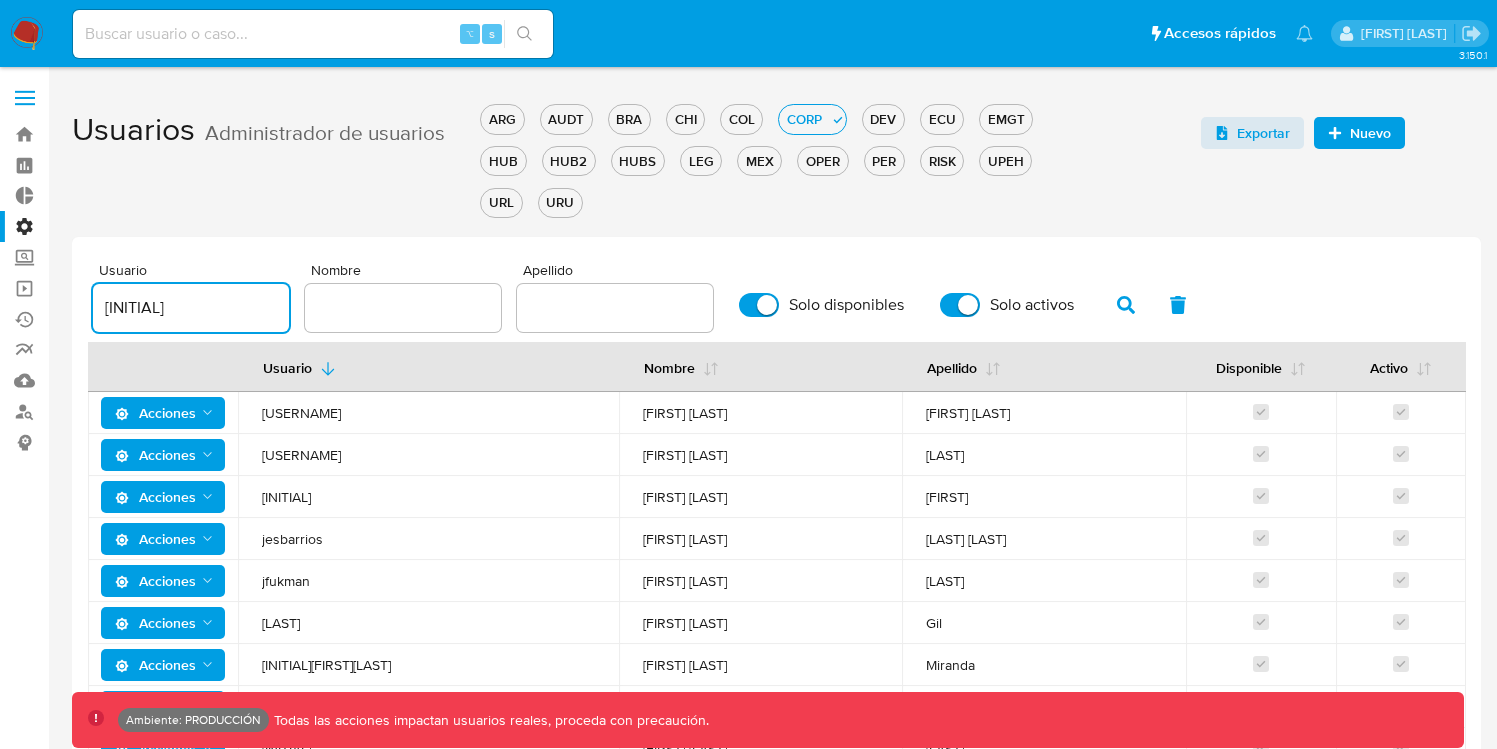 type on "jdari" 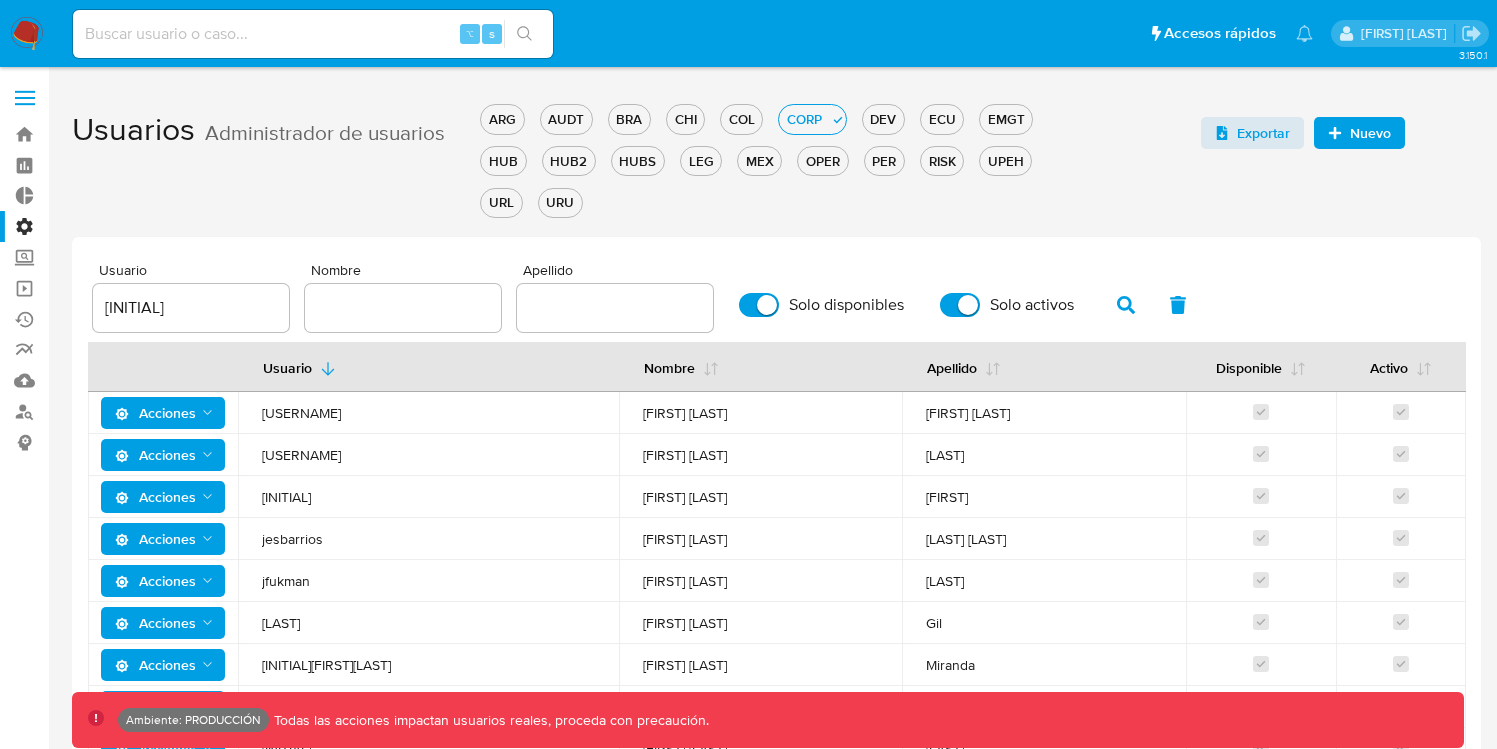 click on "Usuario jdari Nombre Apellido Solo disponibles Solo activos" at bounding box center (776, 297) 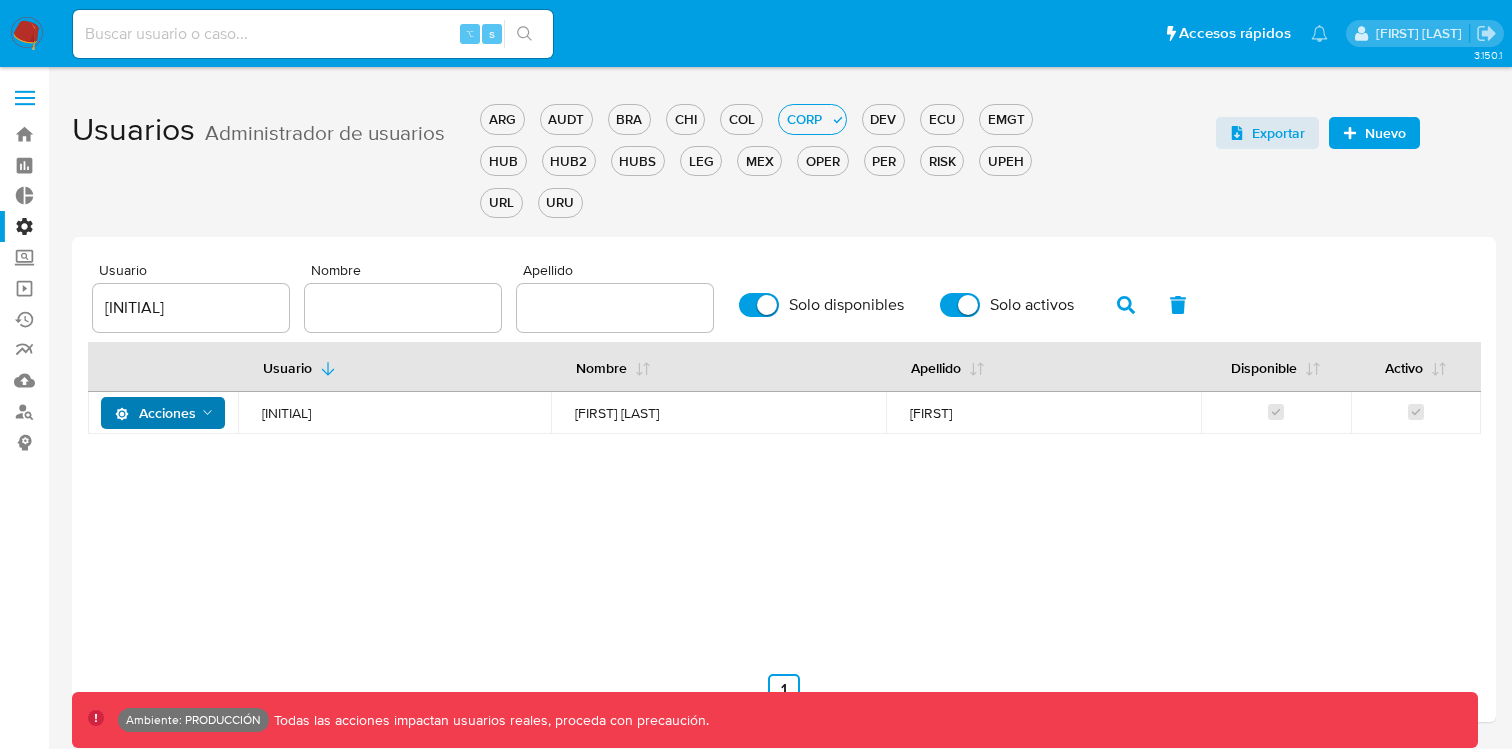click on "Acciones" at bounding box center [163, 413] 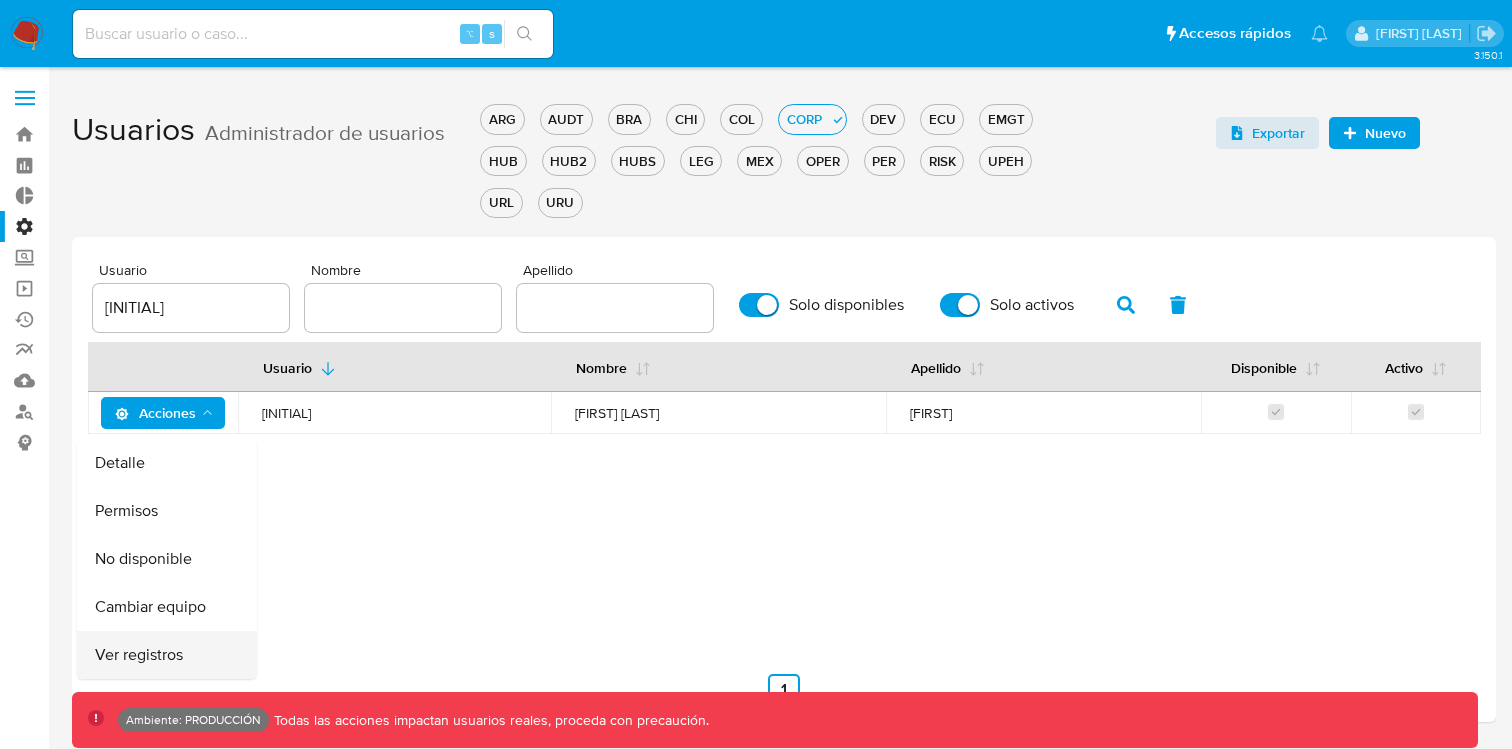 click on "Ver registros" at bounding box center [167, 655] 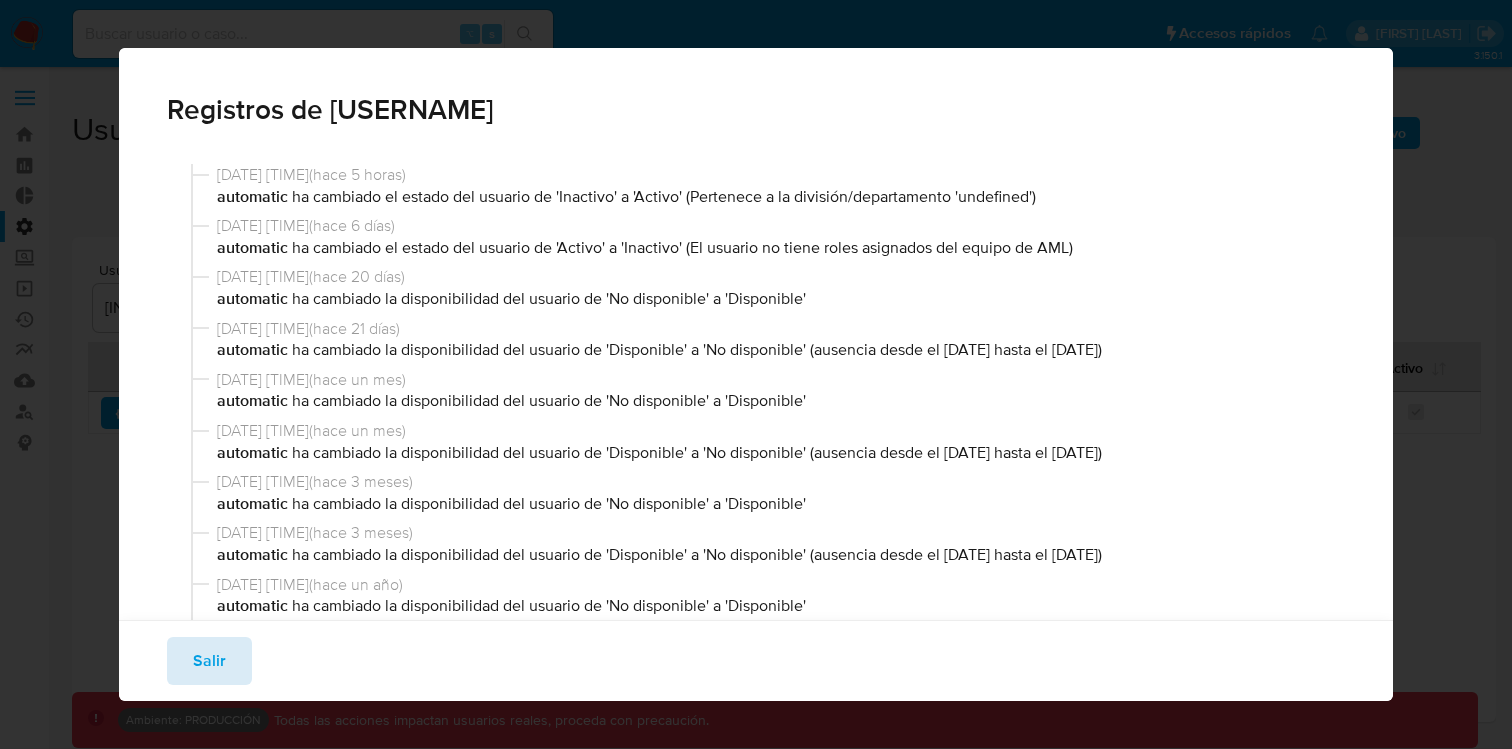 click on "Salir" at bounding box center [209, 661] 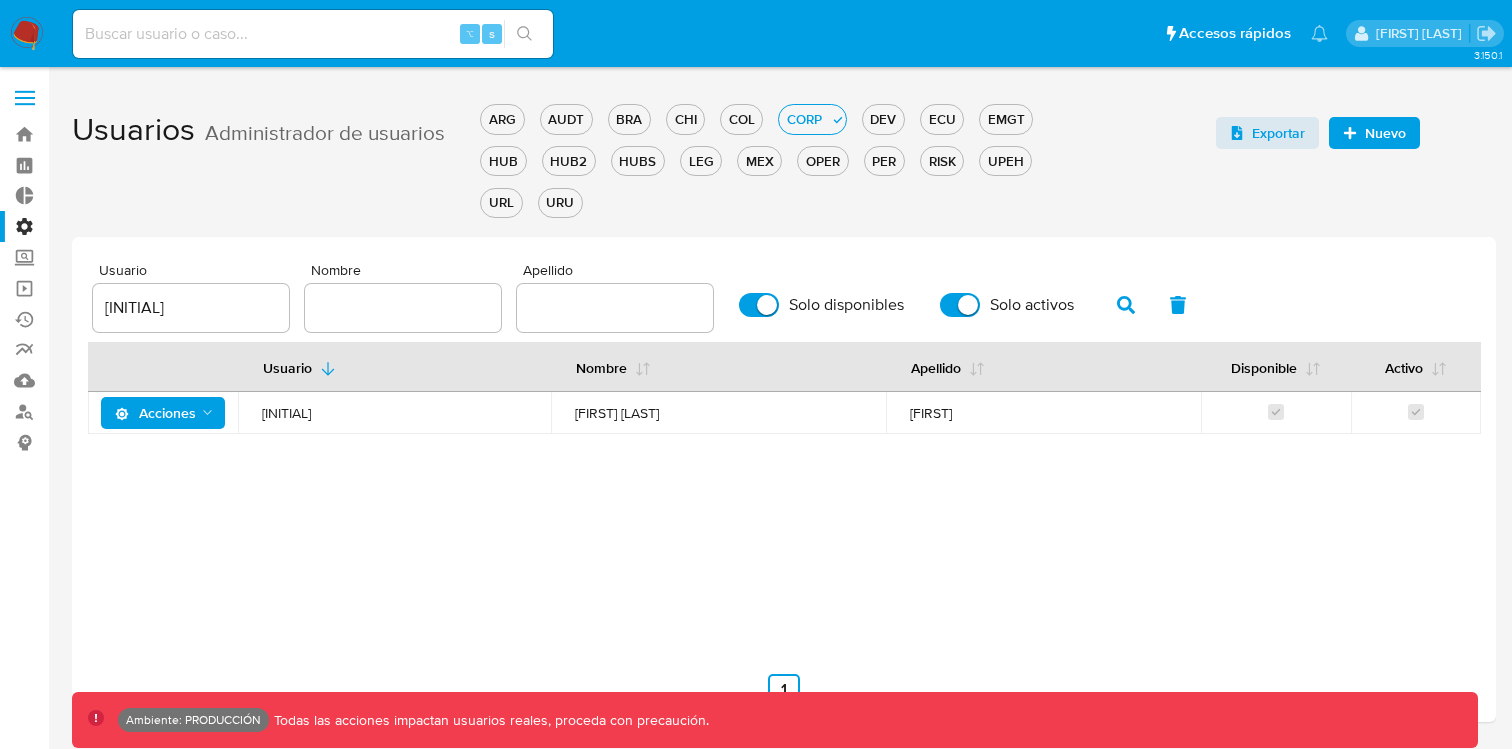click on "Acciones" at bounding box center [155, 413] 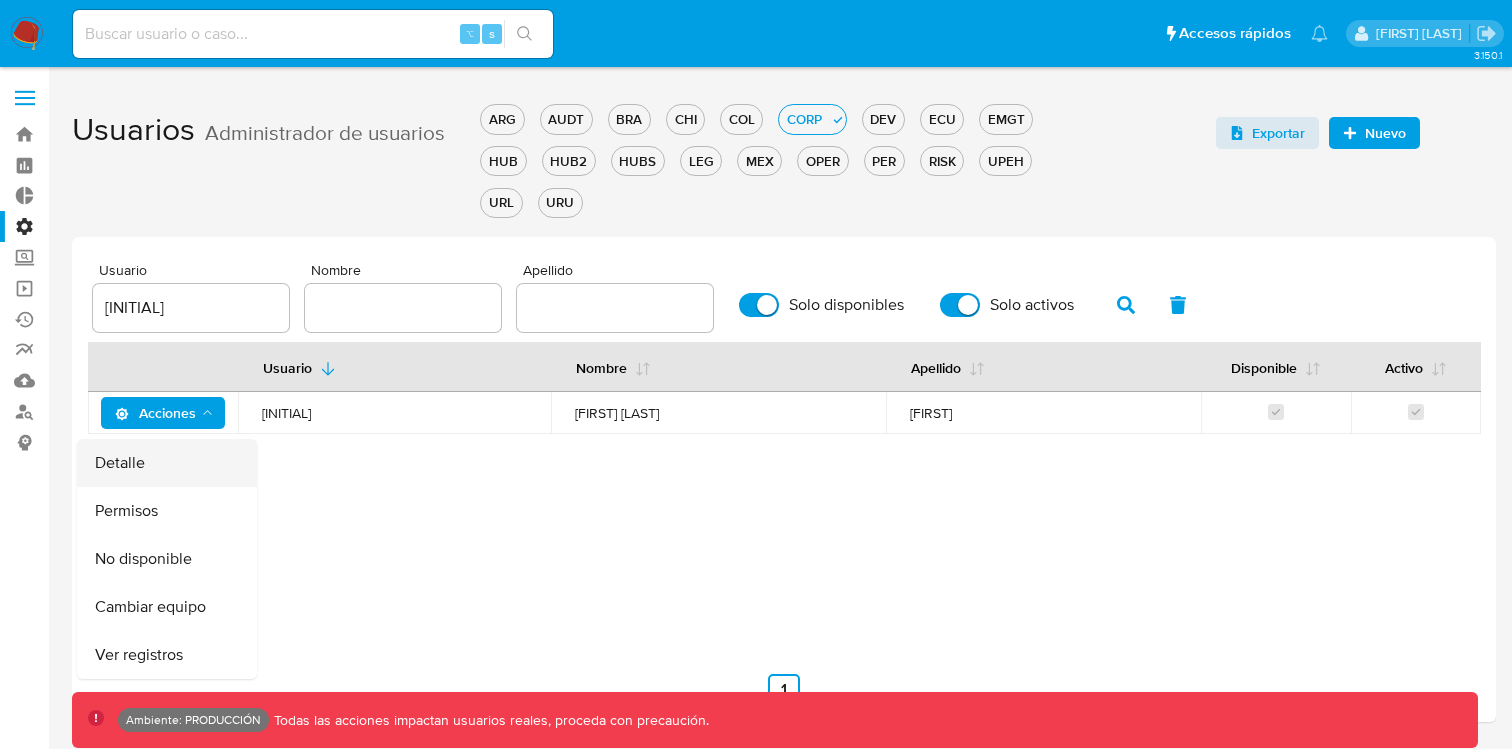 click on "Detalle" at bounding box center (167, 463) 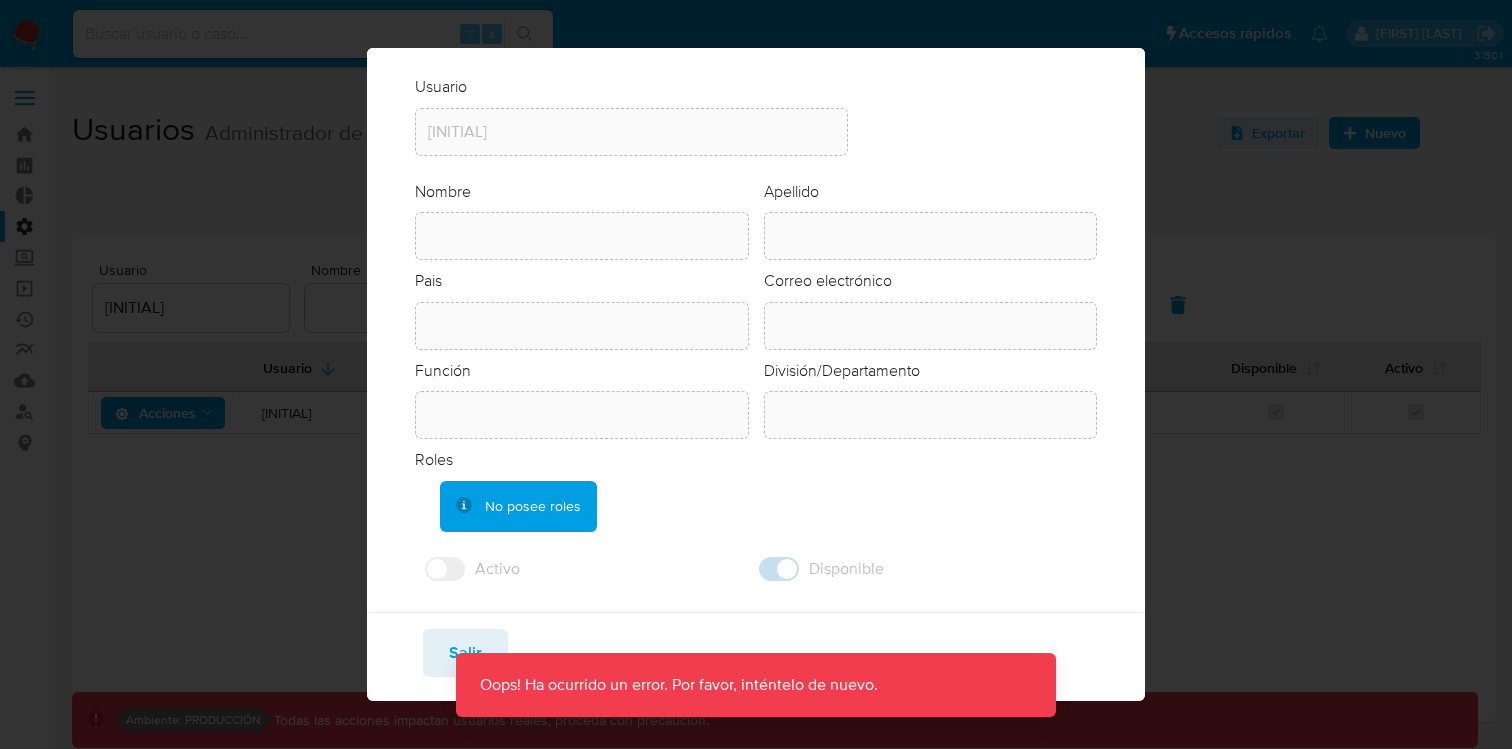 scroll, scrollTop: 73, scrollLeft: 0, axis: vertical 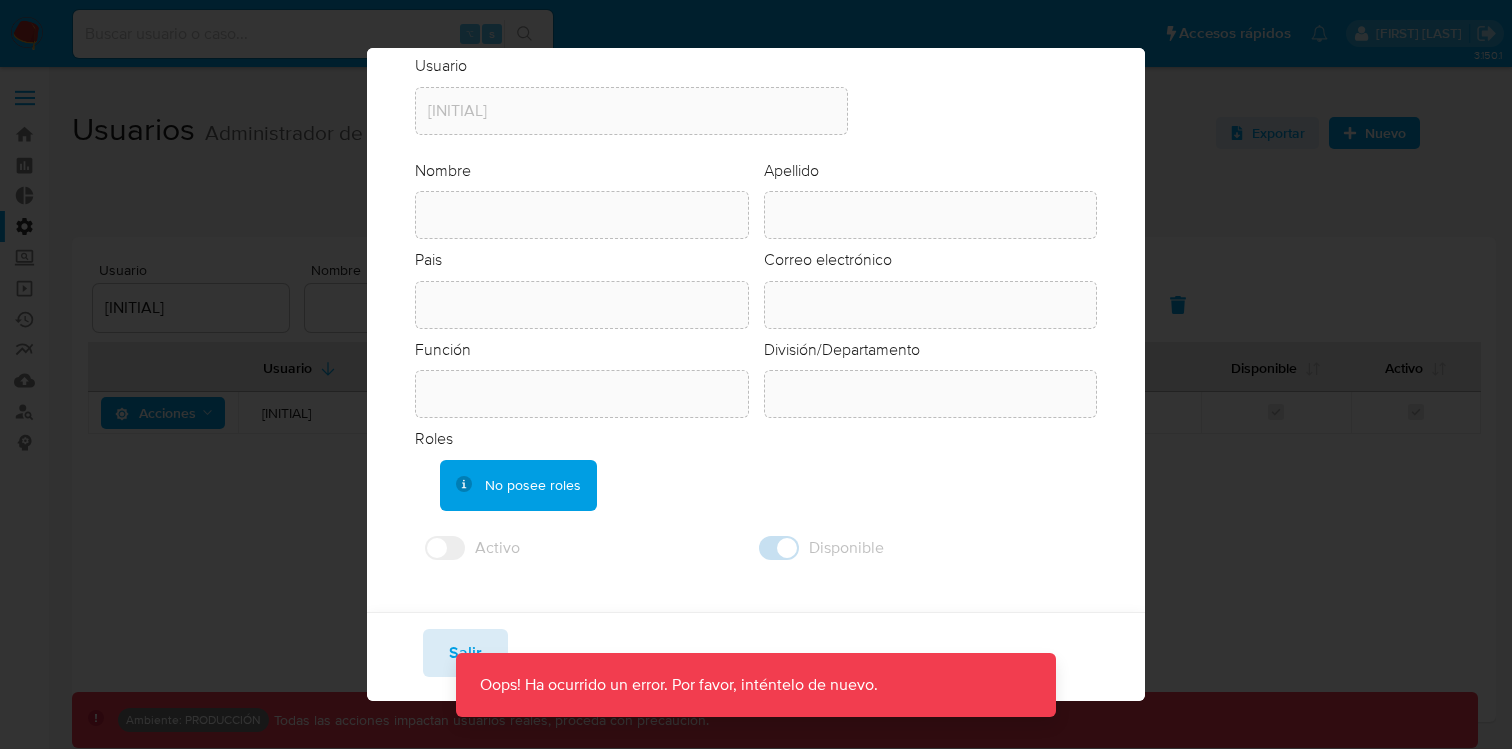 click on "Salir" at bounding box center [465, 653] 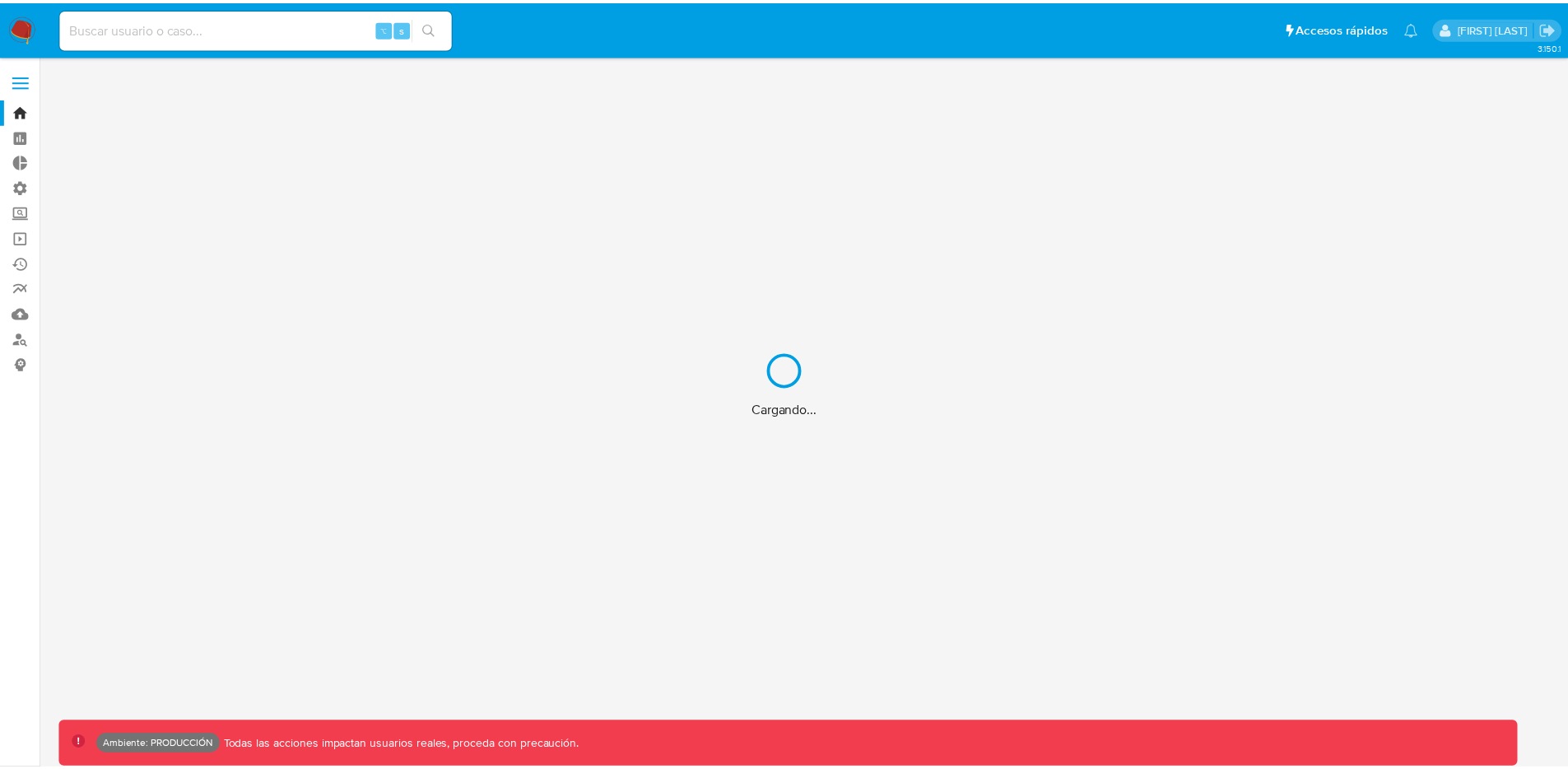 scroll, scrollTop: 0, scrollLeft: 0, axis: both 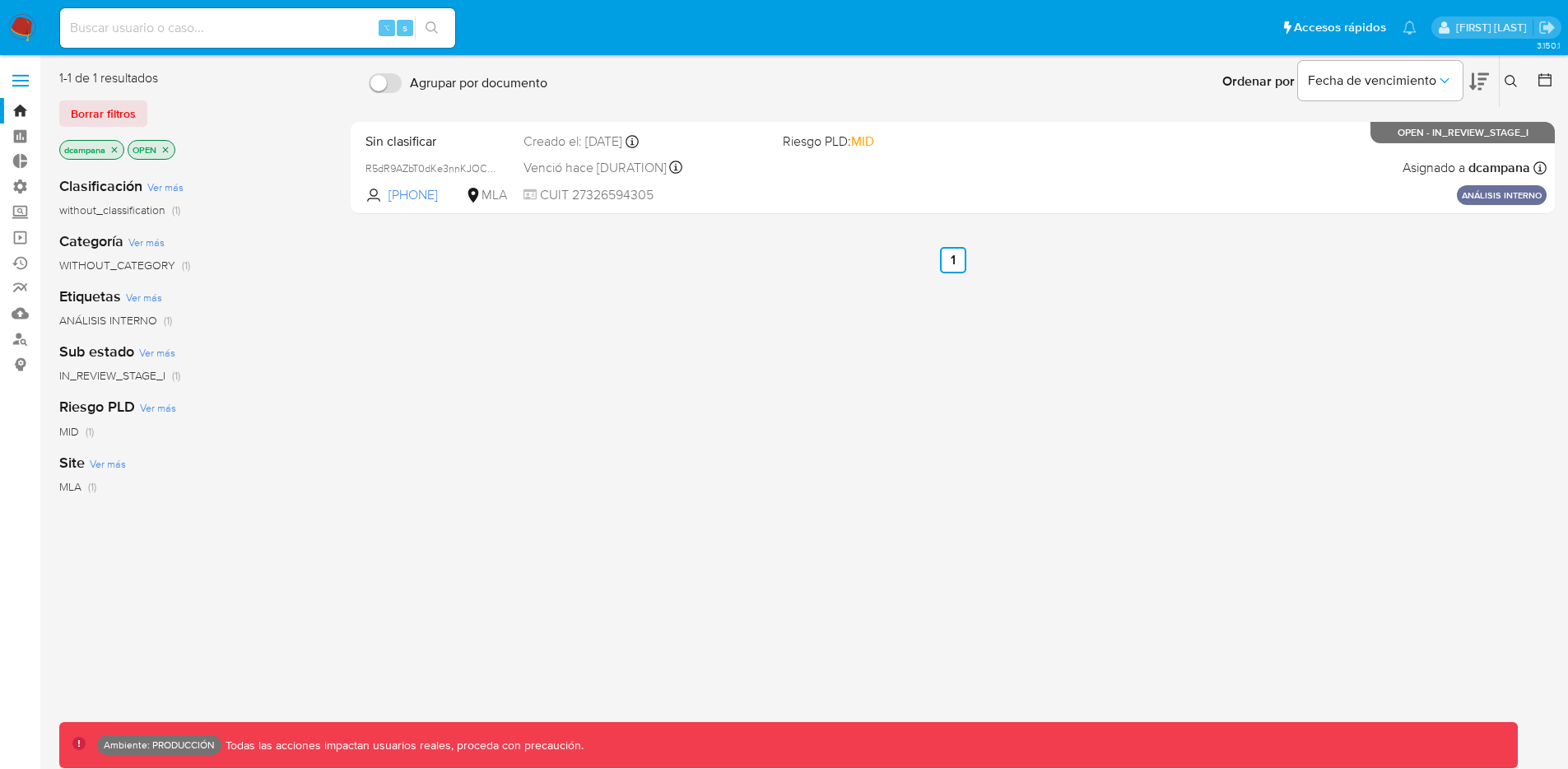 click at bounding box center [21, 81] 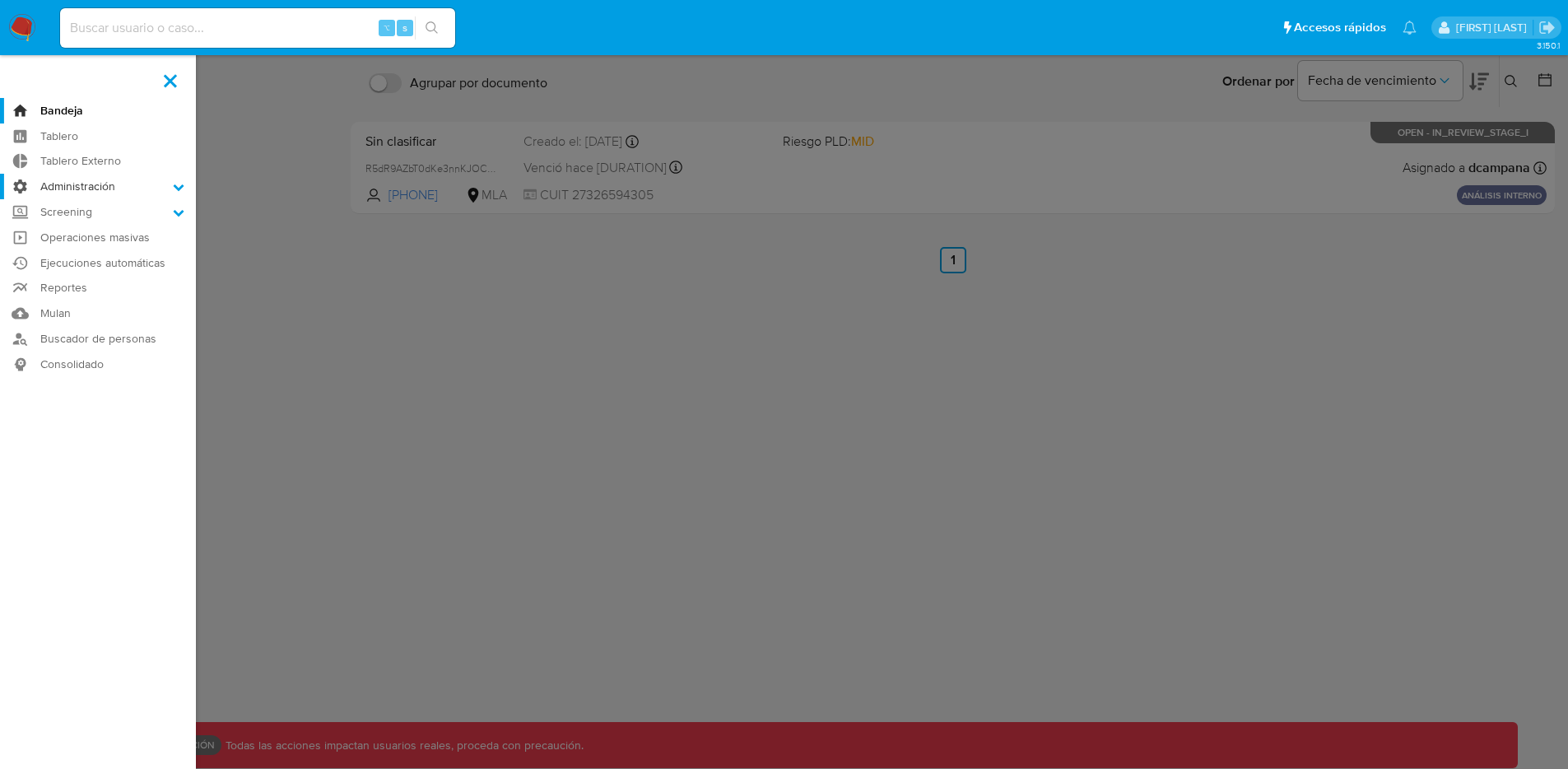 click on "Administración" at bounding box center (98, 186) 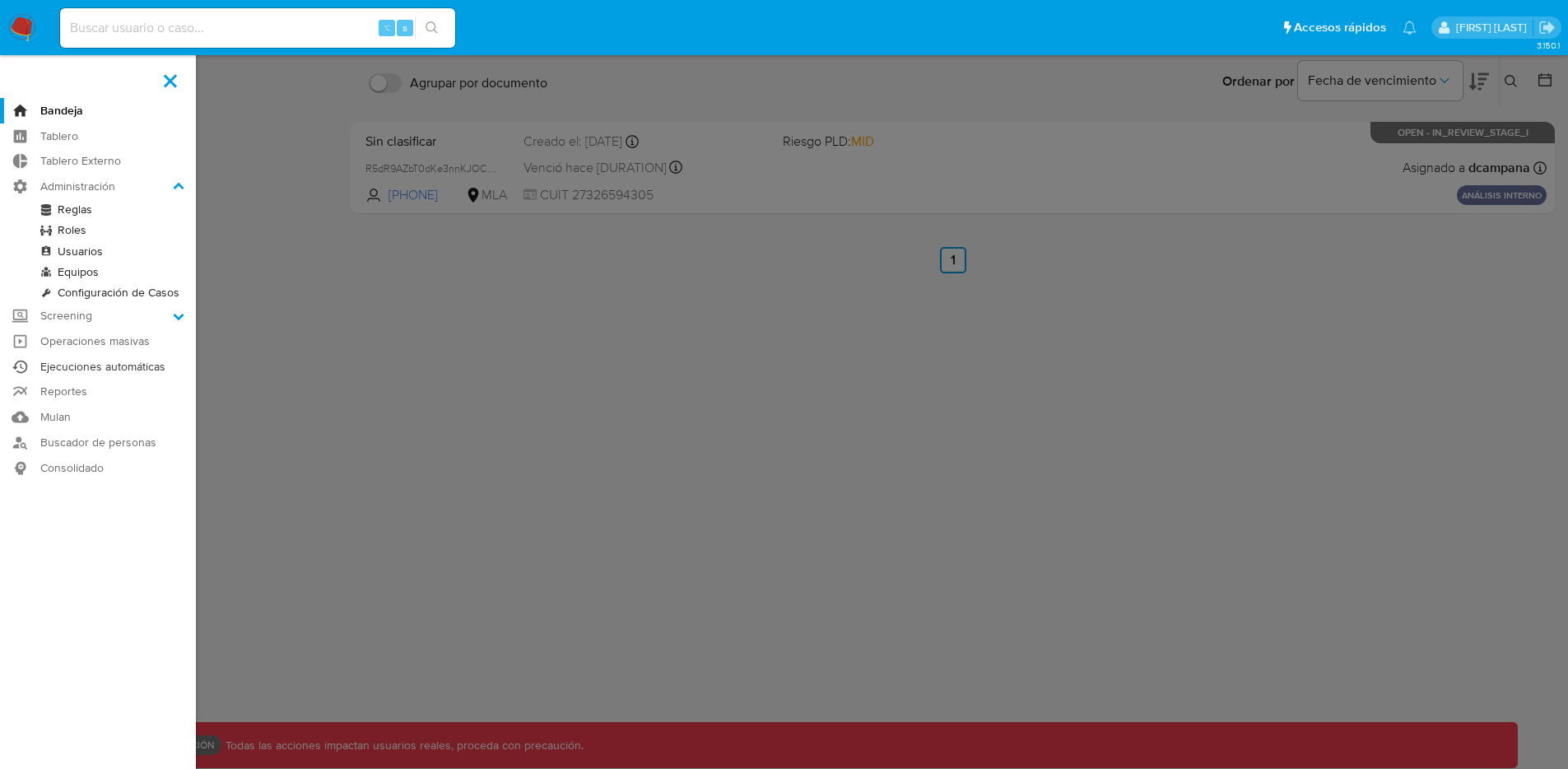 click on "Ejecuciones automáticas" at bounding box center (98, 366) 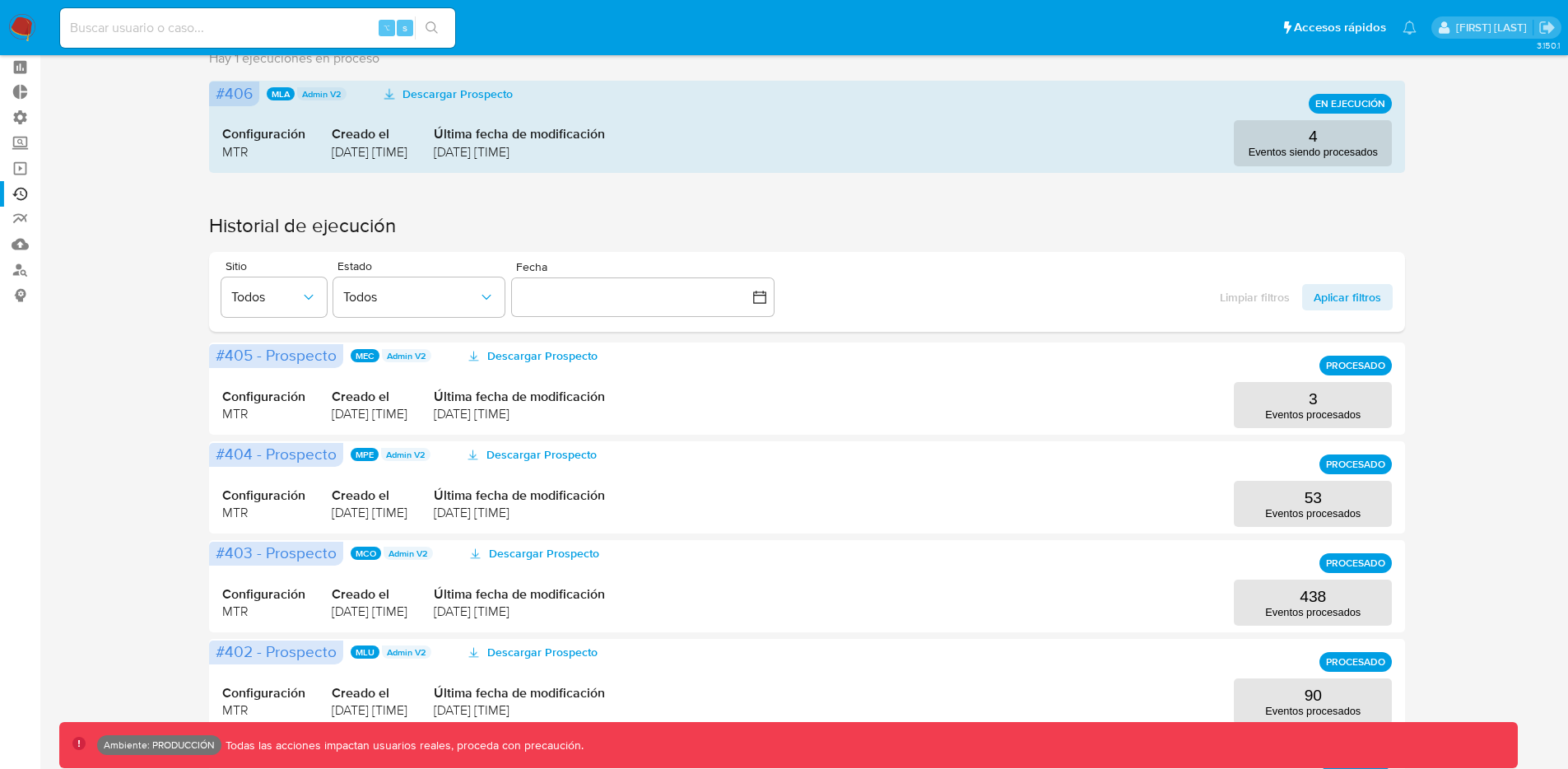 scroll, scrollTop: 0, scrollLeft: 0, axis: both 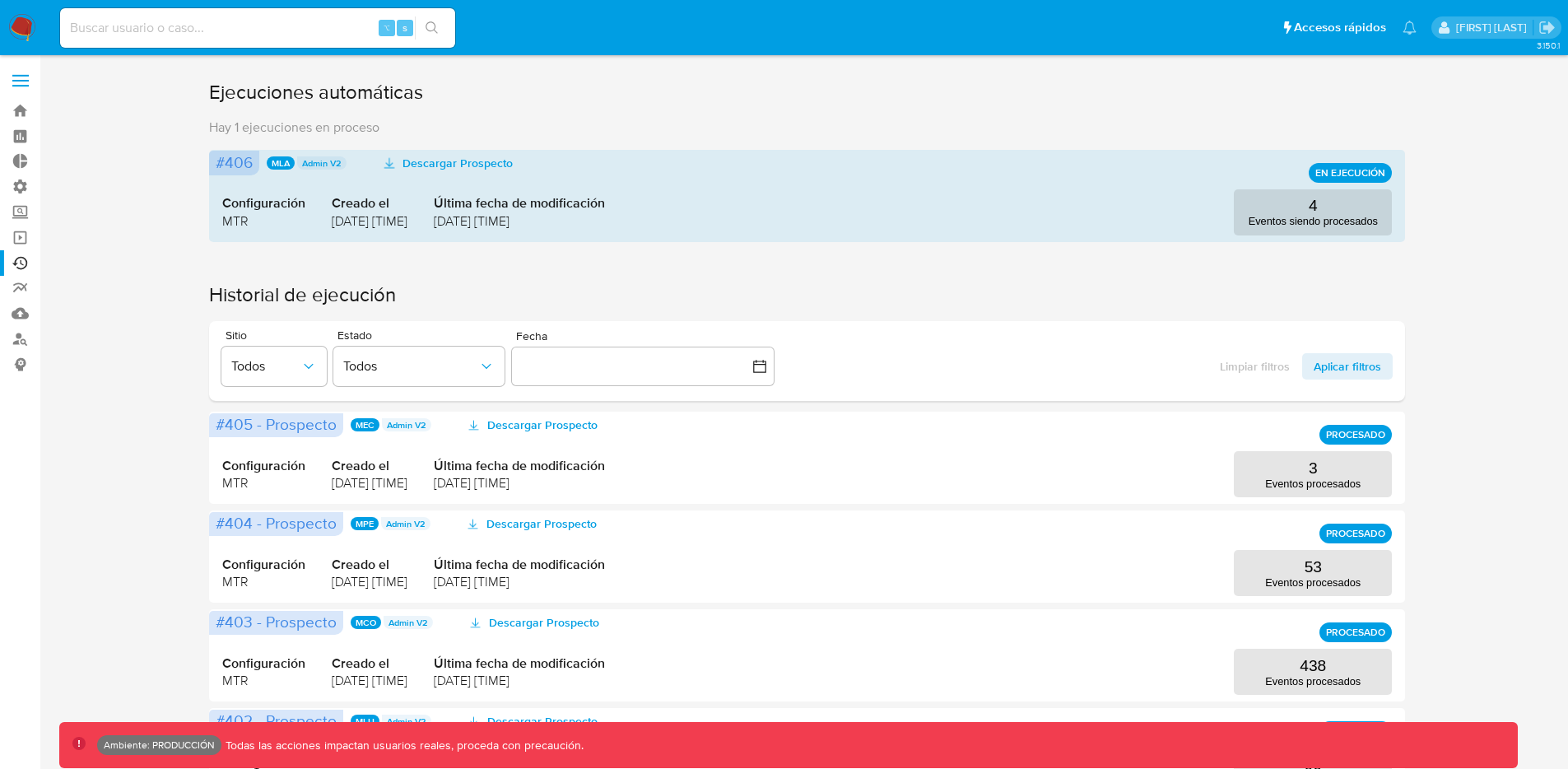 click at bounding box center [21, 81] 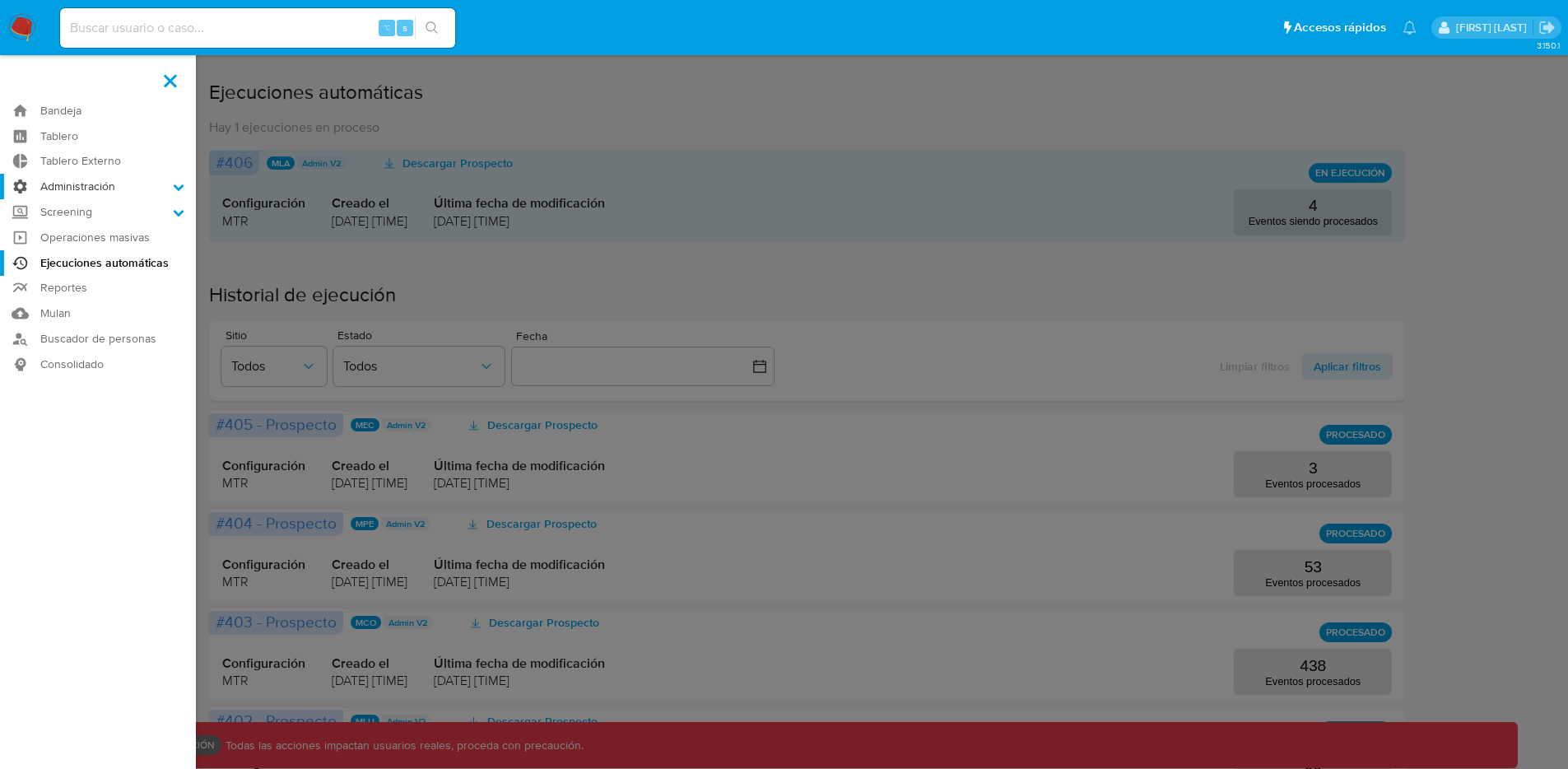 click on "Administración" at bounding box center (98, 186) 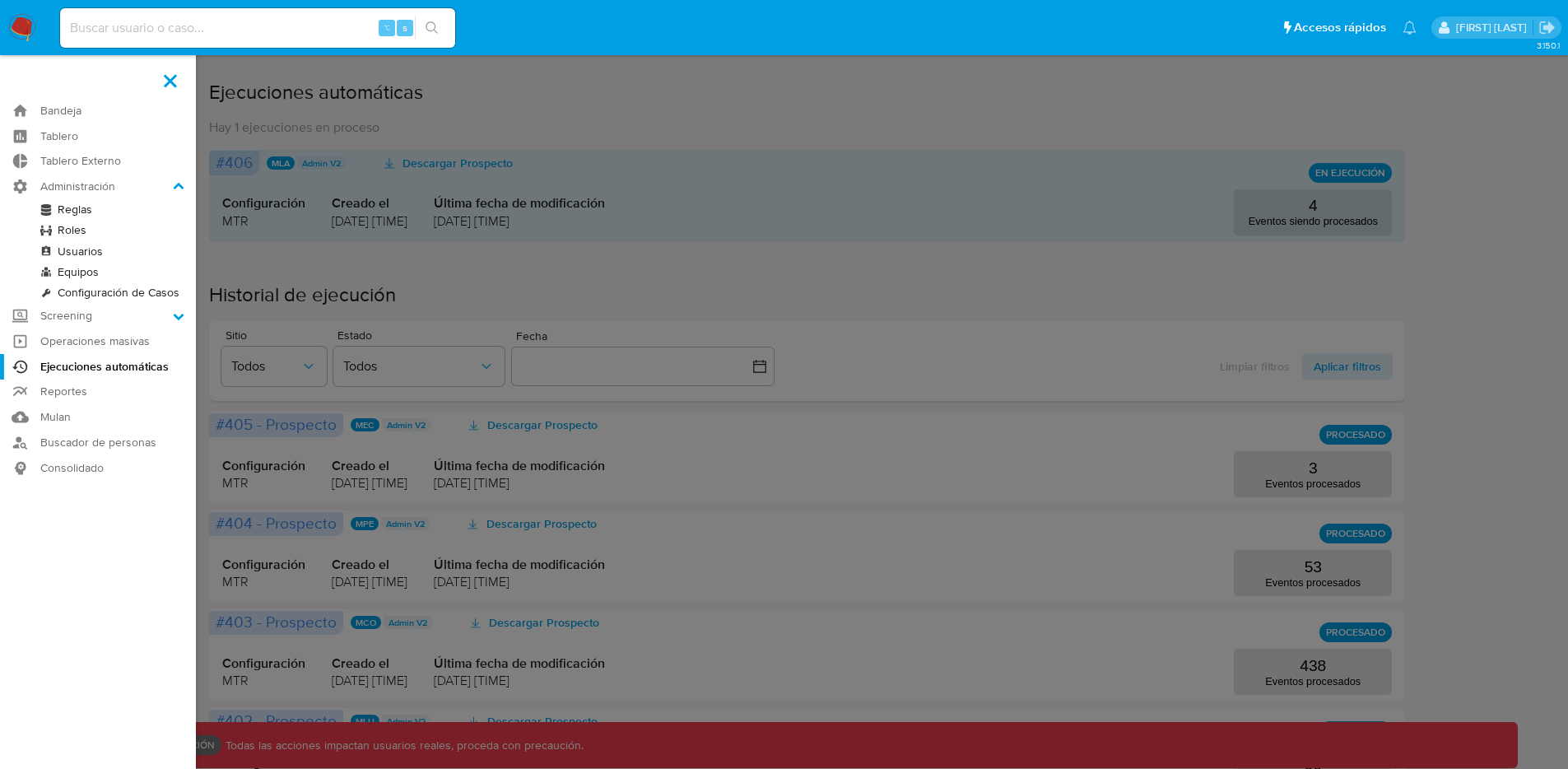 click on "Reglas" at bounding box center (98, 209) 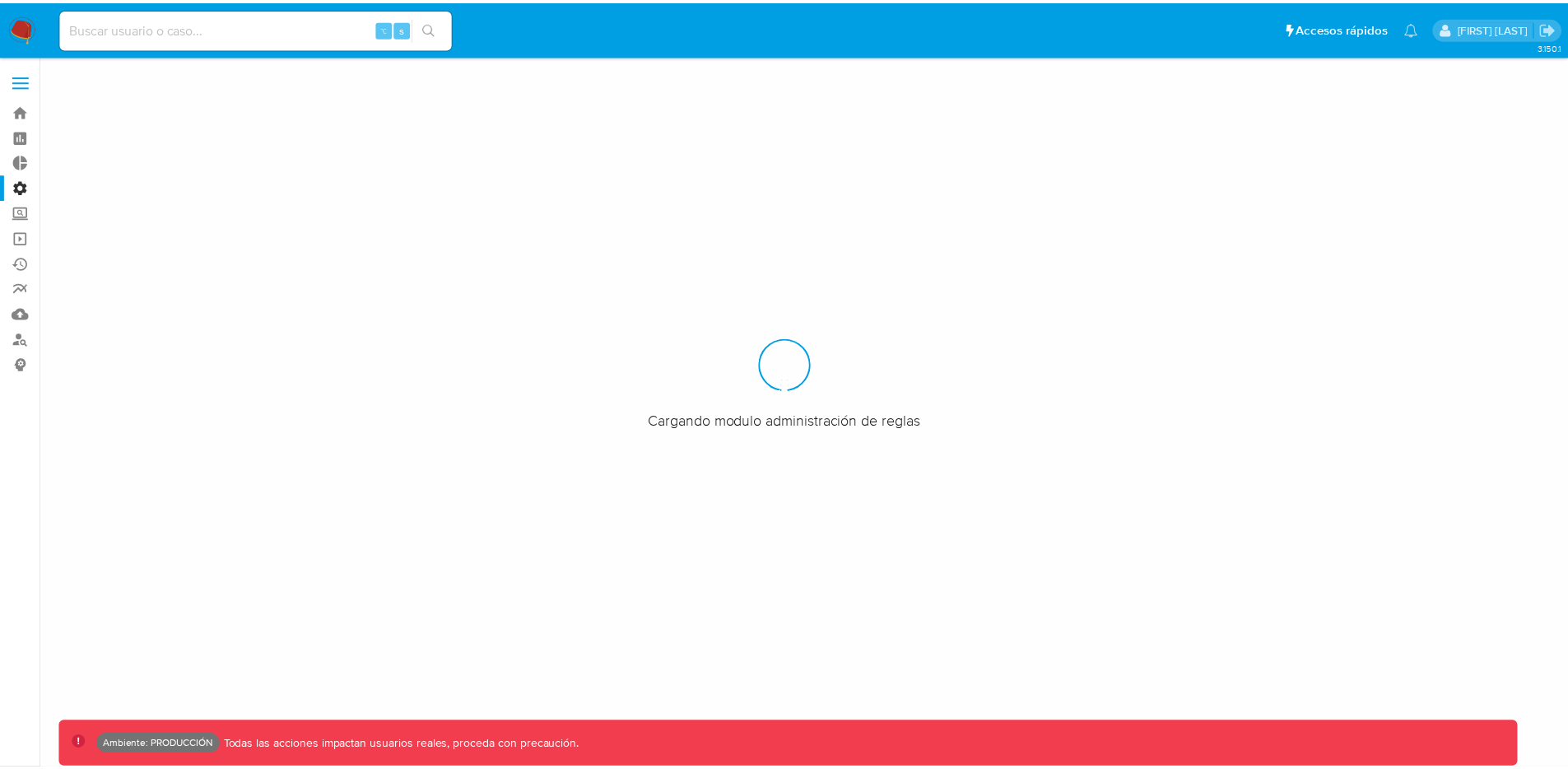 scroll, scrollTop: 0, scrollLeft: 0, axis: both 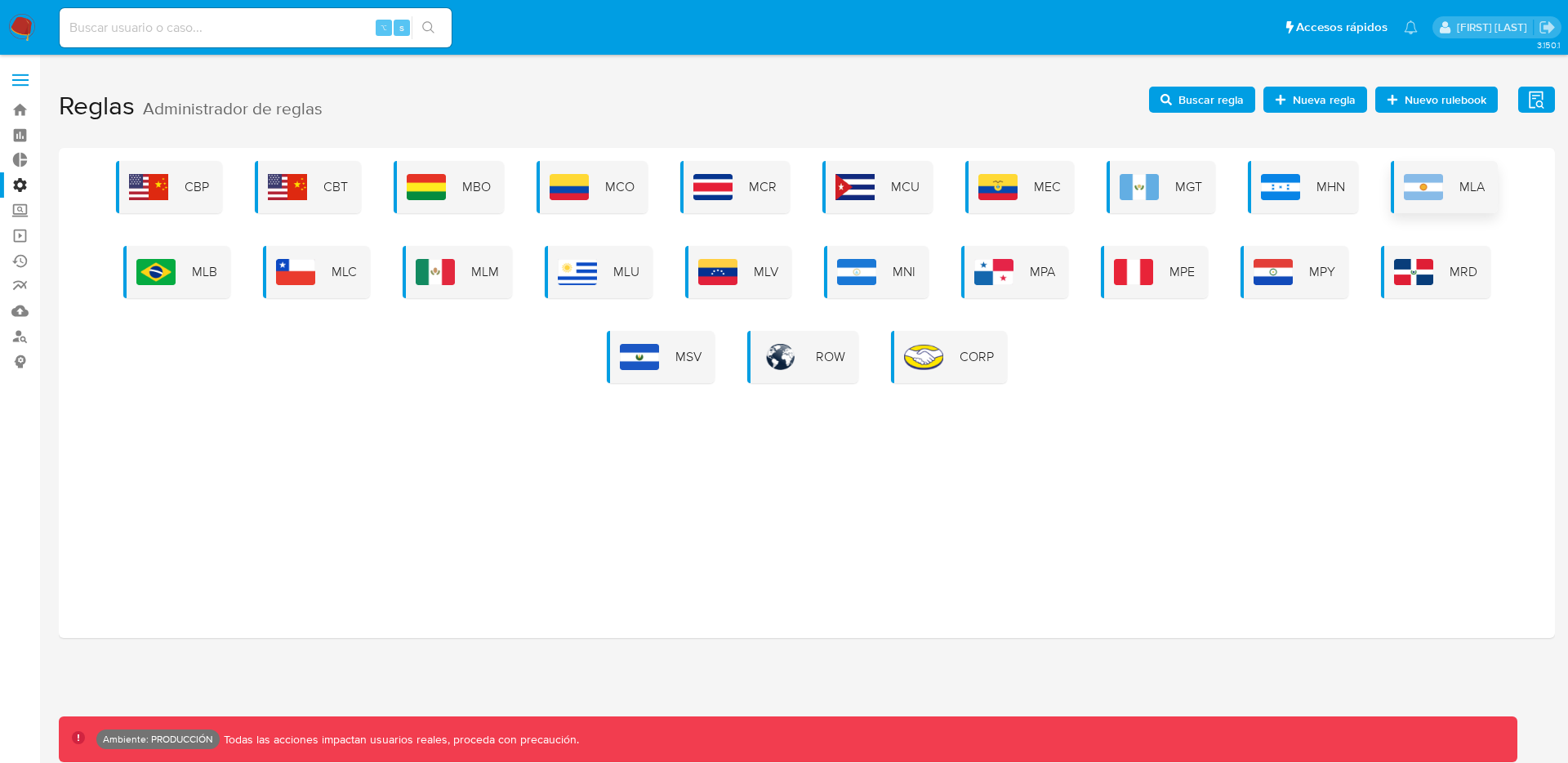 click on "MLA" at bounding box center (1472, 187) 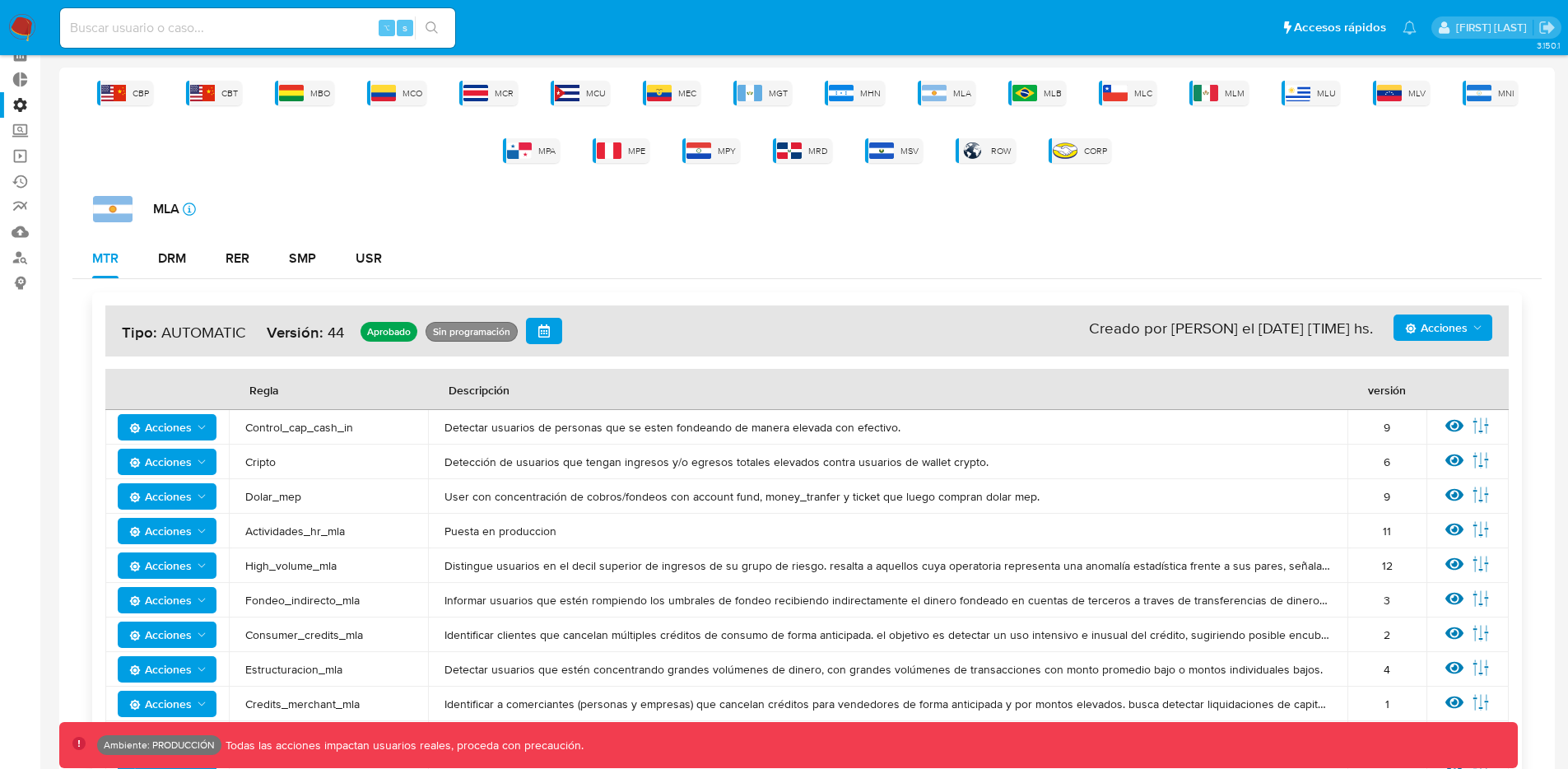 scroll, scrollTop: 31, scrollLeft: 0, axis: vertical 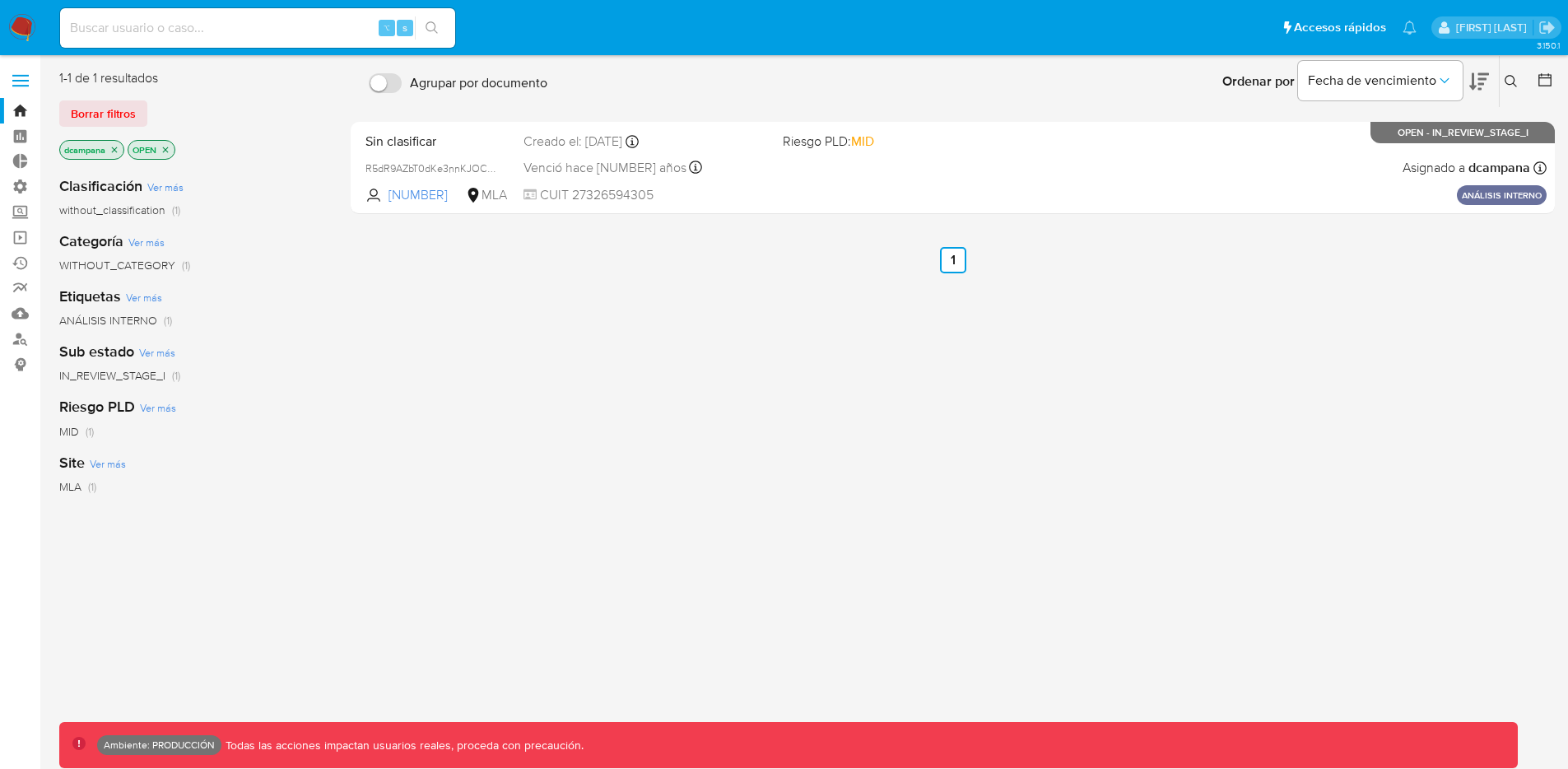 click at bounding box center [21, 81] 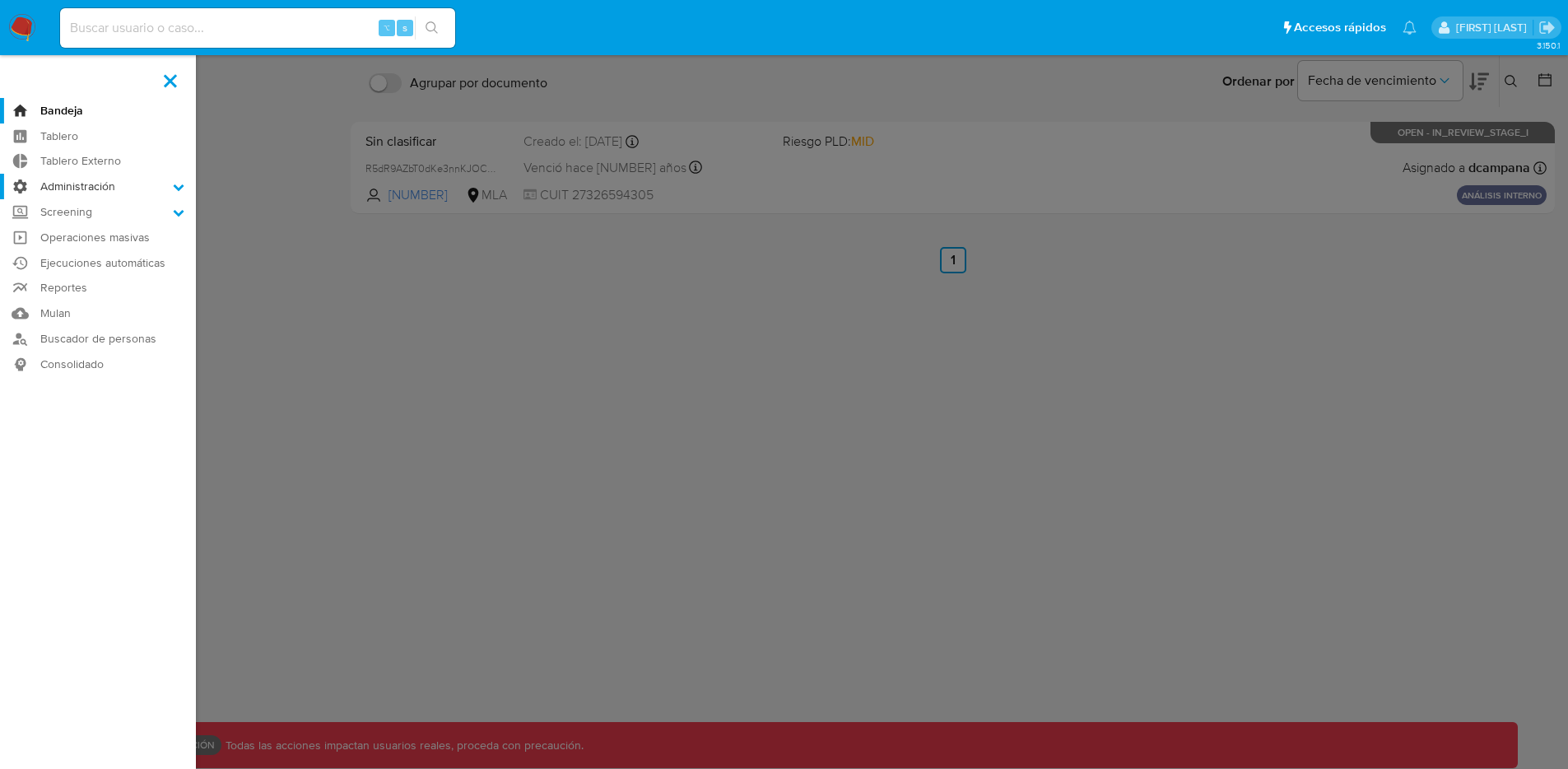 click on "Administración" at bounding box center [98, 186] 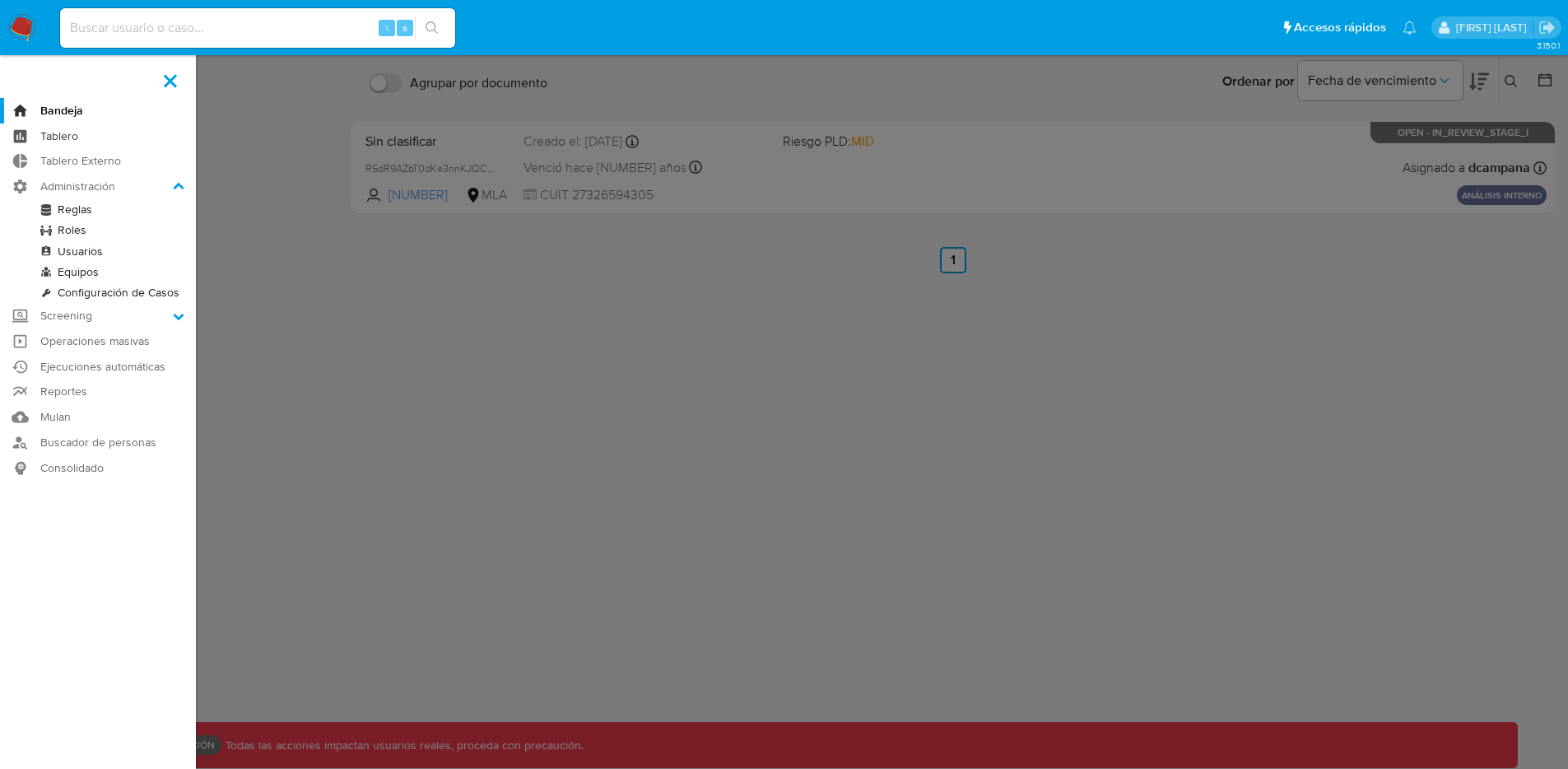 click on "Tablero" at bounding box center [98, 136] 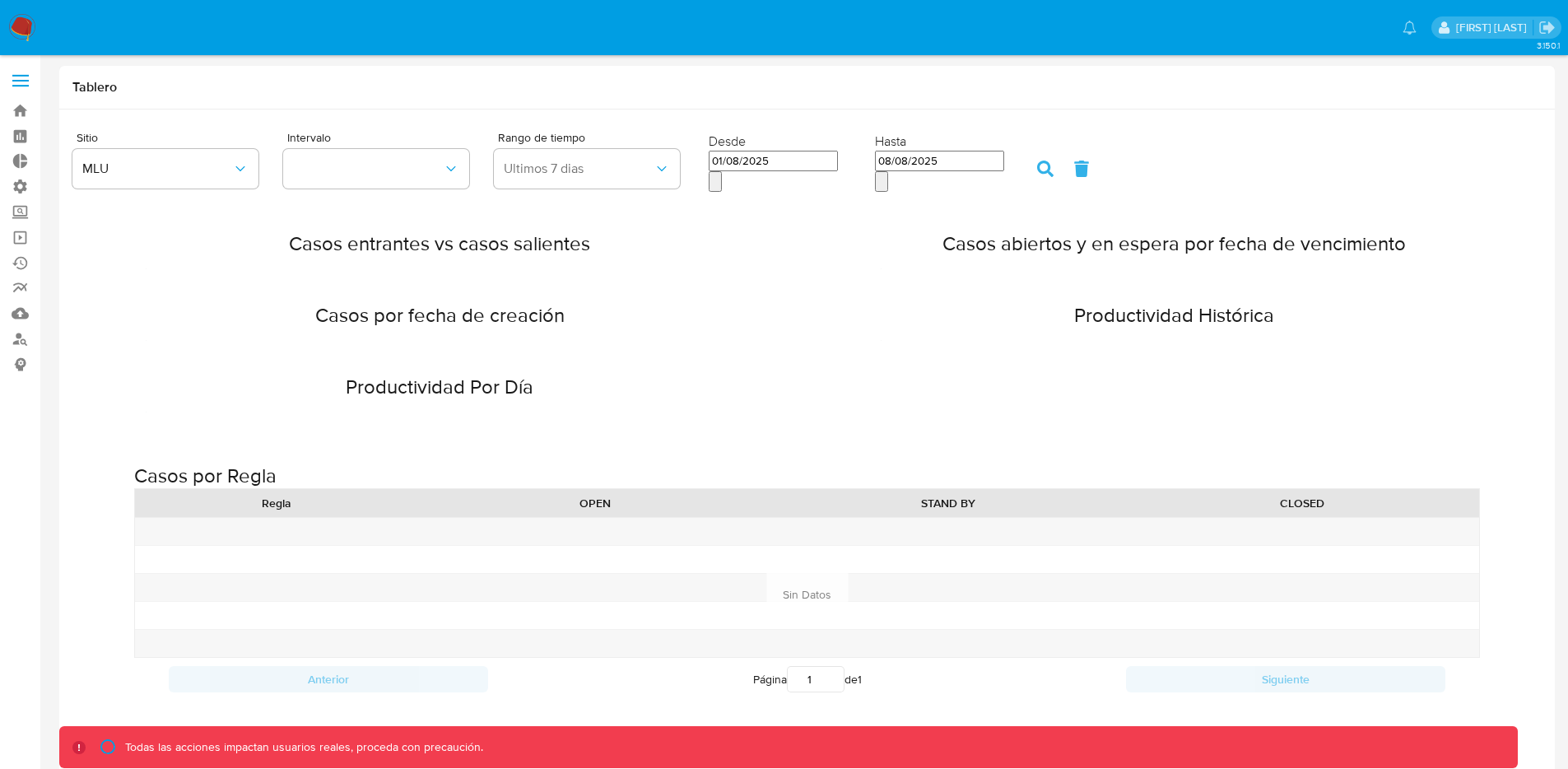 scroll, scrollTop: 0, scrollLeft: 0, axis: both 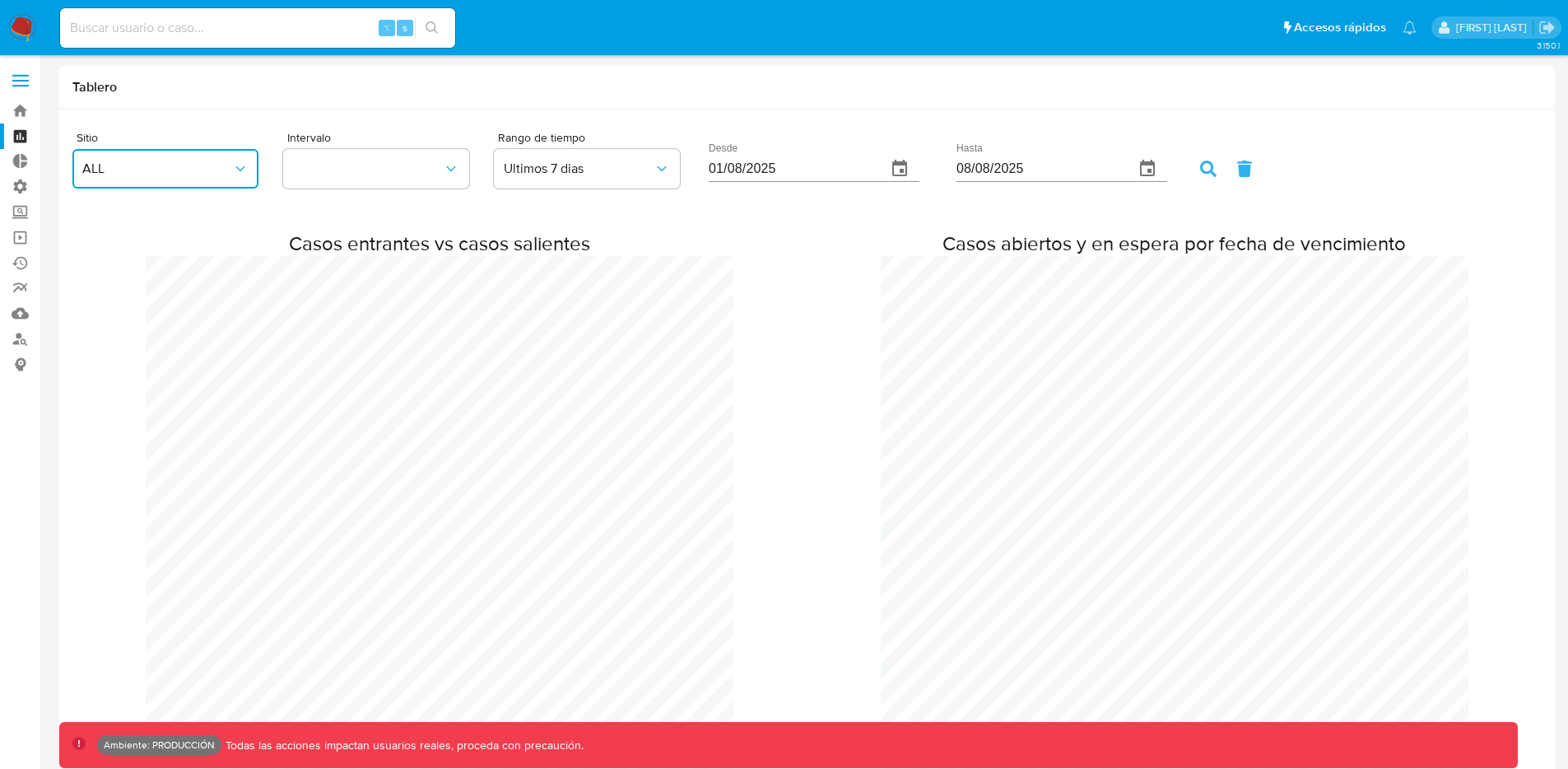click on "ALL" at bounding box center [165, 169] 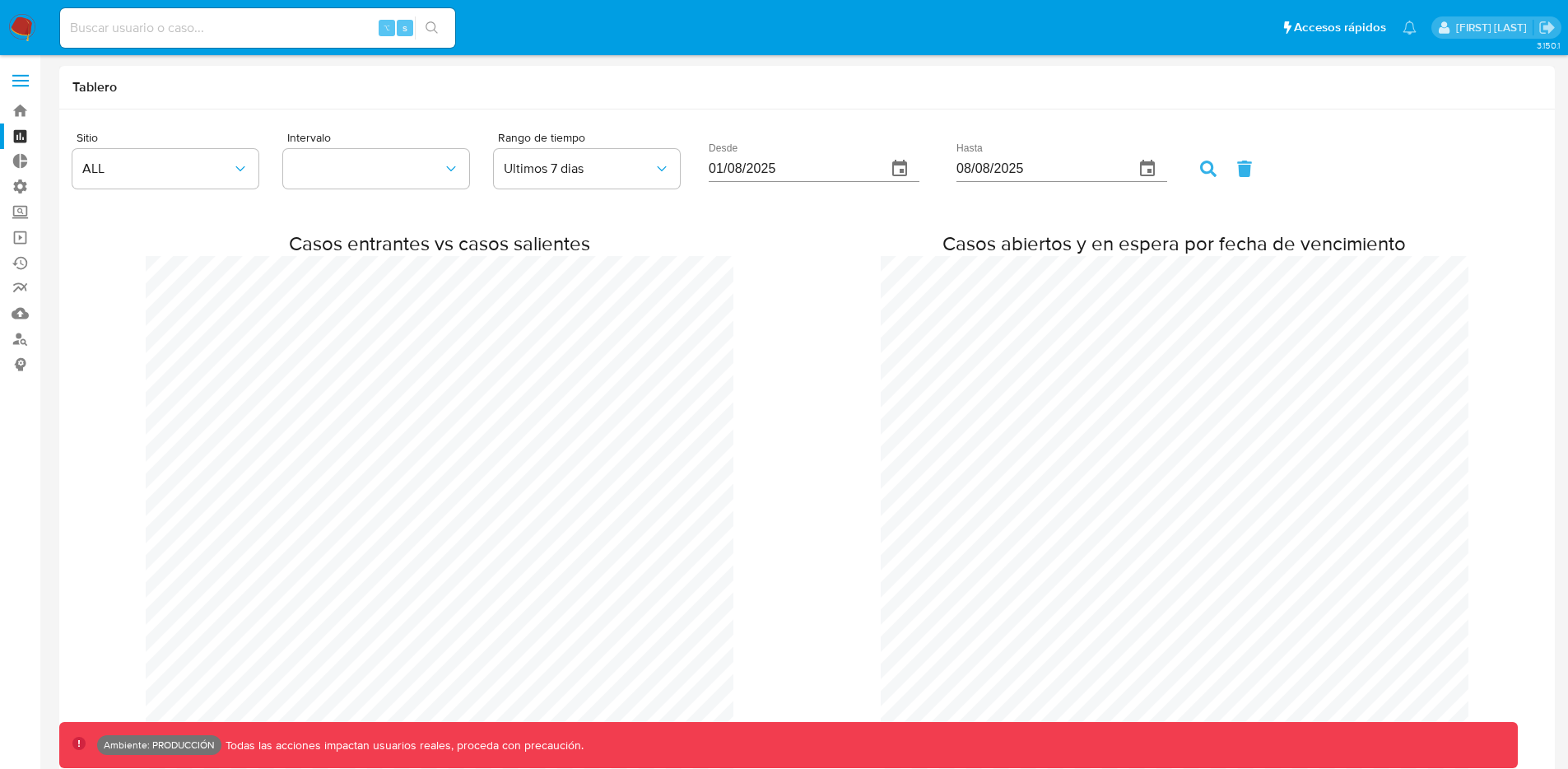 click on "Tablero" at bounding box center (807, 87) 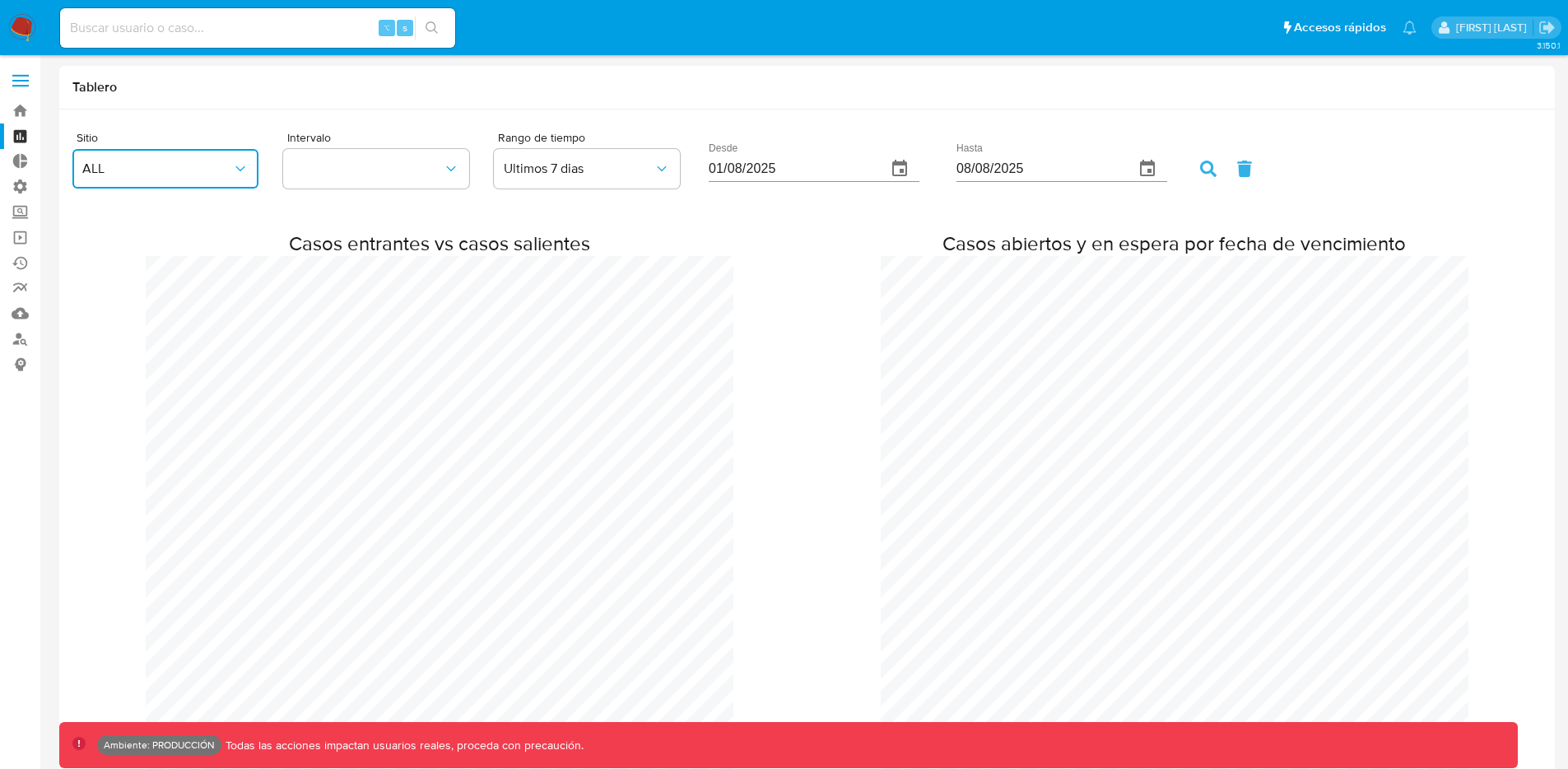 click on "ALL" at bounding box center (165, 169) 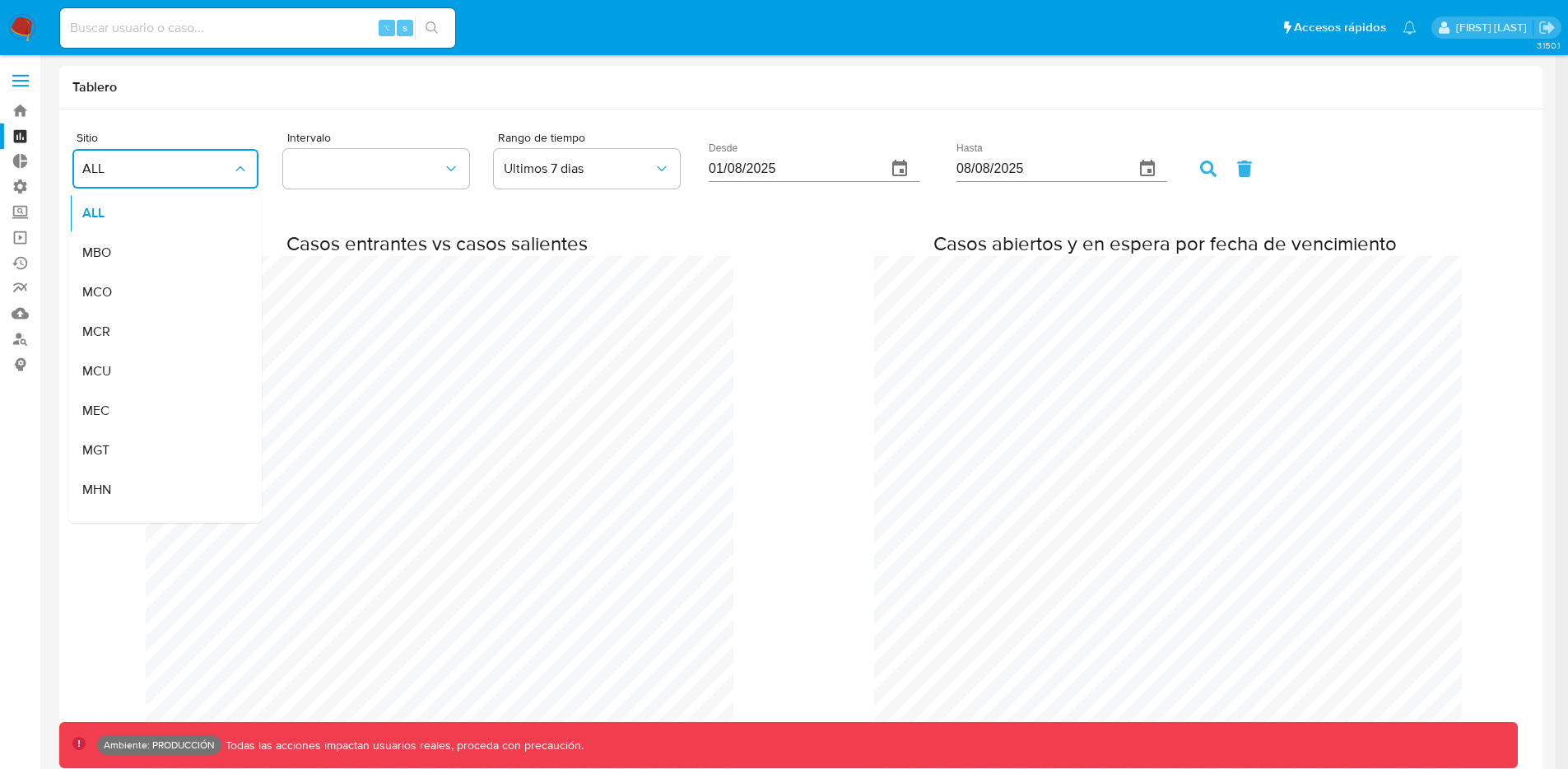 click on "Casos entrantes vs casos salientes Casos abiertos y en espera por fecha de vencimiento" at bounding box center (801, 522) 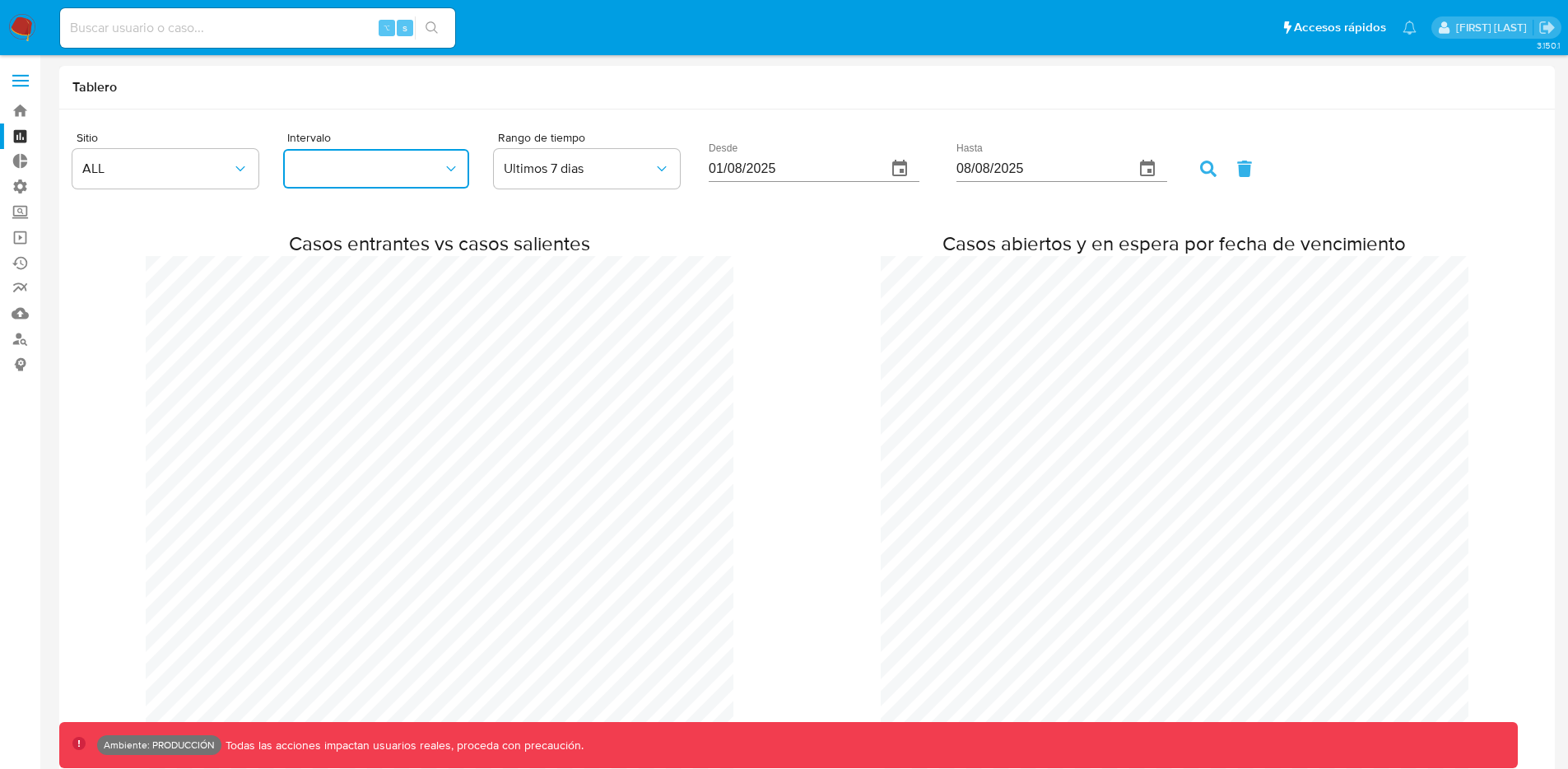 click at bounding box center (376, 169) 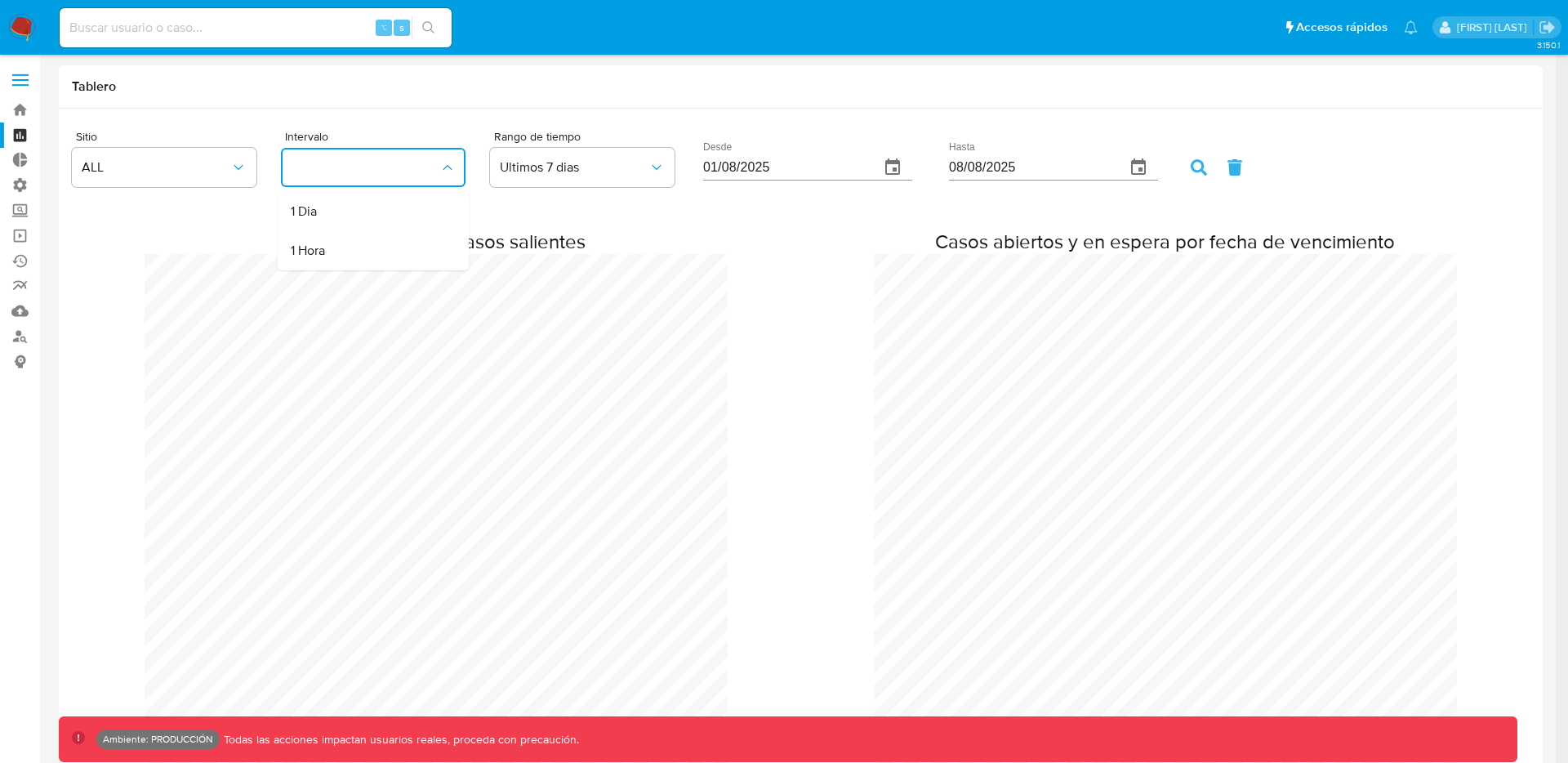 click at bounding box center [373, 167] 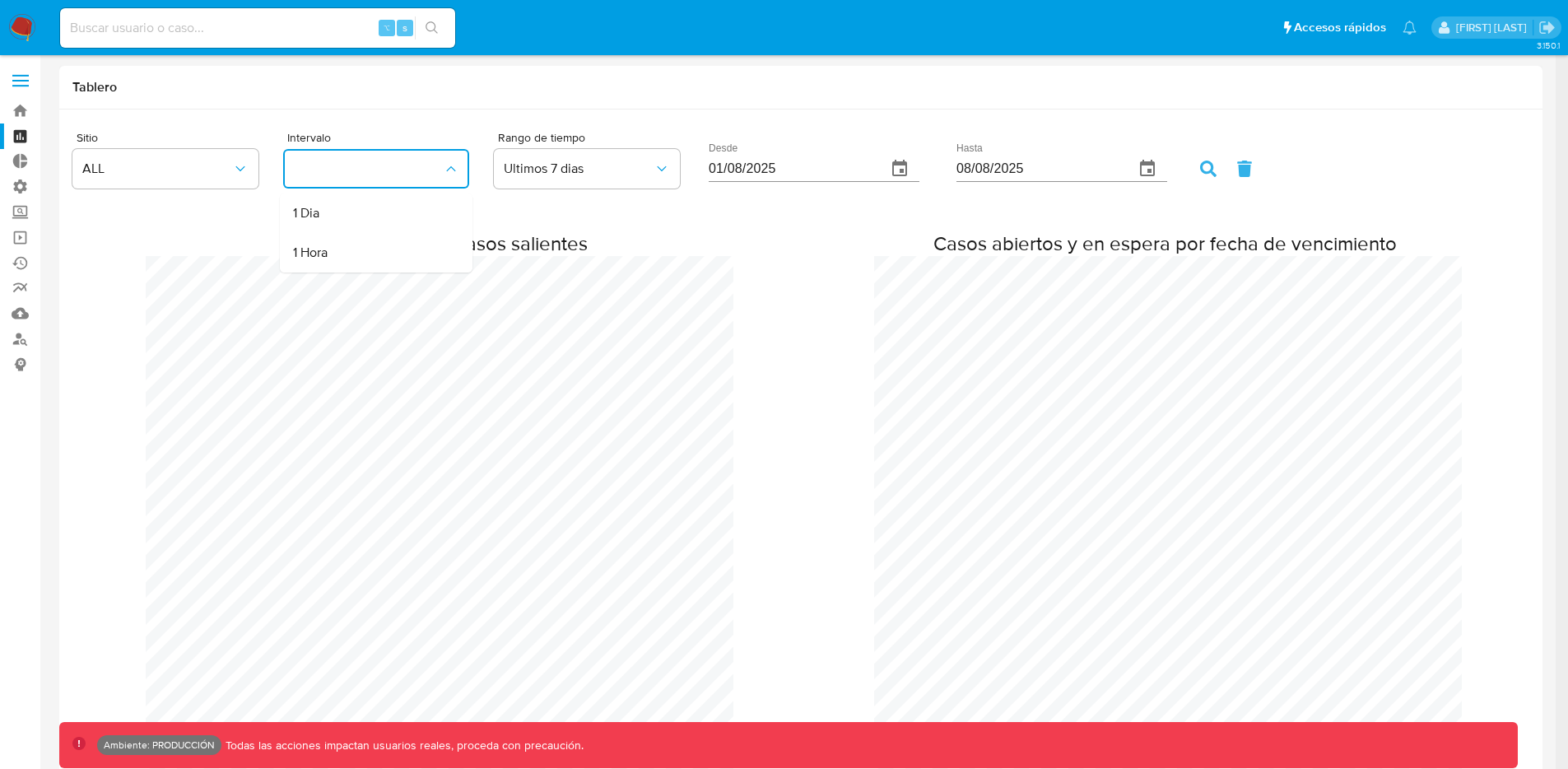 scroll, scrollTop: 819437, scrollLeft: 821529, axis: both 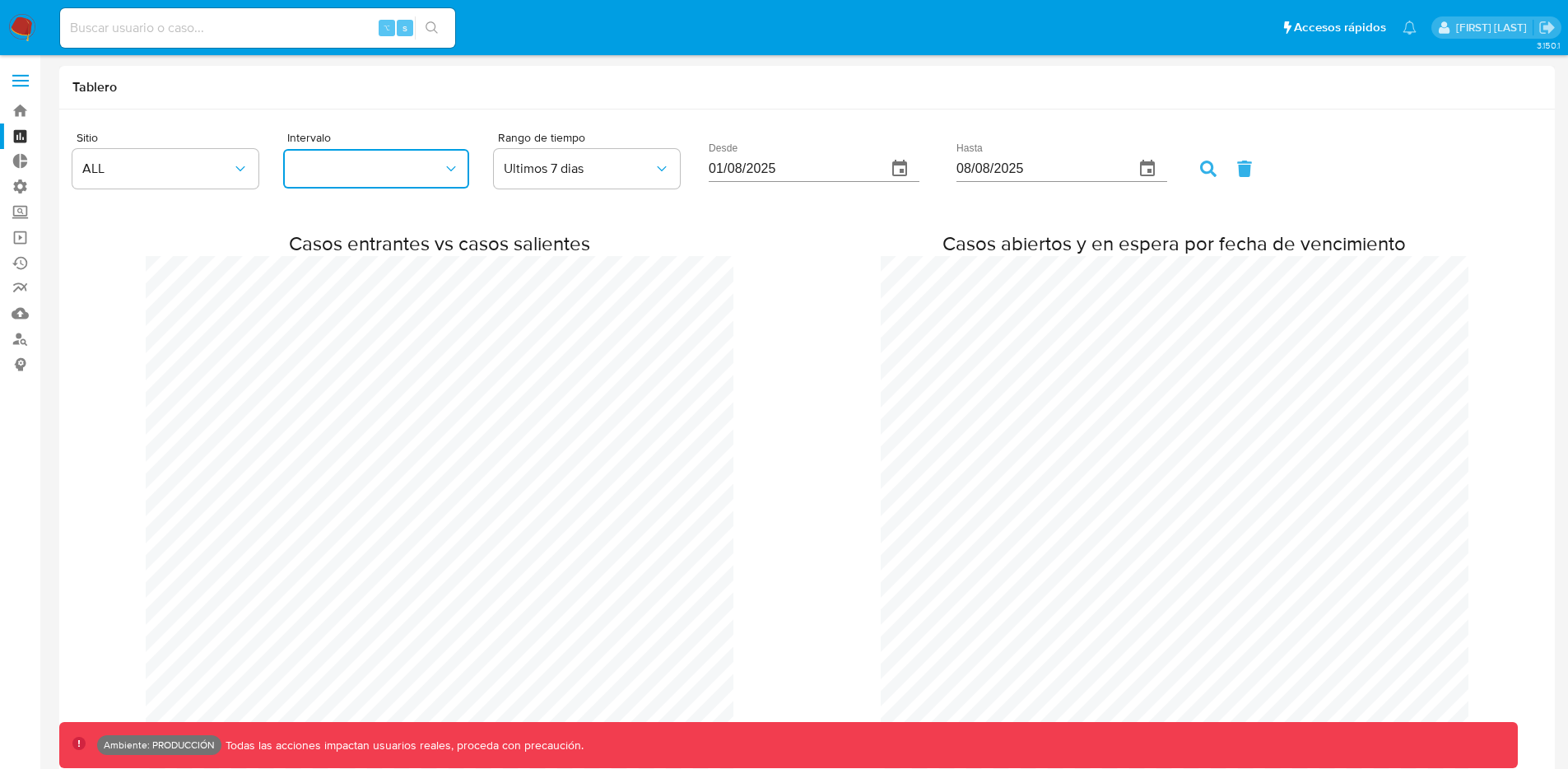 click at bounding box center (376, 169) 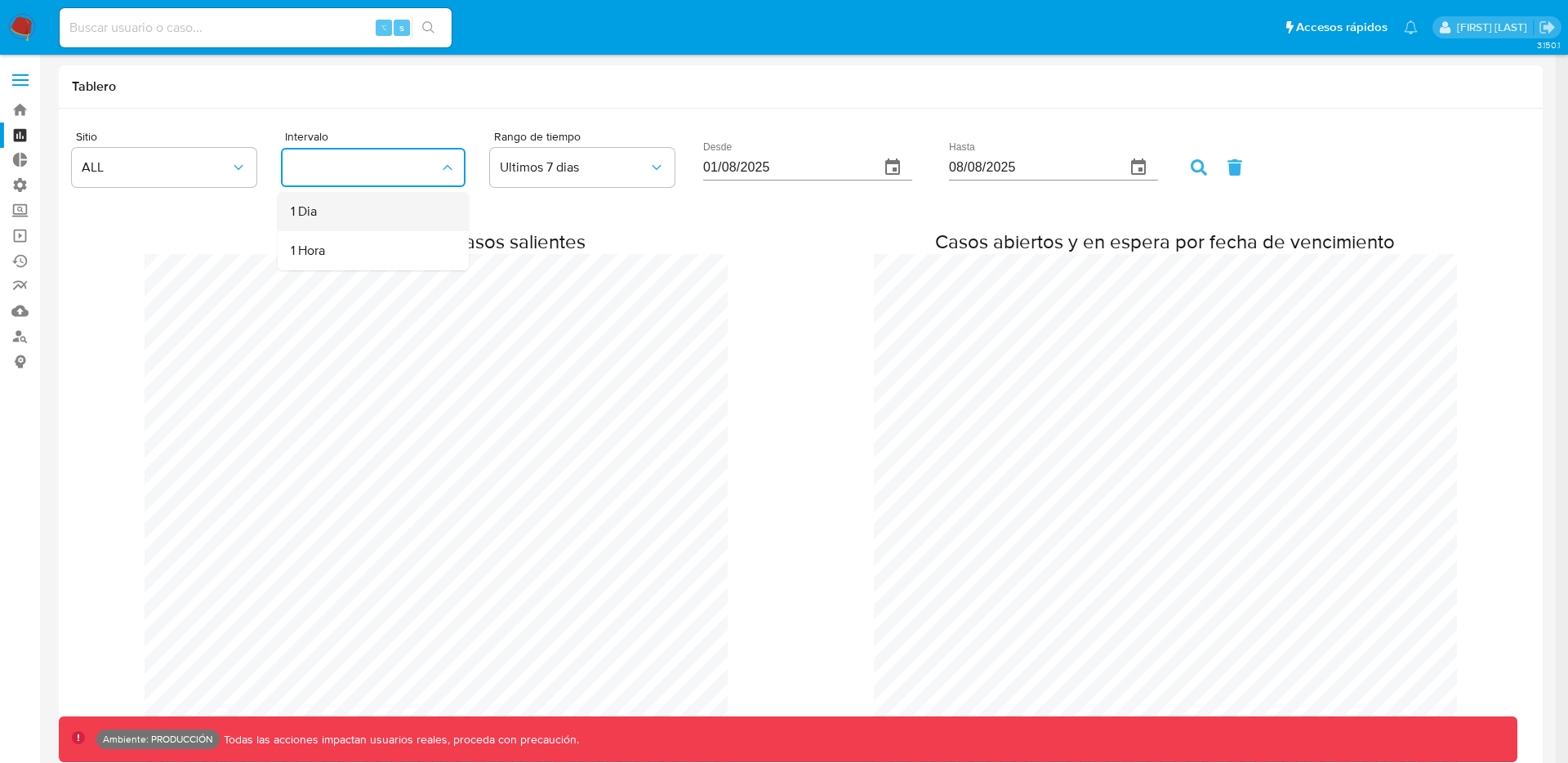 click on "1 Dia" at bounding box center [368, 212] 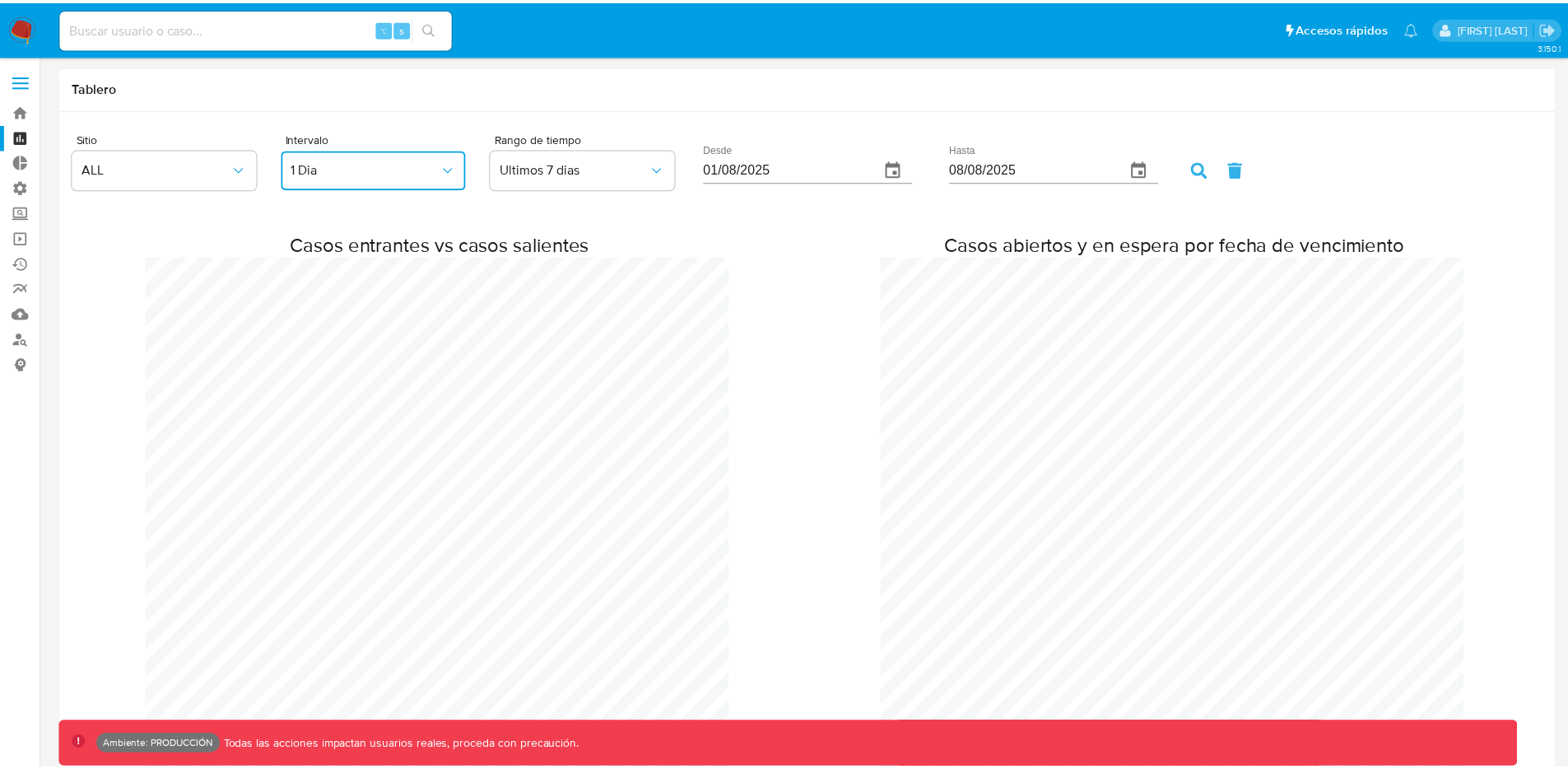 scroll, scrollTop: 819437, scrollLeft: 821529, axis: both 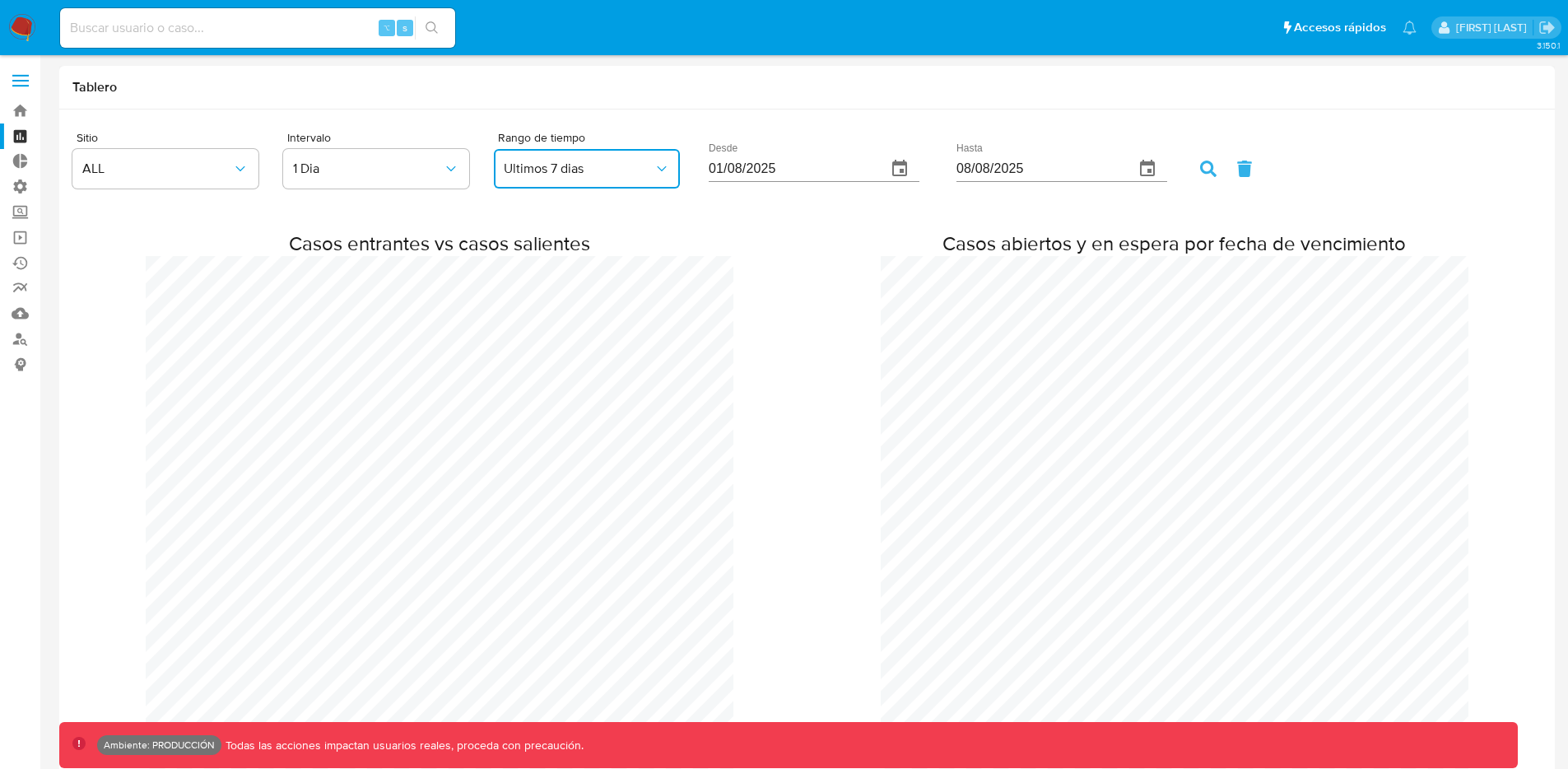 click on "Ultimos 7 dias" at bounding box center [579, 169] 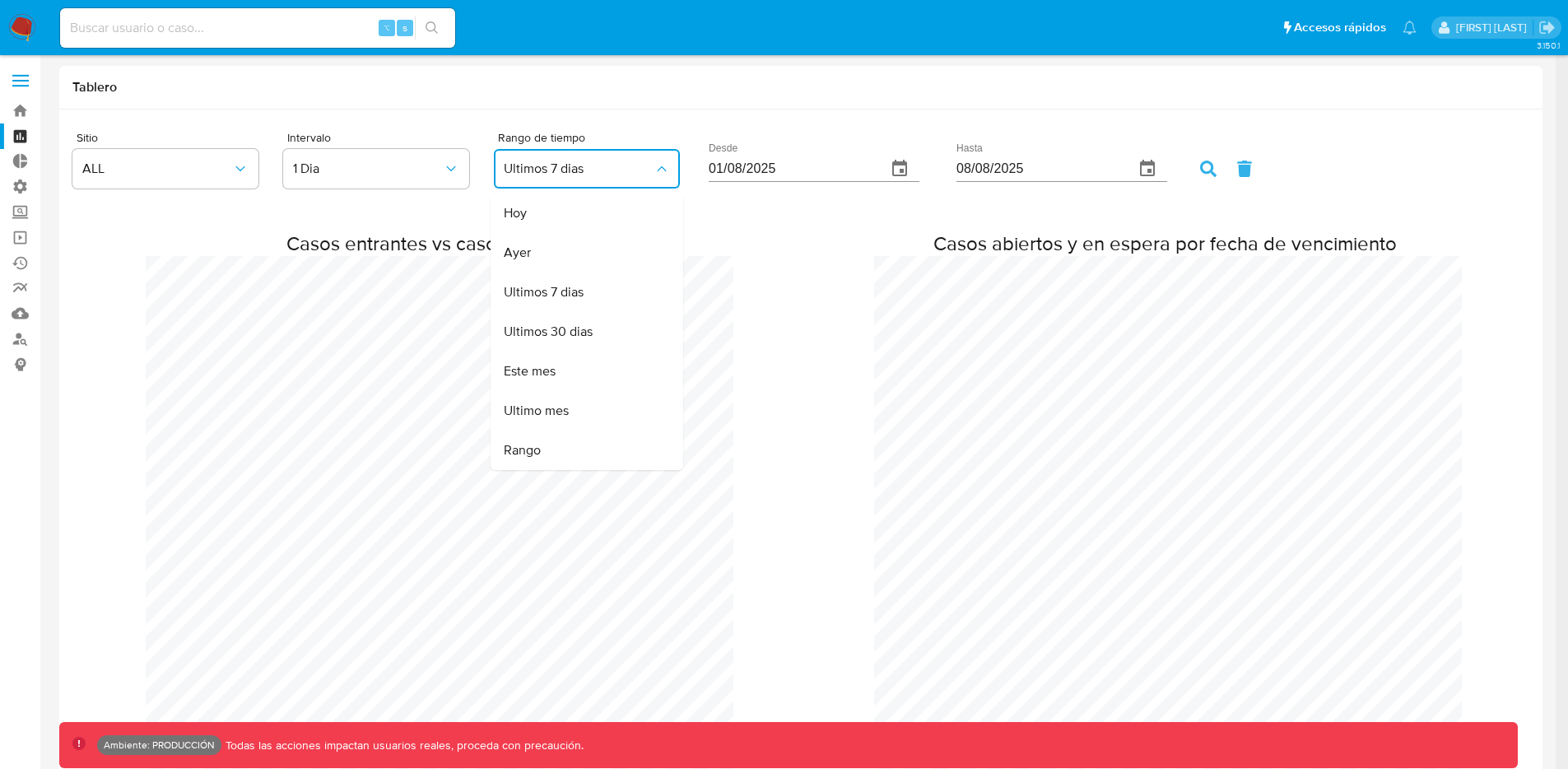 click on "Casos entrantes vs casos salientes Casos abiertos y en espera por fecha de vencimiento" at bounding box center (801, 522) 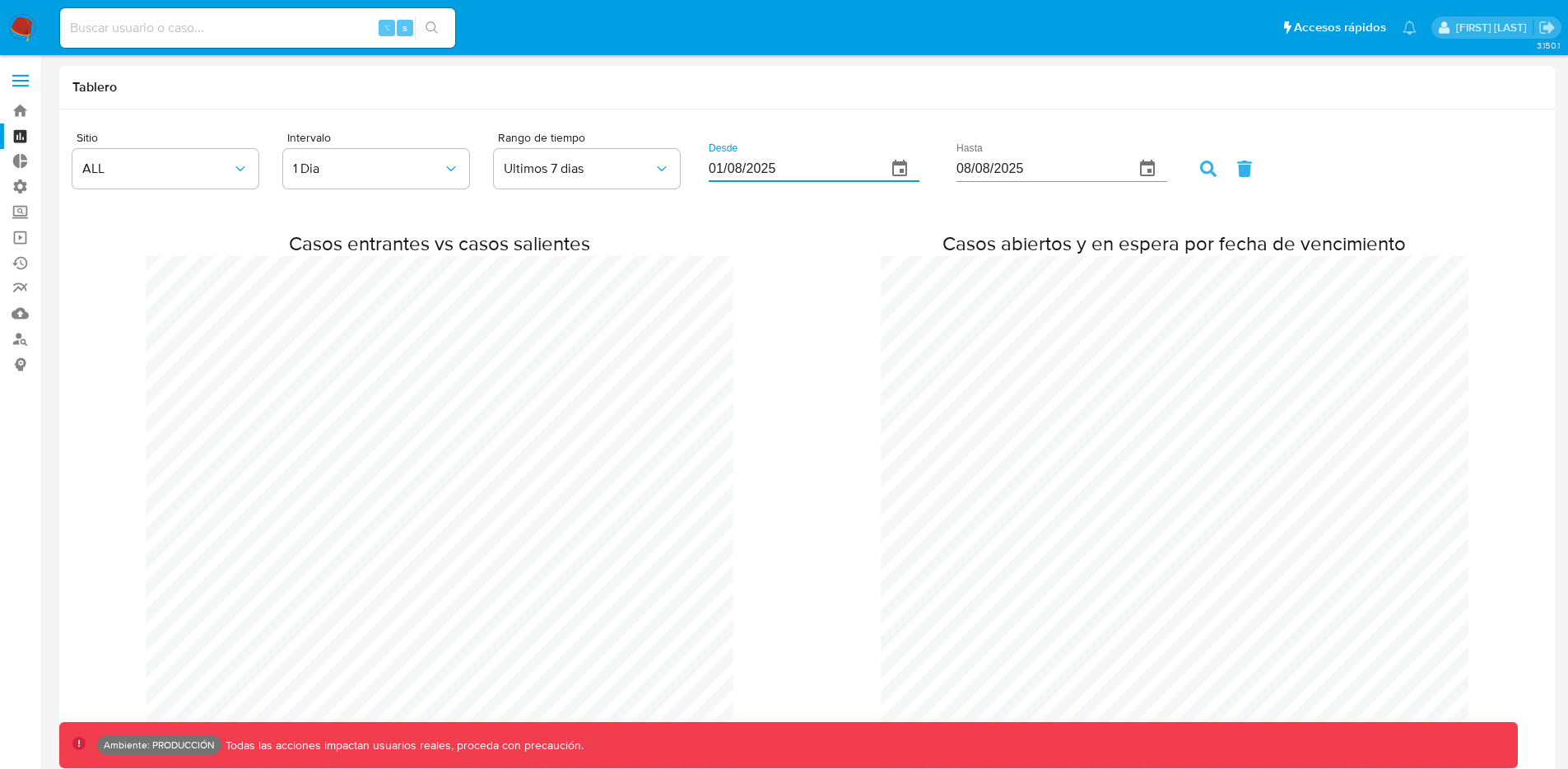 drag, startPoint x: 818, startPoint y: 165, endPoint x: 783, endPoint y: 164, distance: 35.014283 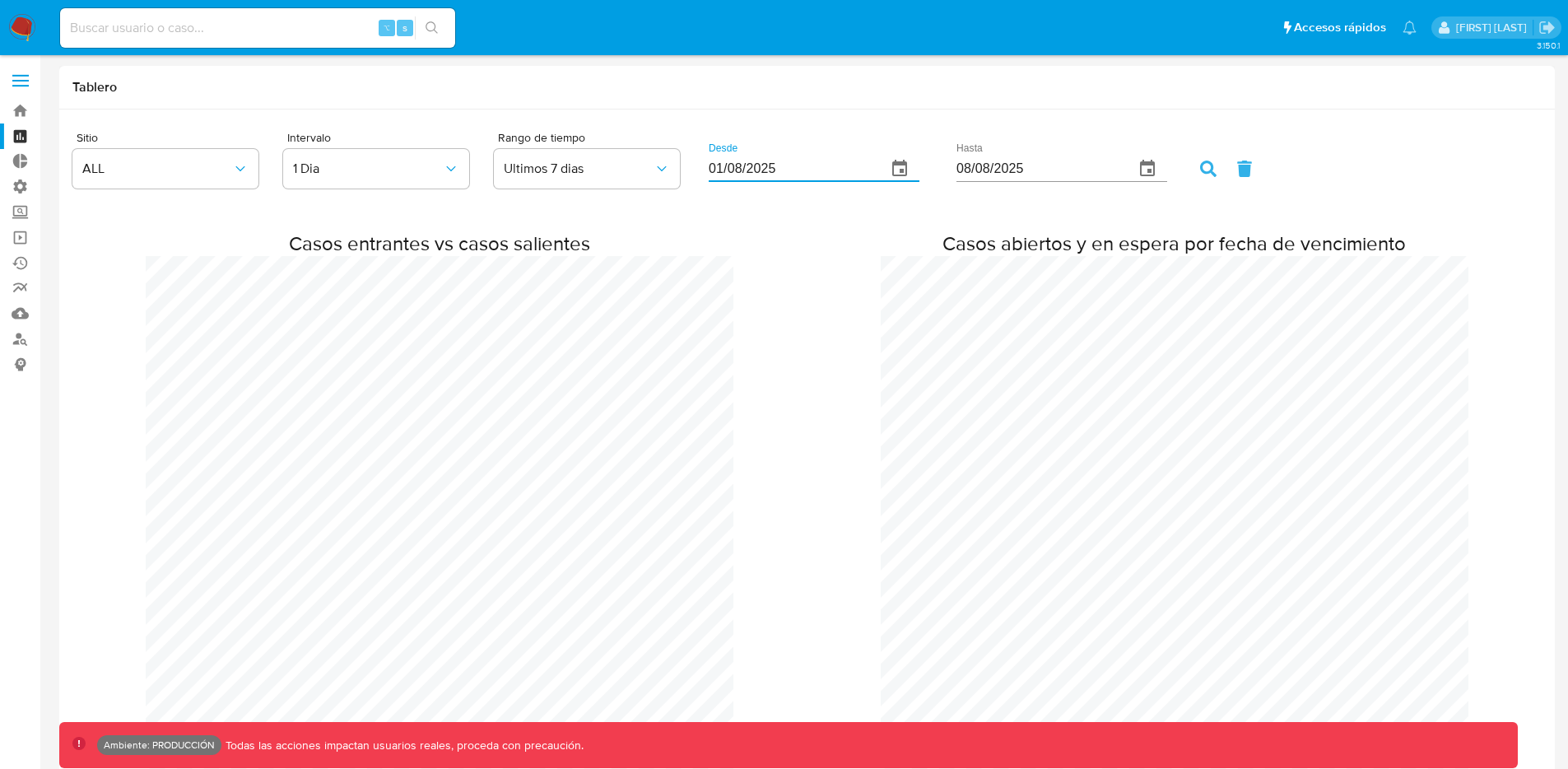 click on "08/08/2025" at bounding box center [1039, 169] 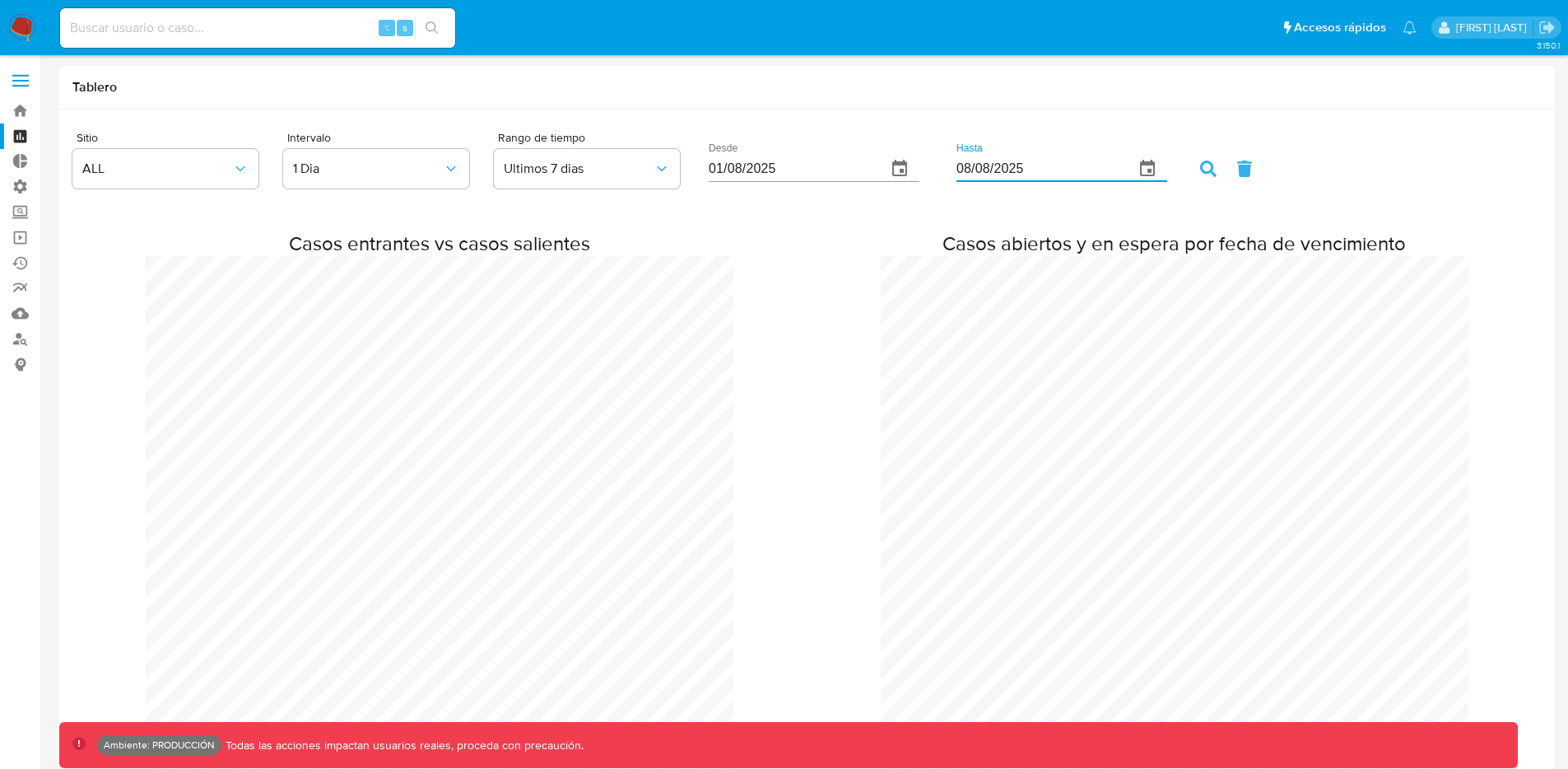 click on "01/08/2025" at bounding box center [791, 169] 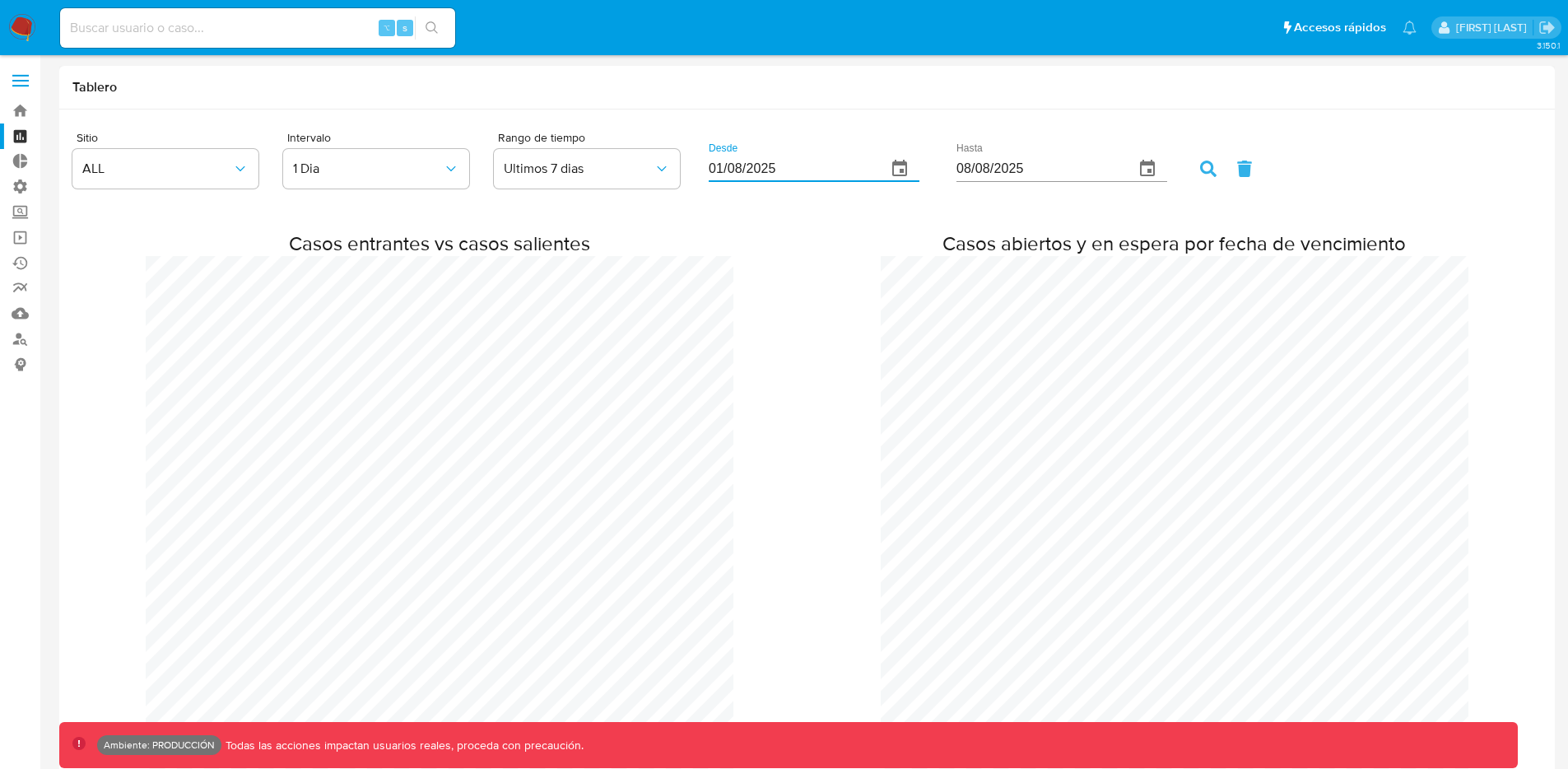 click on "08/08/2025" at bounding box center [1039, 169] 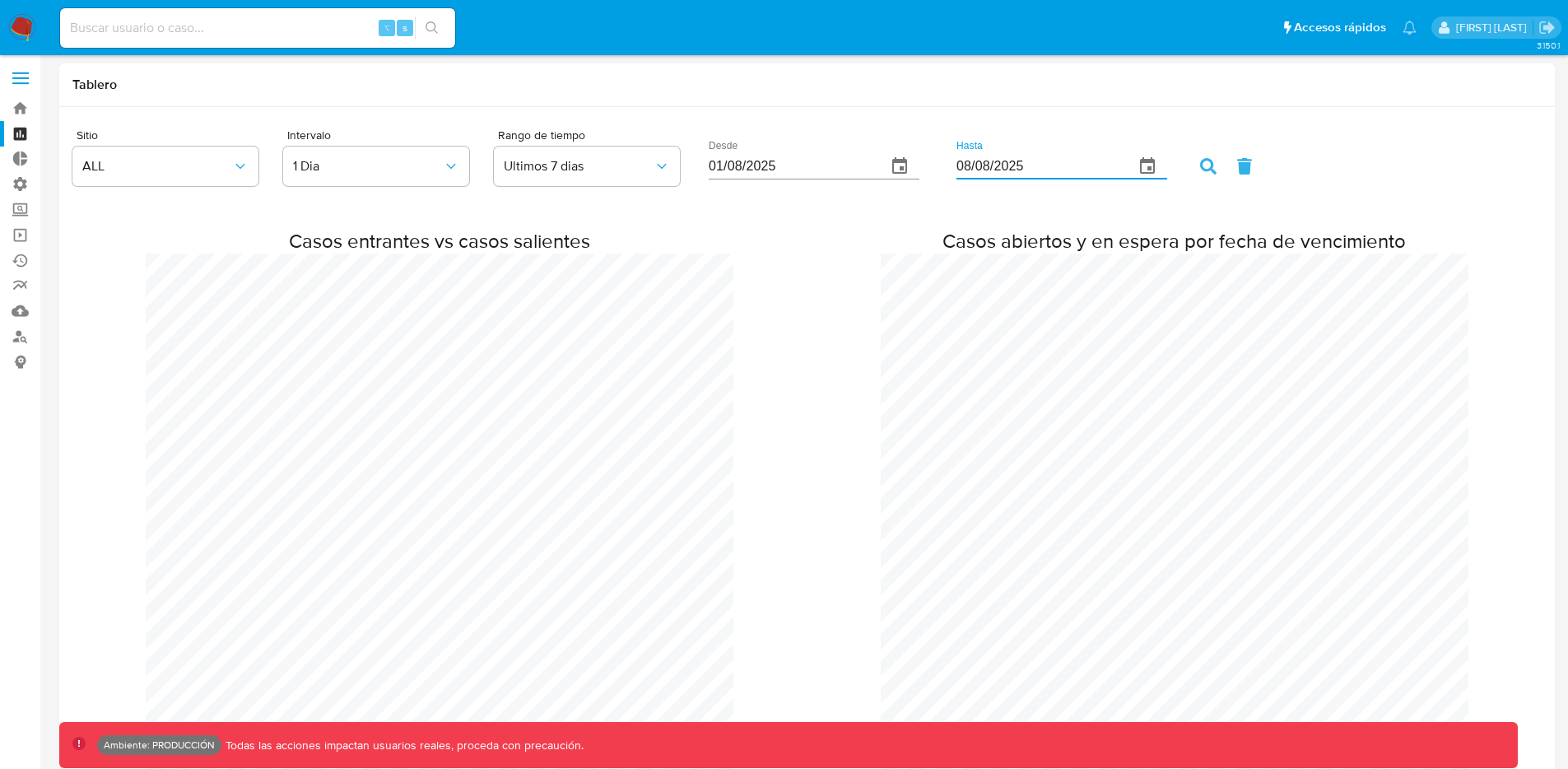 scroll, scrollTop: 0, scrollLeft: 0, axis: both 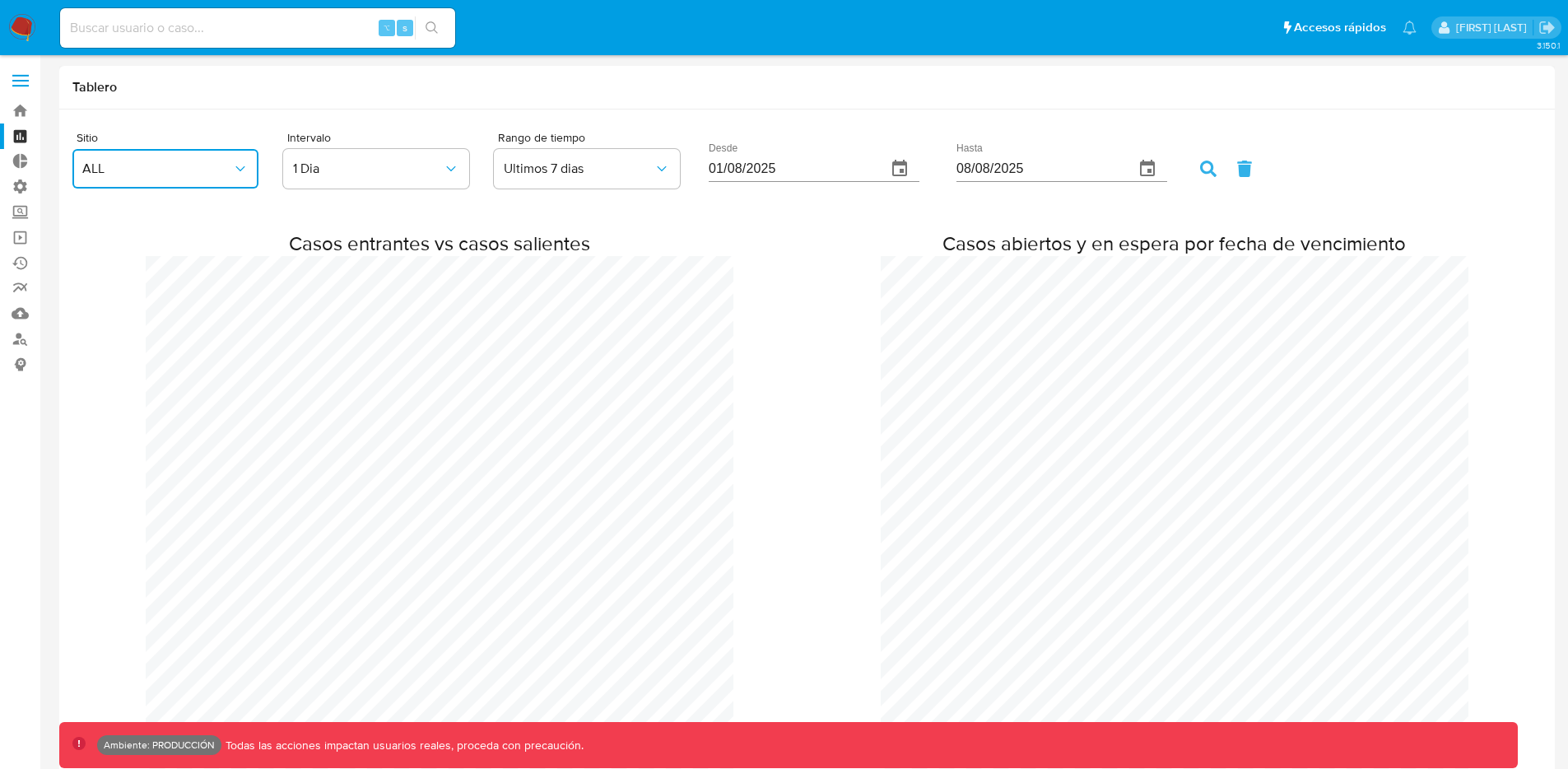 click on "ALL" at bounding box center (157, 169) 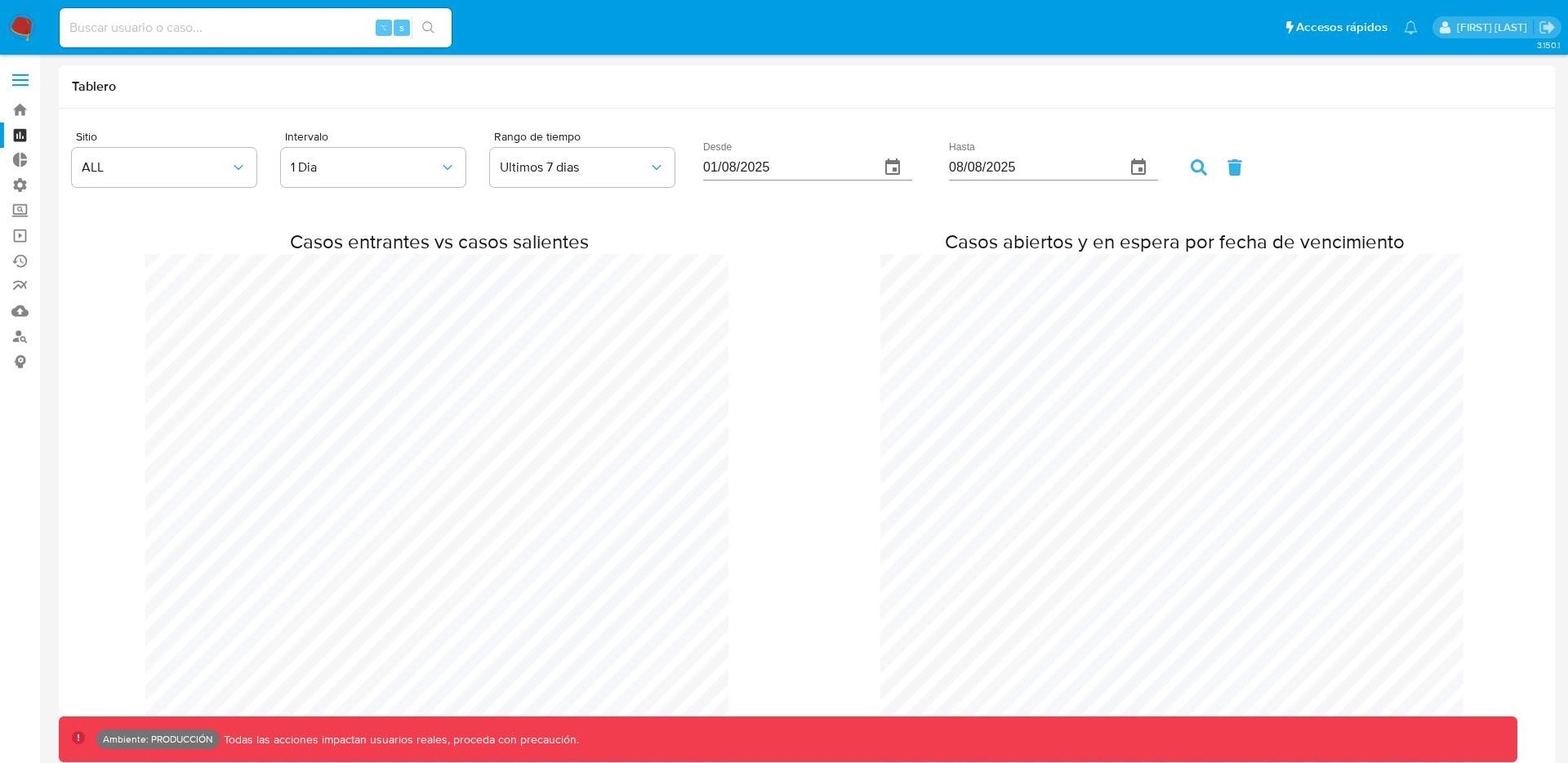 click on "Tablero" at bounding box center [807, 87] 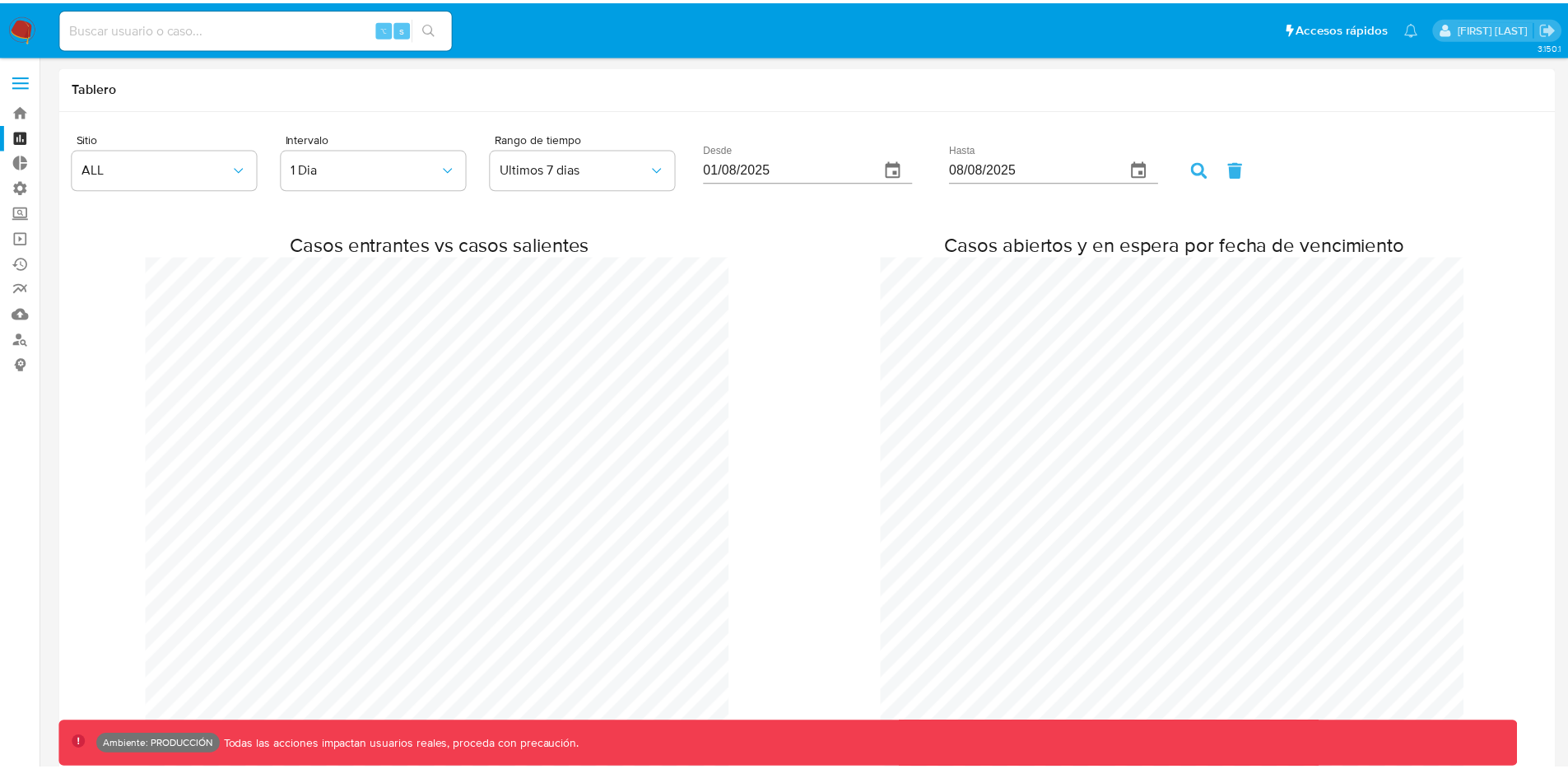 scroll, scrollTop: 819437, scrollLeft: 821529, axis: both 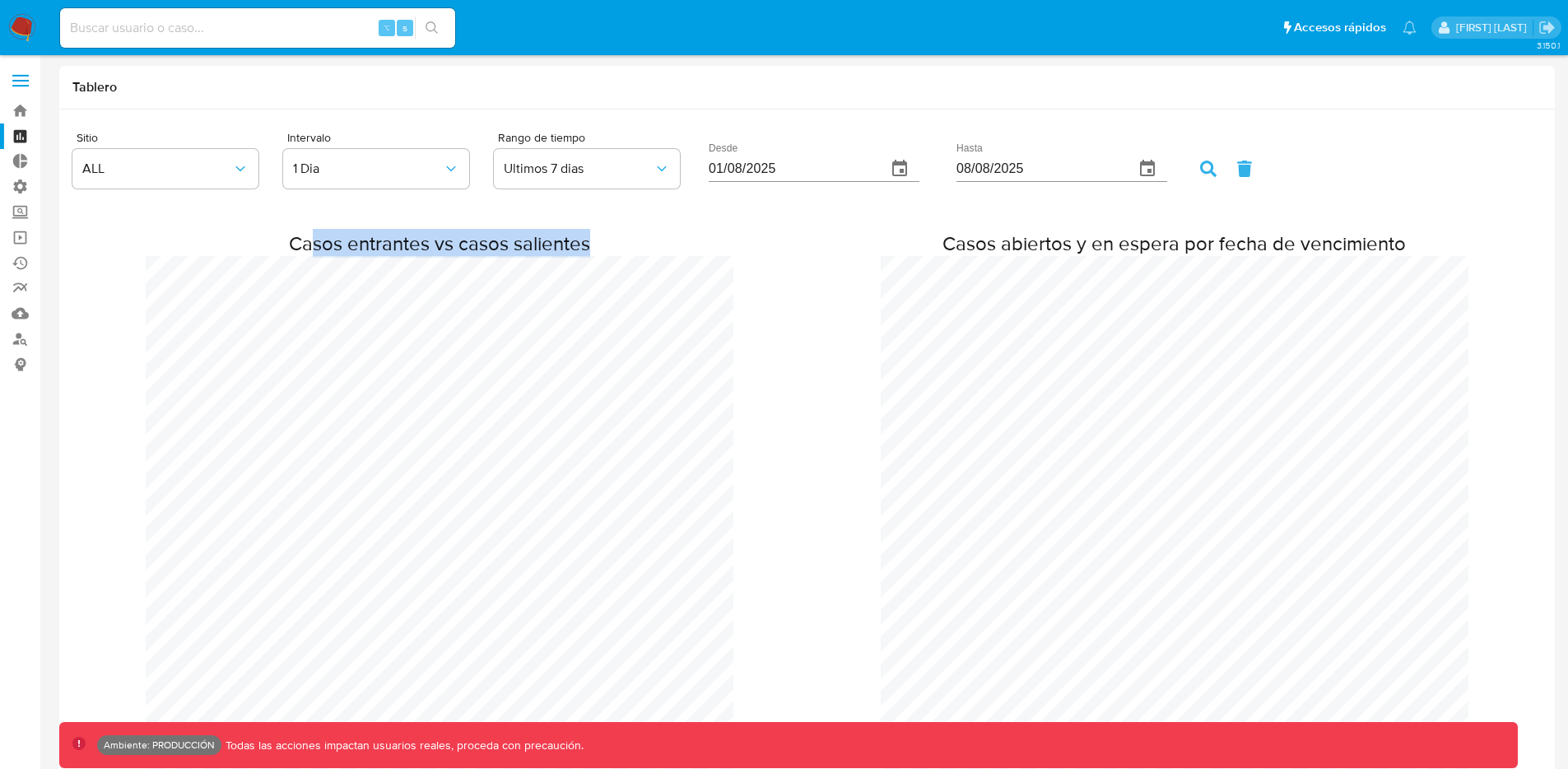 click on "Casos entrantes vs casos salientes" at bounding box center (440, 538) 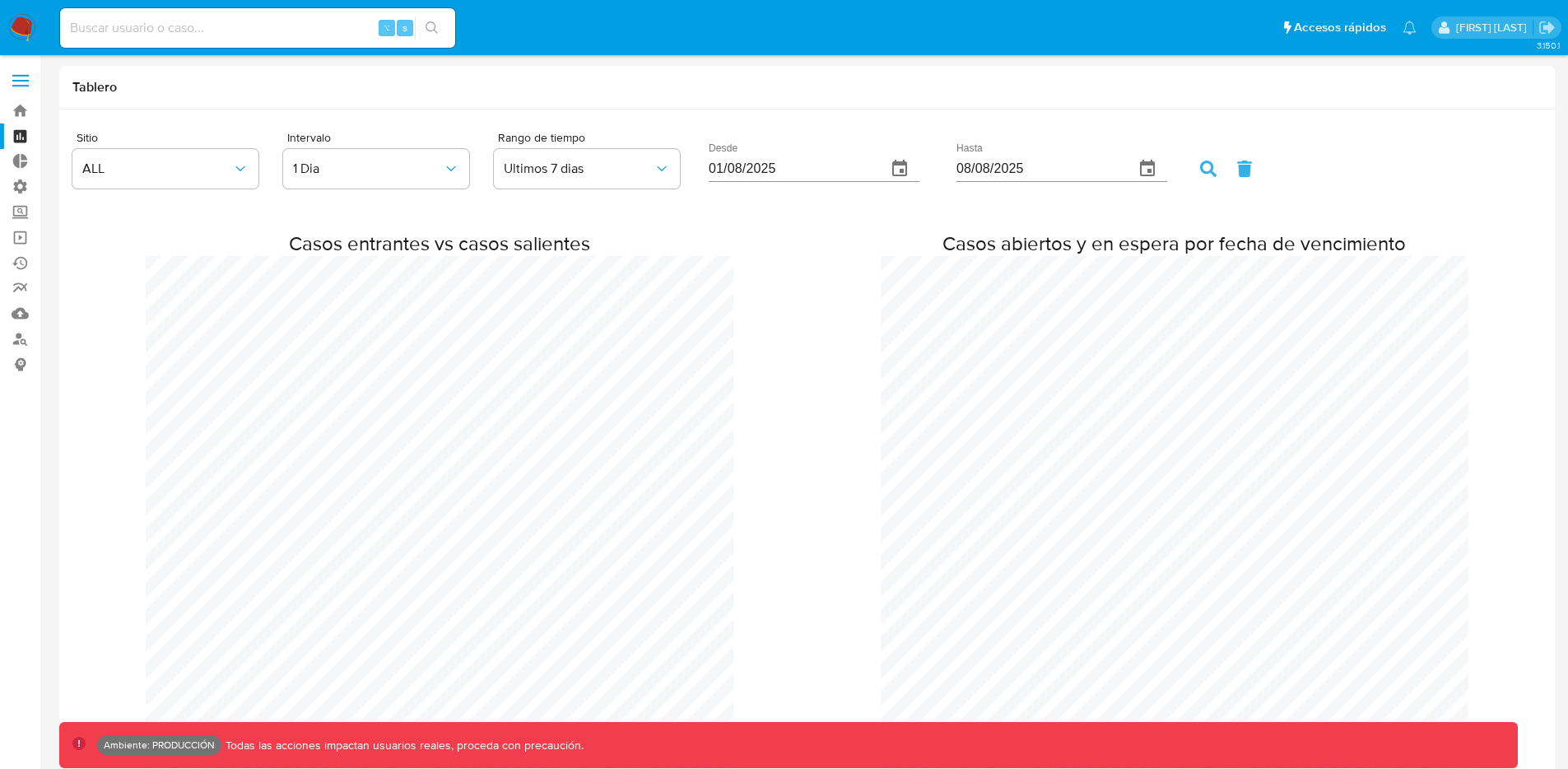 click at bounding box center (21, 81) 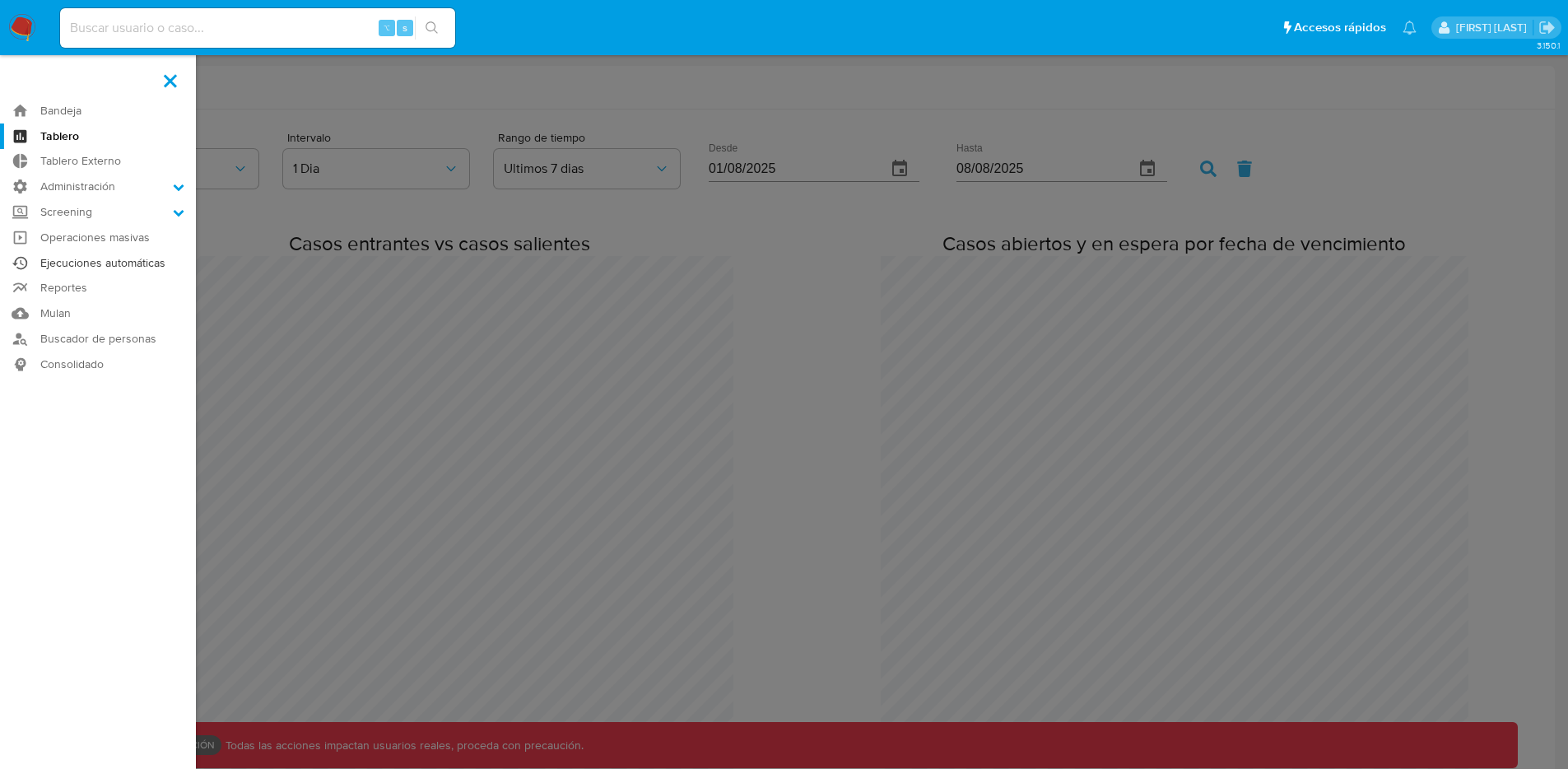 click on "Ejecuciones automáticas" at bounding box center (98, 263) 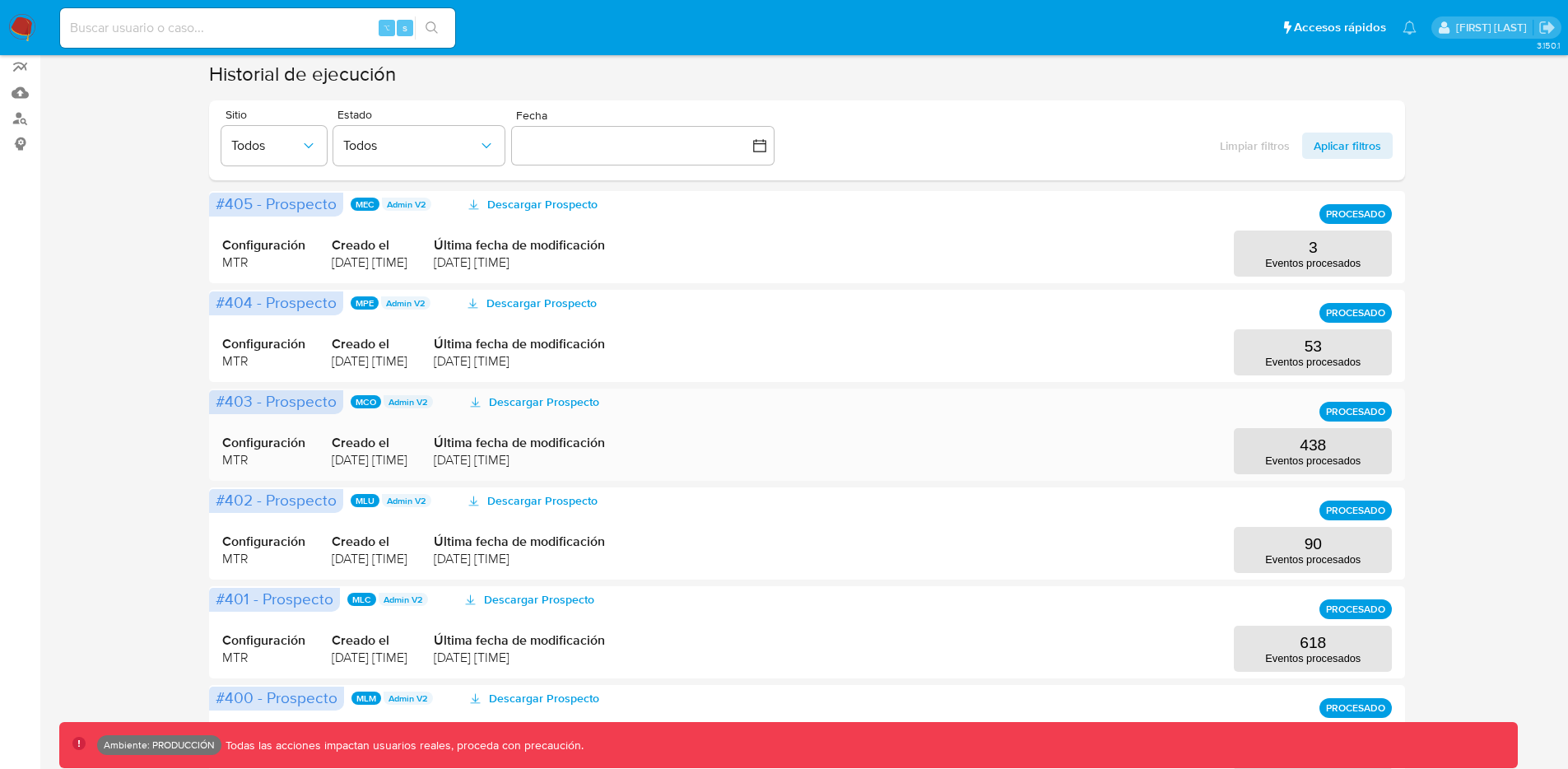 scroll, scrollTop: 295, scrollLeft: 0, axis: vertical 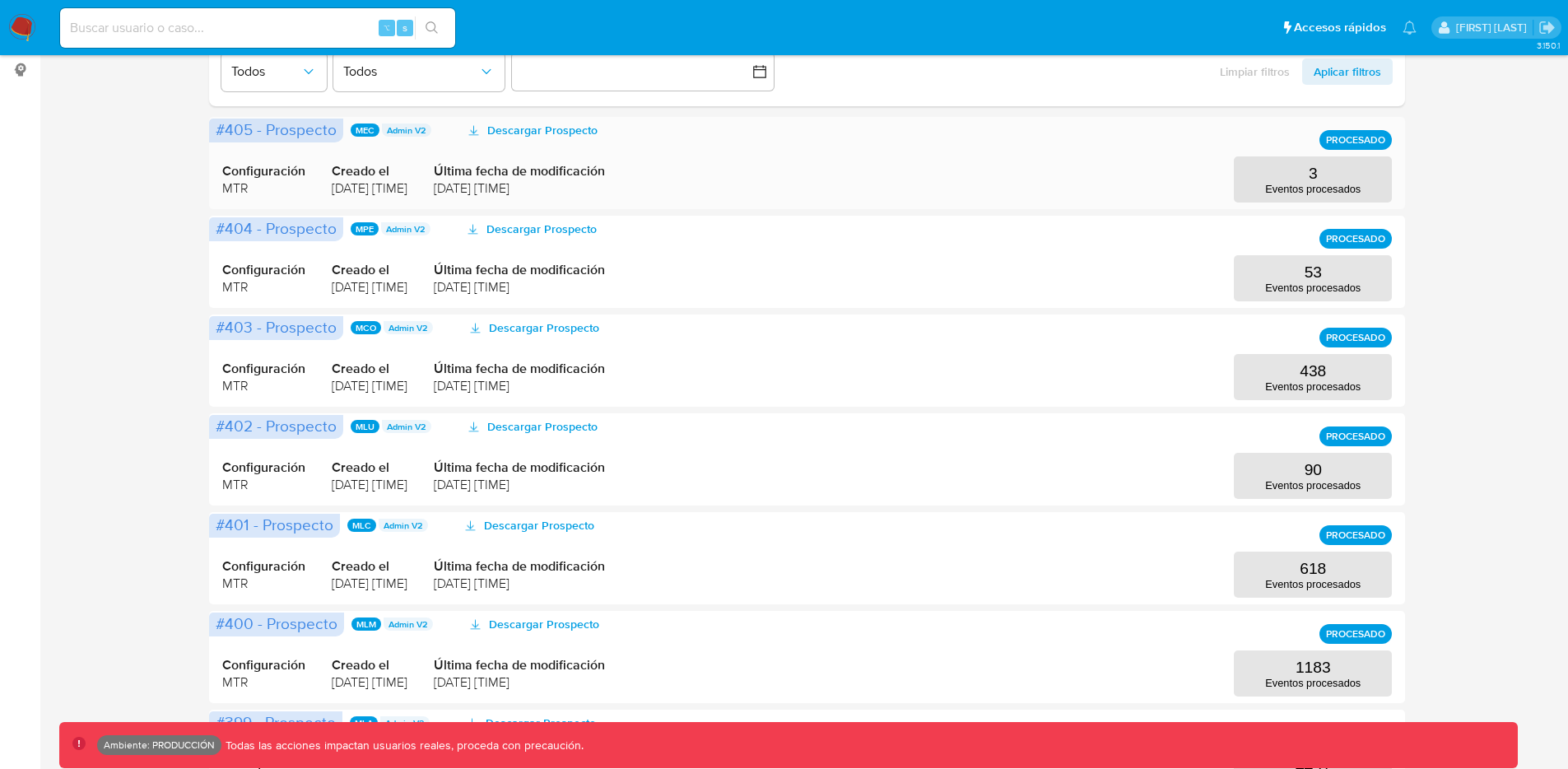drag, startPoint x: 400, startPoint y: 190, endPoint x: 512, endPoint y: 201, distance: 112.5389 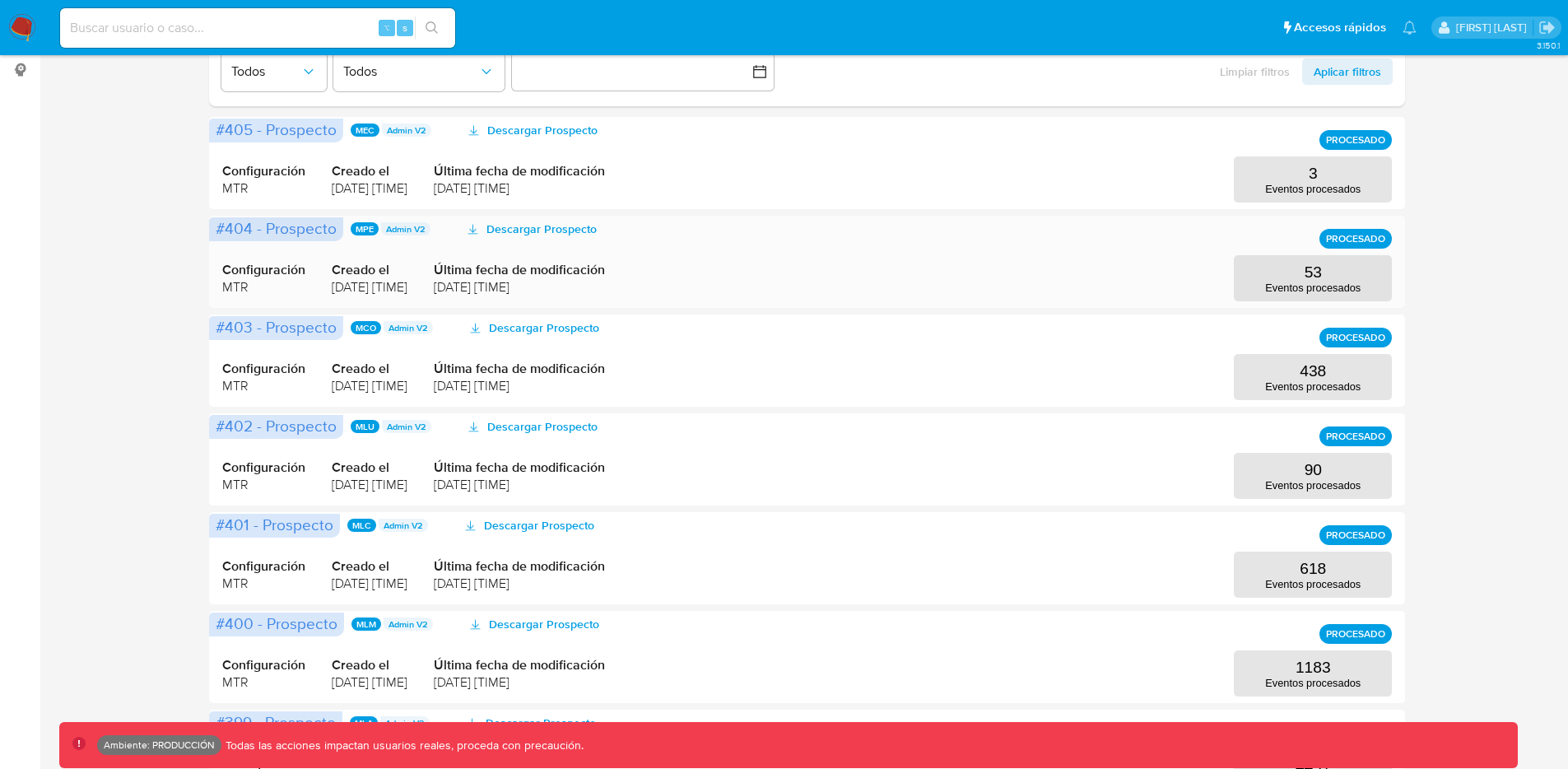 drag, startPoint x: 356, startPoint y: 288, endPoint x: 491, endPoint y: 295, distance: 135.181 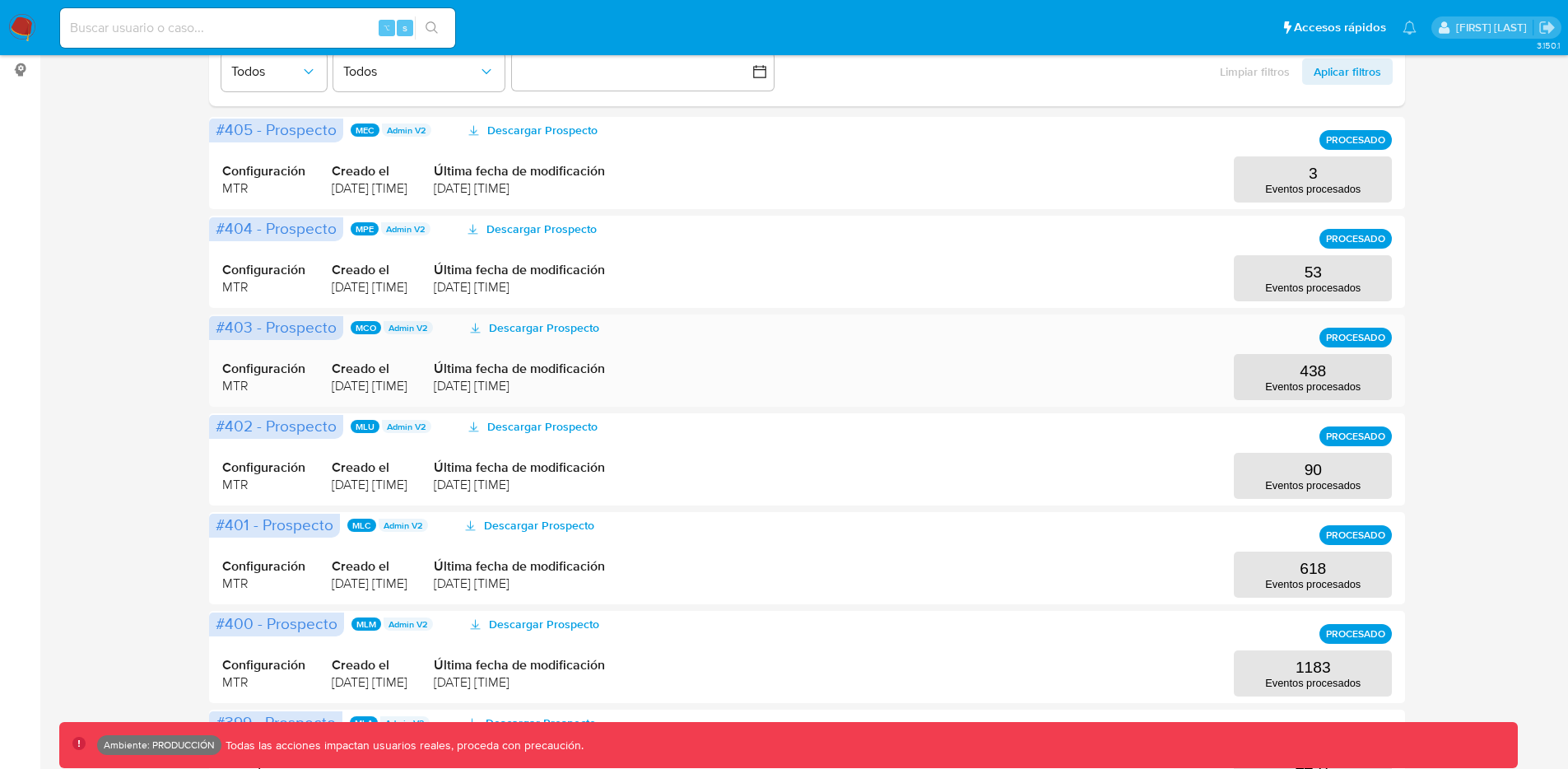 drag, startPoint x: 402, startPoint y: 374, endPoint x: 468, endPoint y: 390, distance: 67.91171 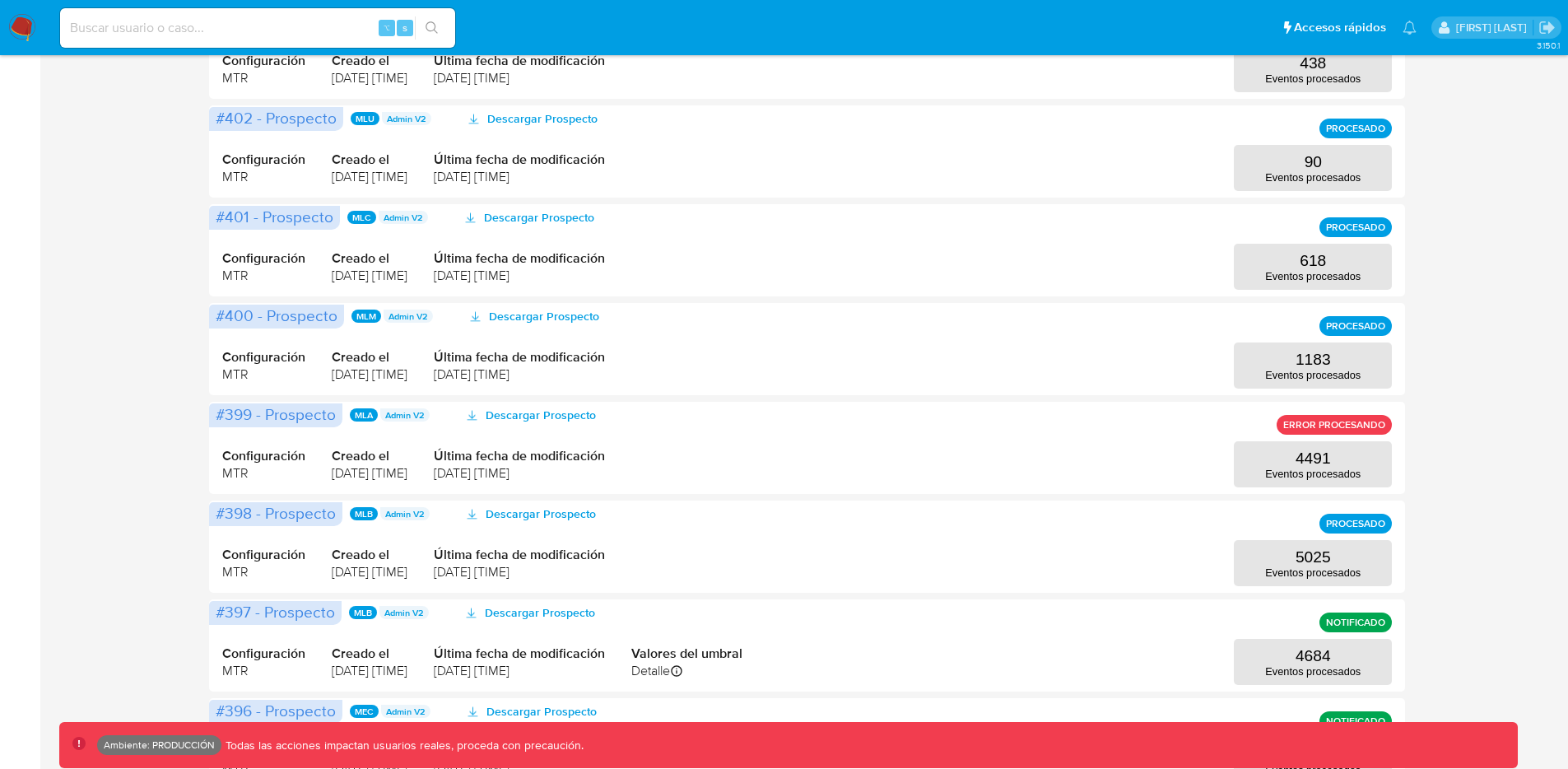 scroll, scrollTop: 602, scrollLeft: 0, axis: vertical 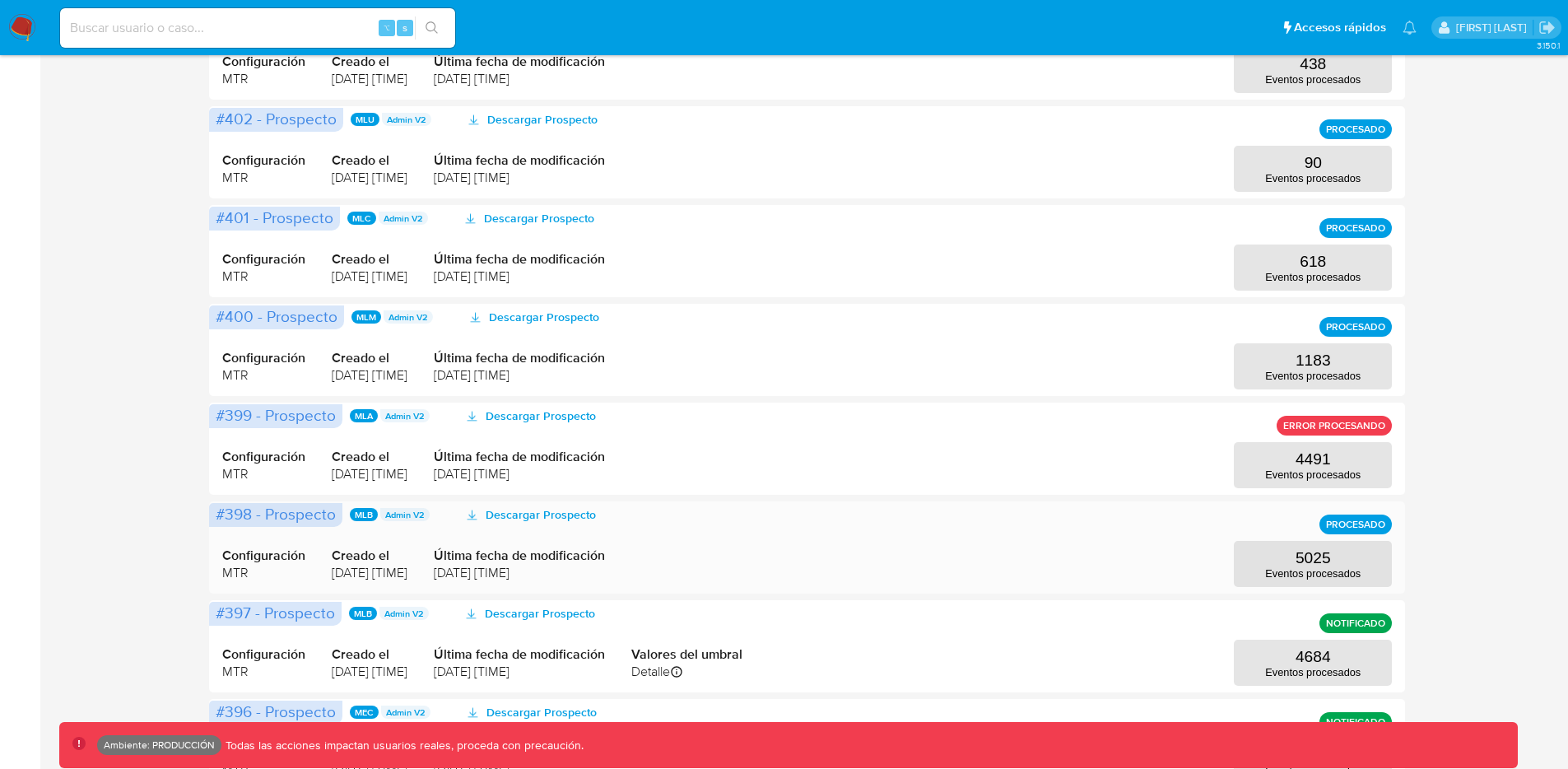 drag, startPoint x: 601, startPoint y: 574, endPoint x: 309, endPoint y: 524, distance: 296.24989 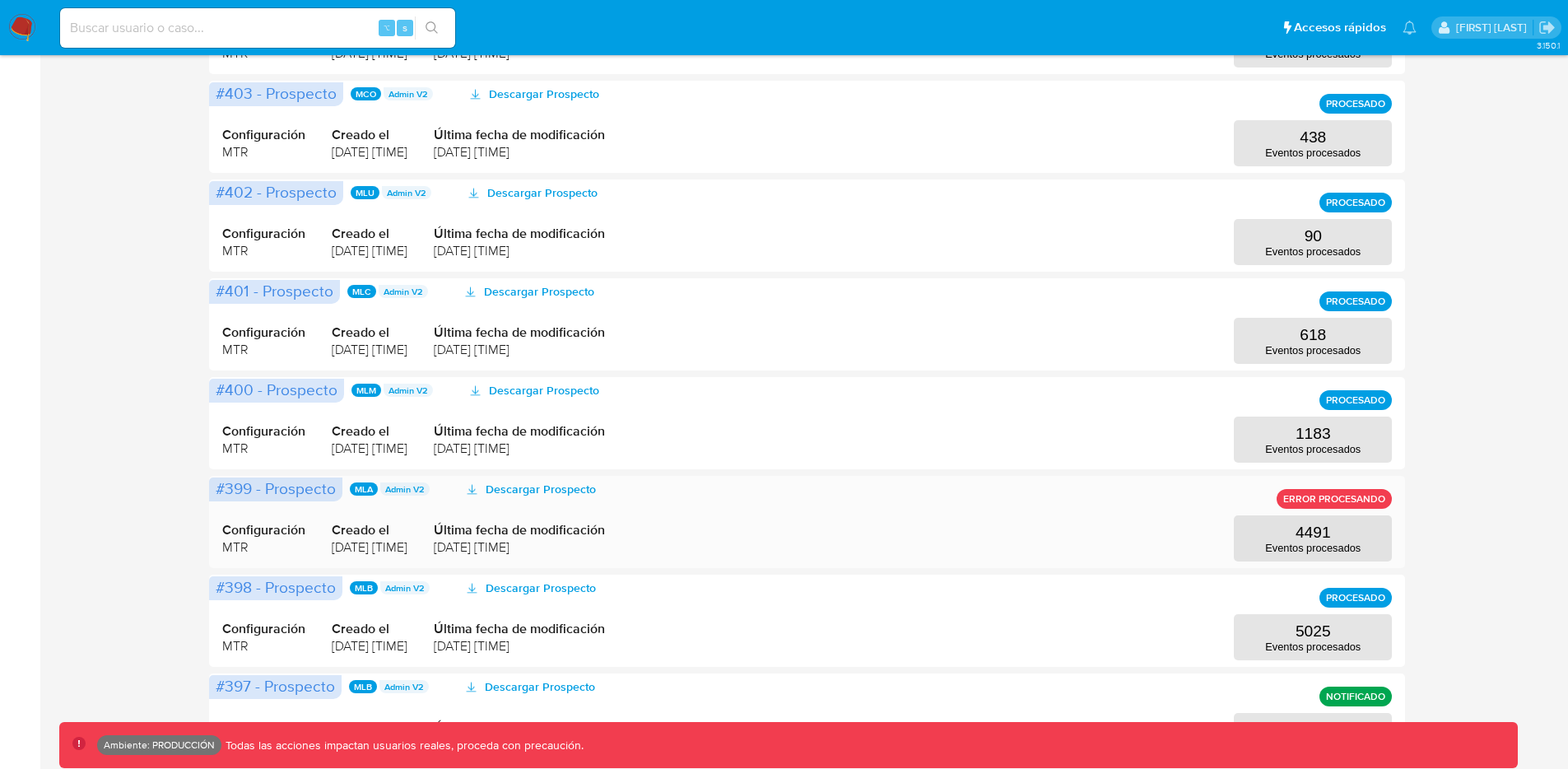 scroll, scrollTop: 498, scrollLeft: 0, axis: vertical 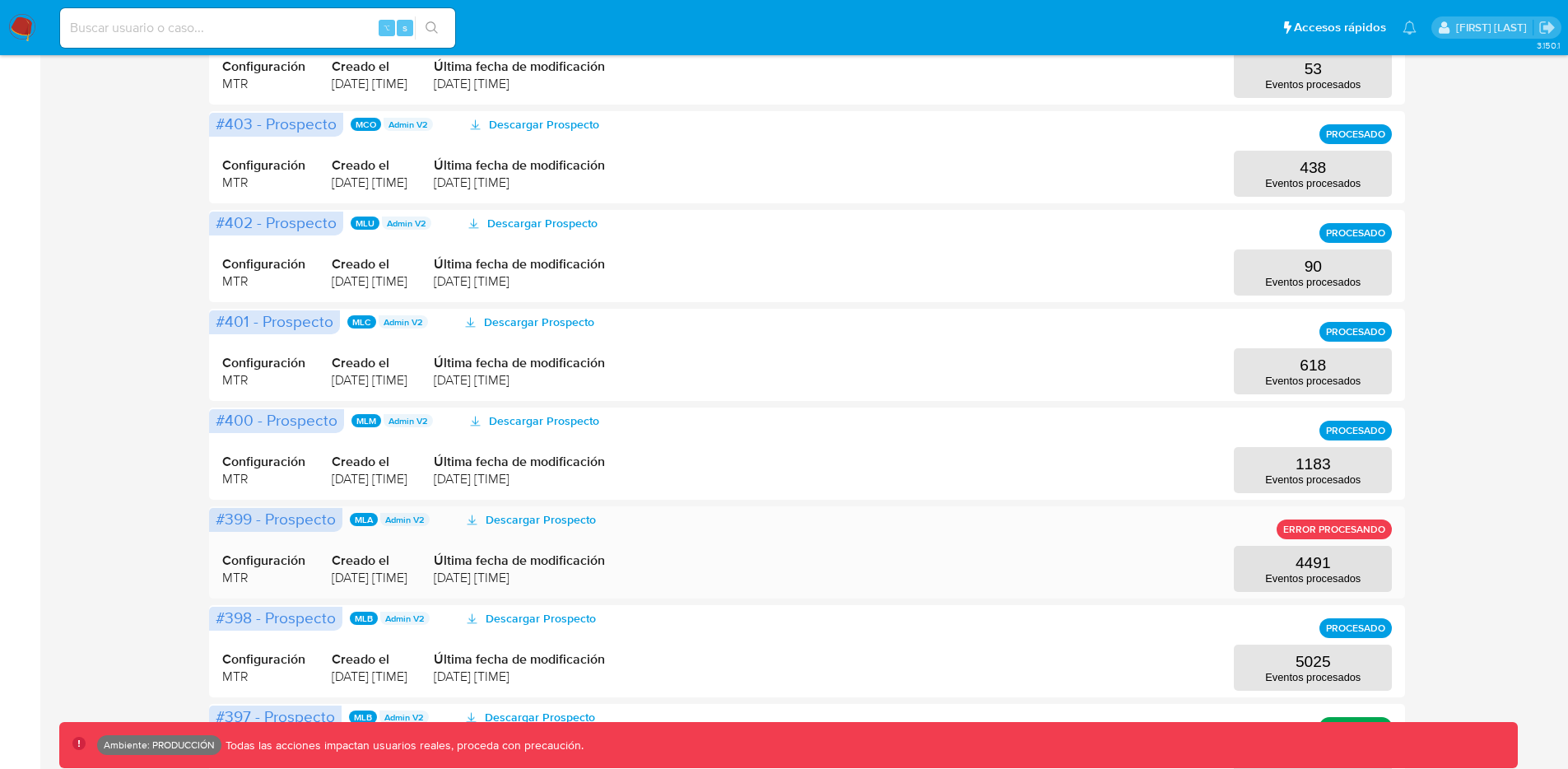 drag, startPoint x: 616, startPoint y: 573, endPoint x: 333, endPoint y: 527, distance: 286.71414 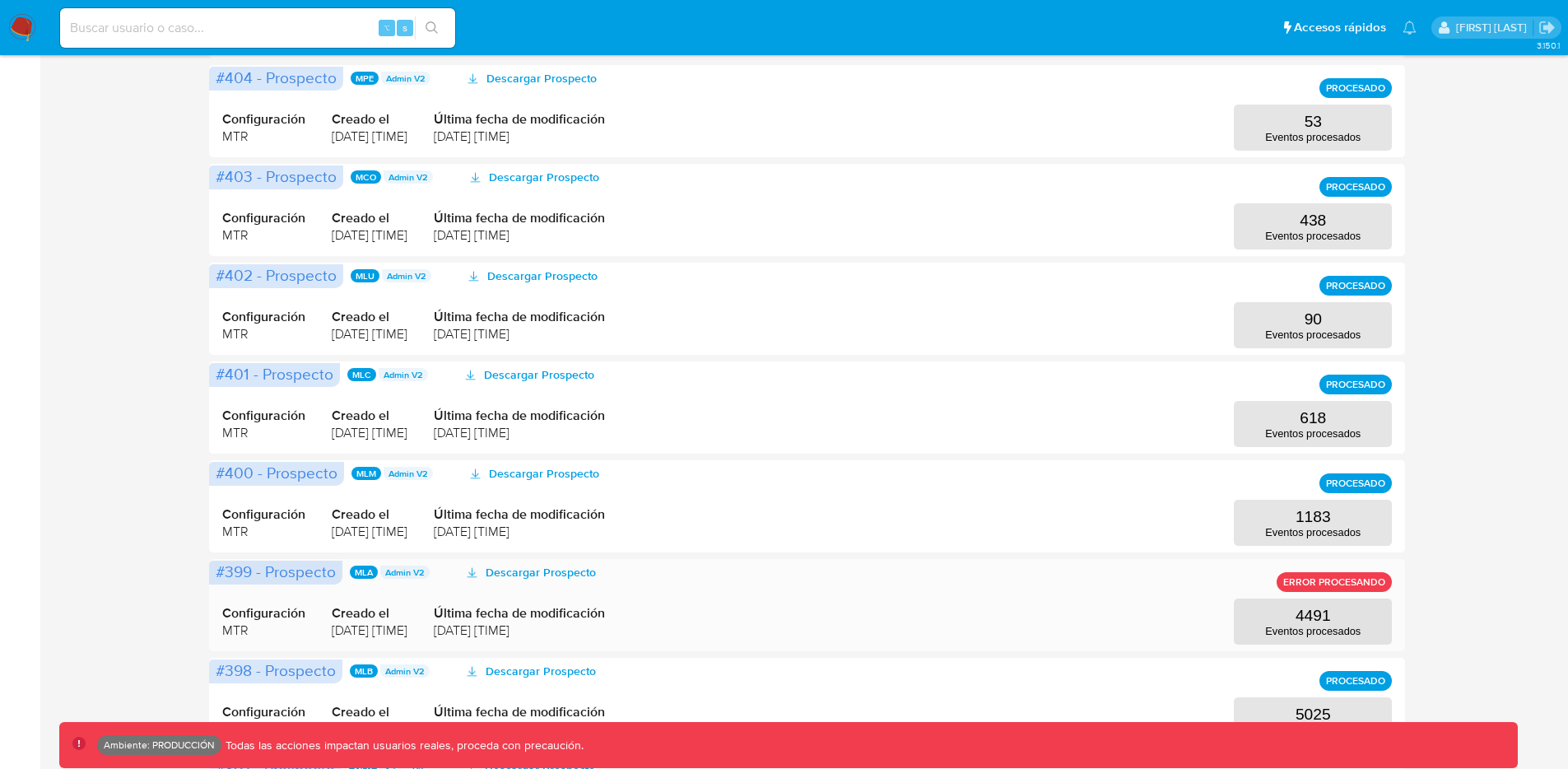 scroll, scrollTop: 444, scrollLeft: 0, axis: vertical 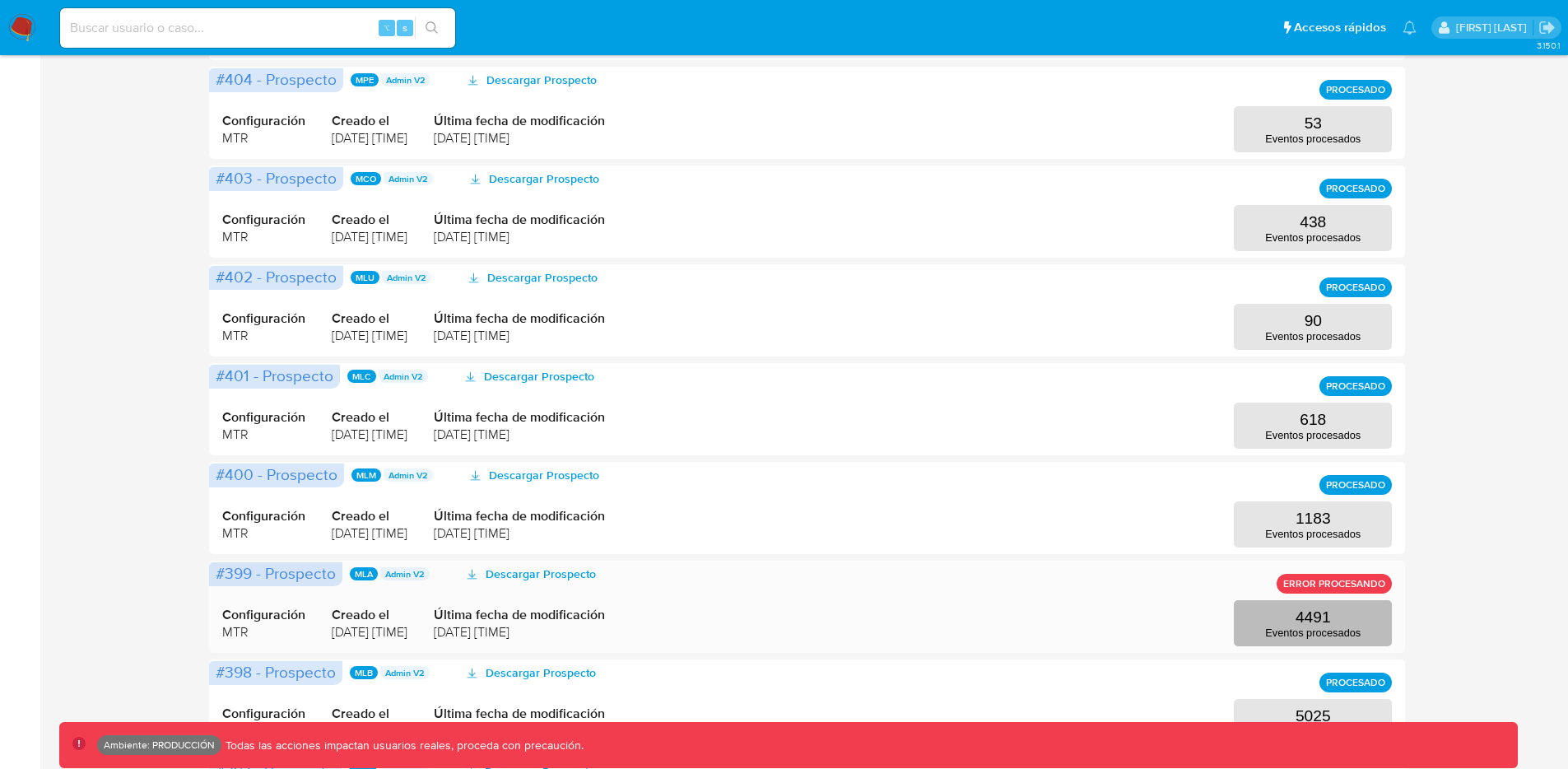 click on "[NUMBER] Eventos procesados" at bounding box center (1313, 623) 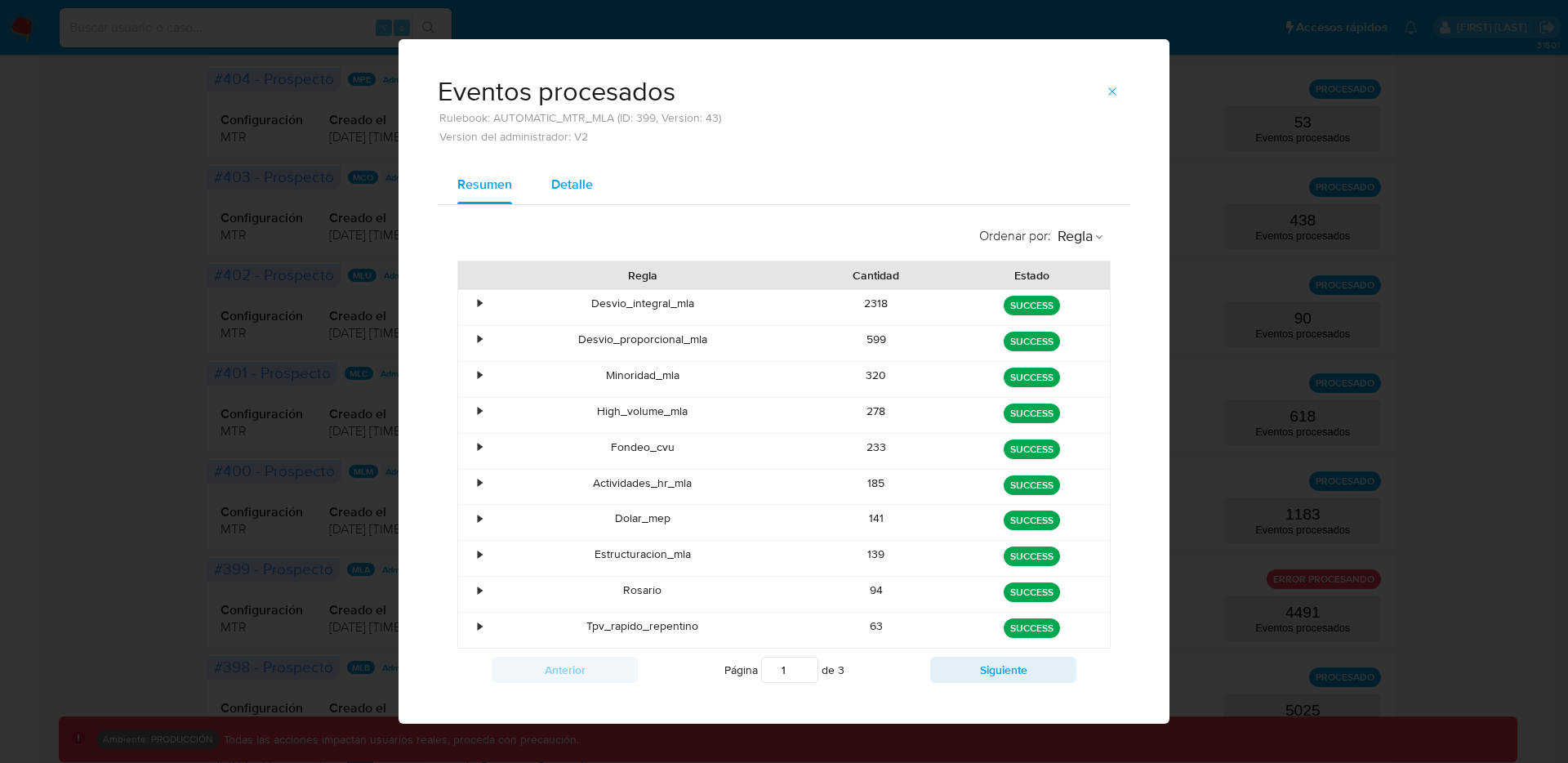click on "Detalle" at bounding box center (572, 185) 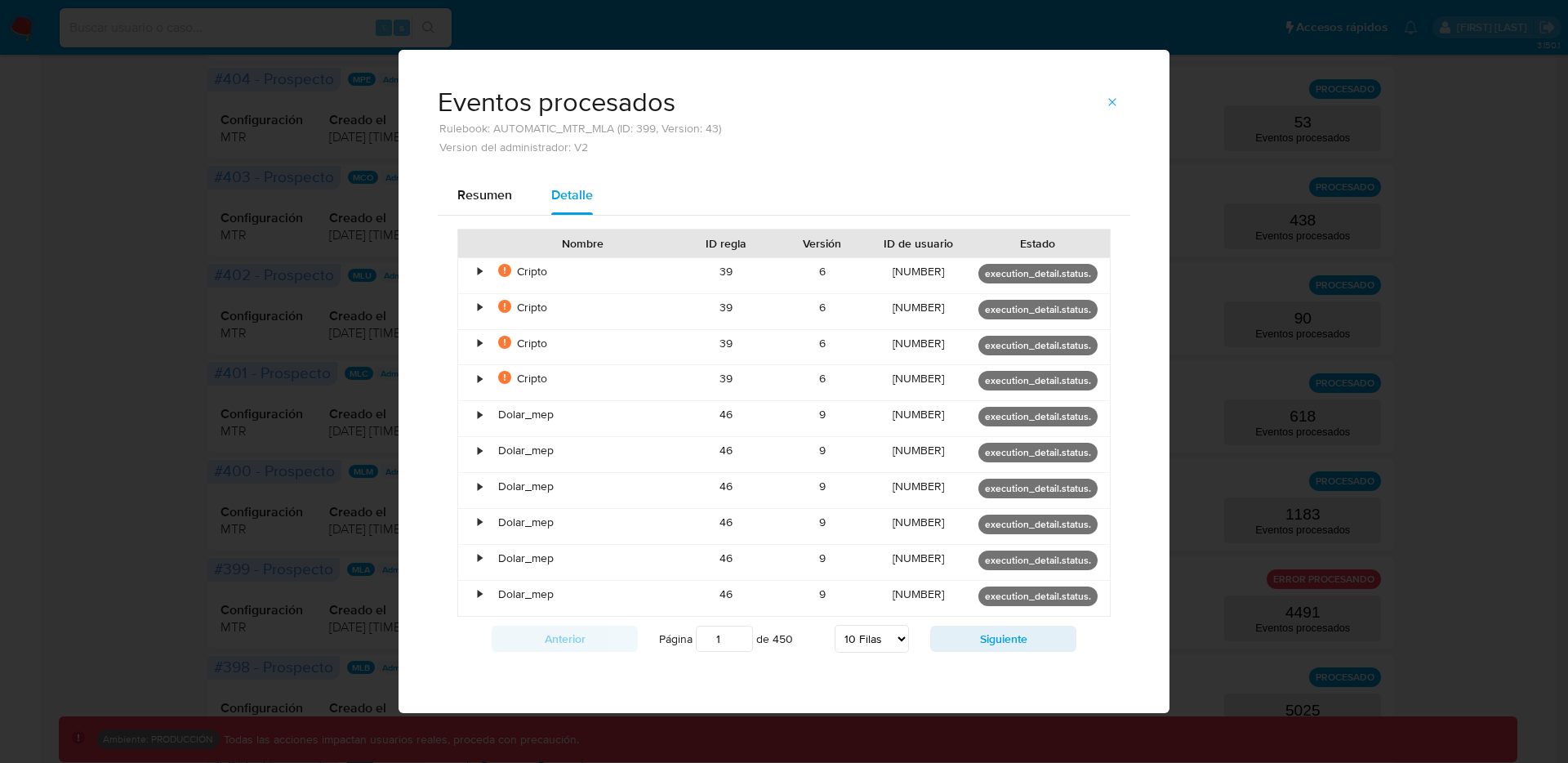 click on "•" at bounding box center [472, 275] 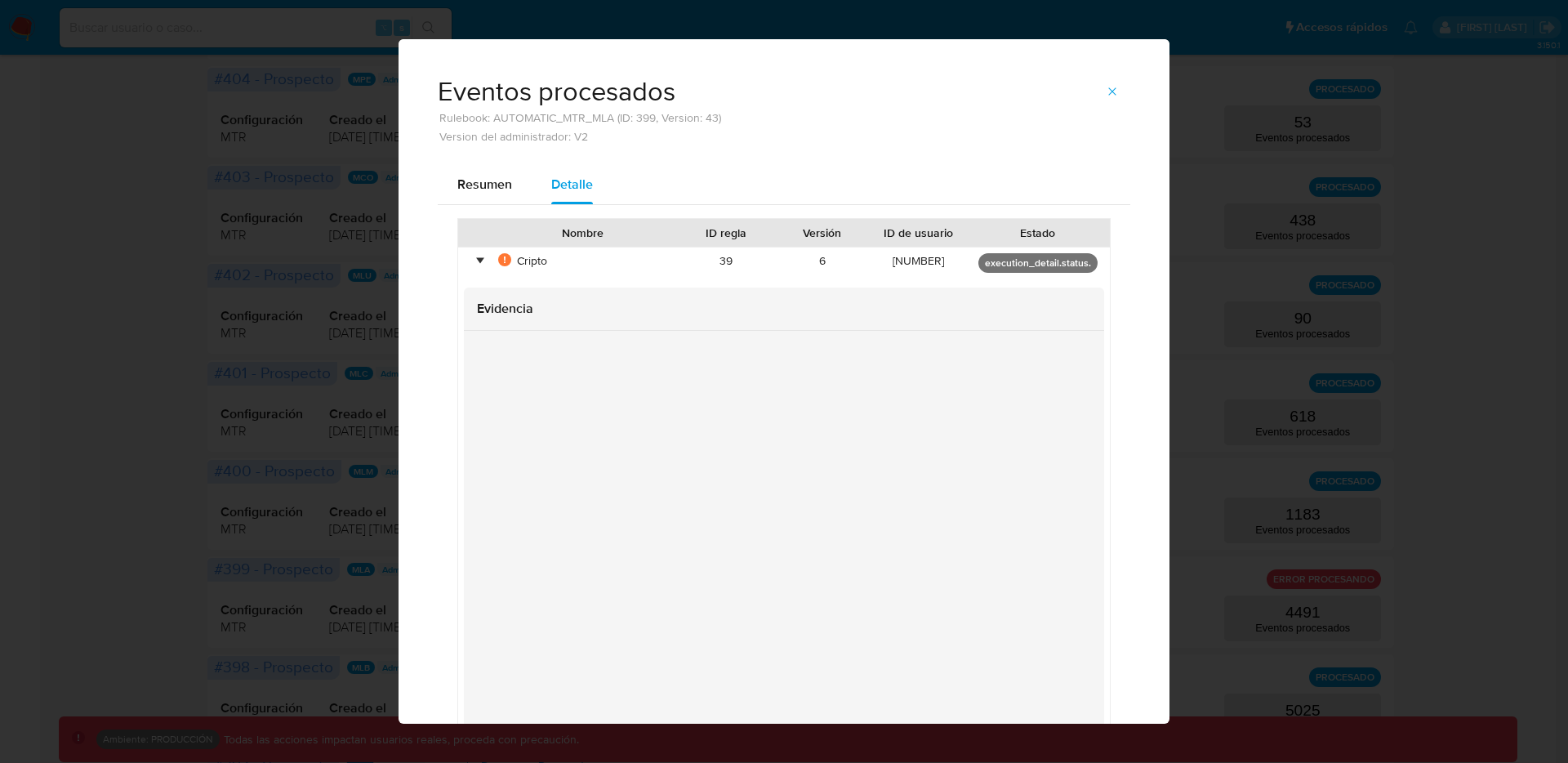 click on "•" at bounding box center (479, 261) 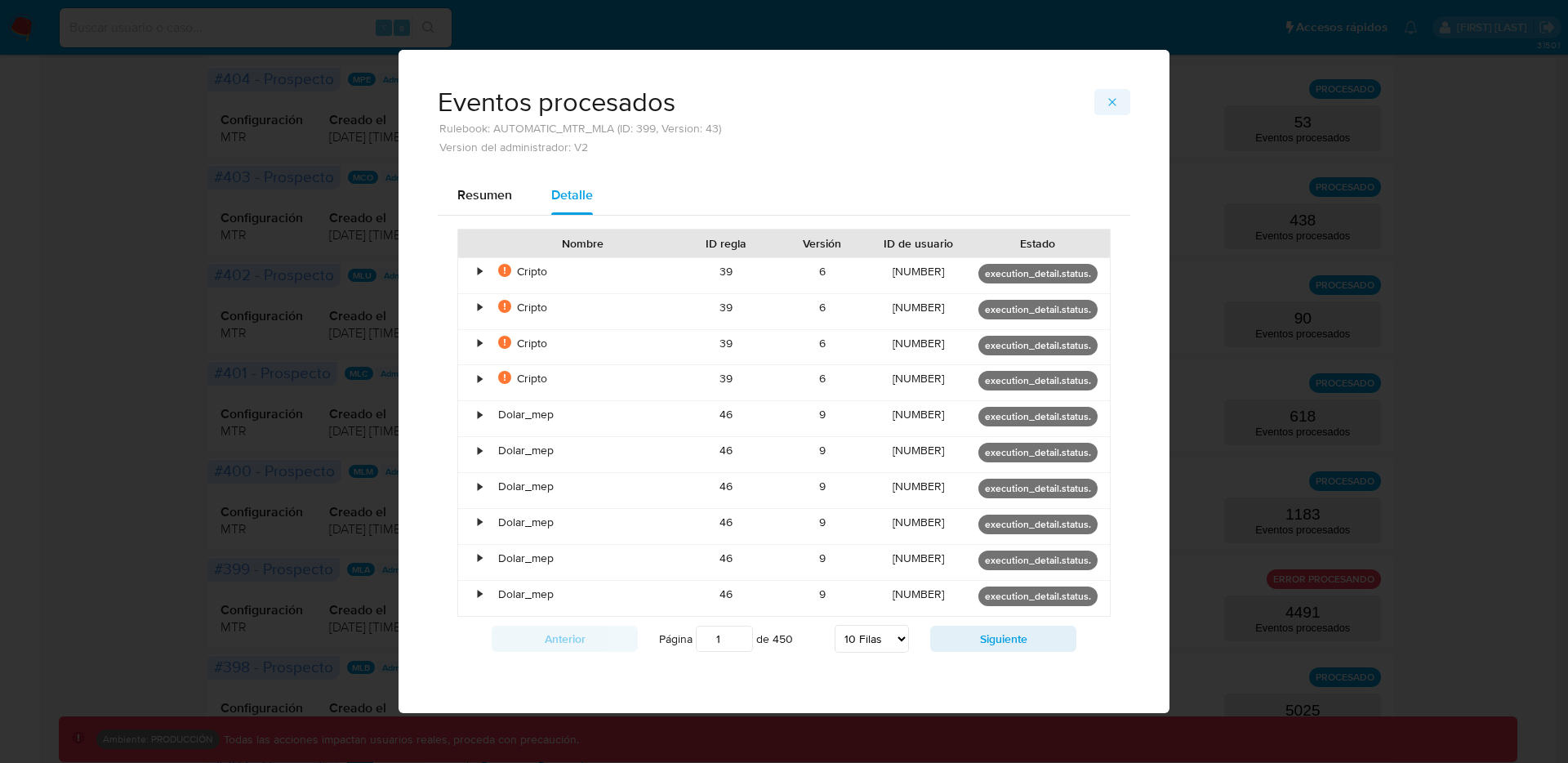 click 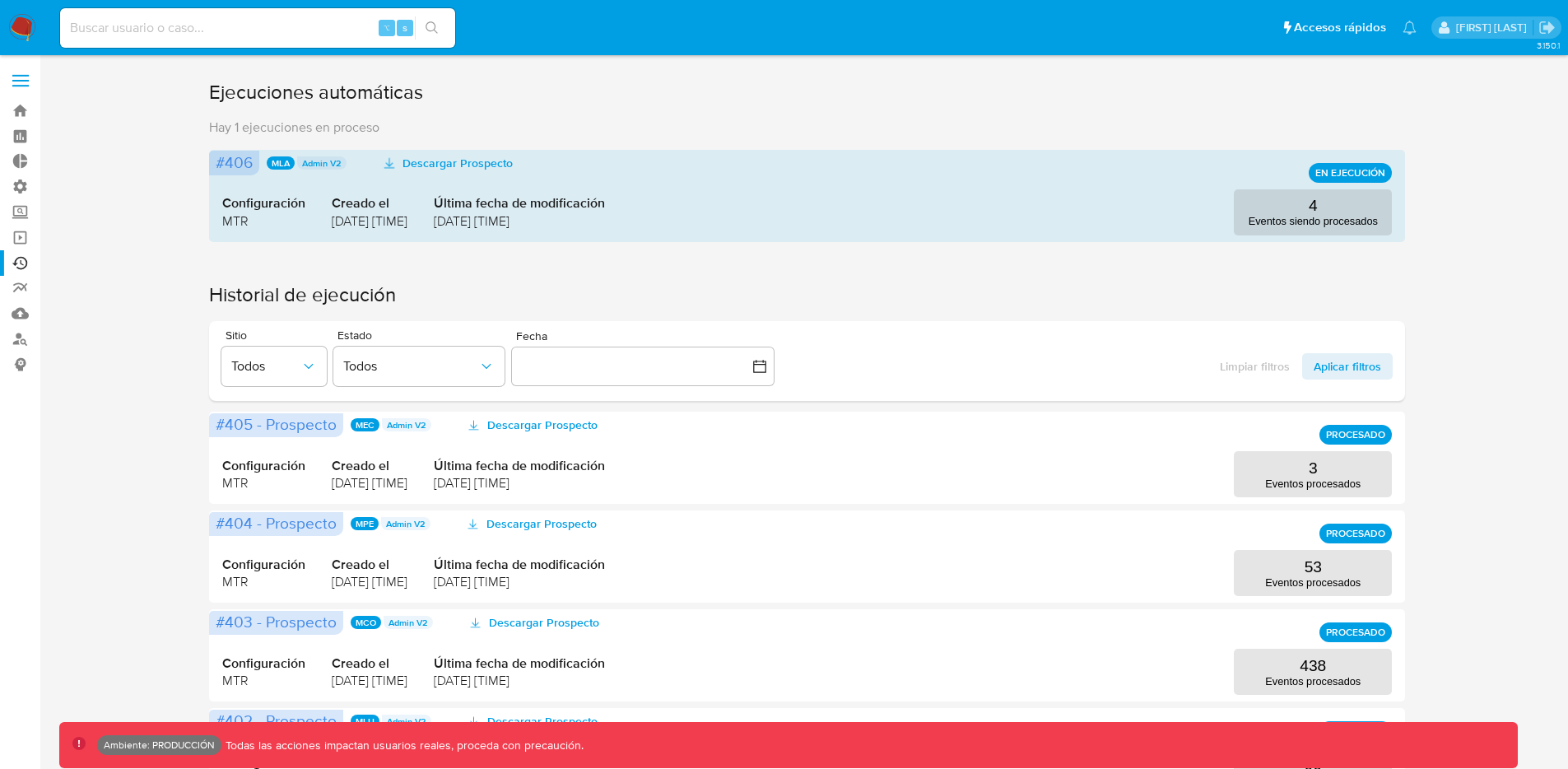 scroll, scrollTop: 3, scrollLeft: 0, axis: vertical 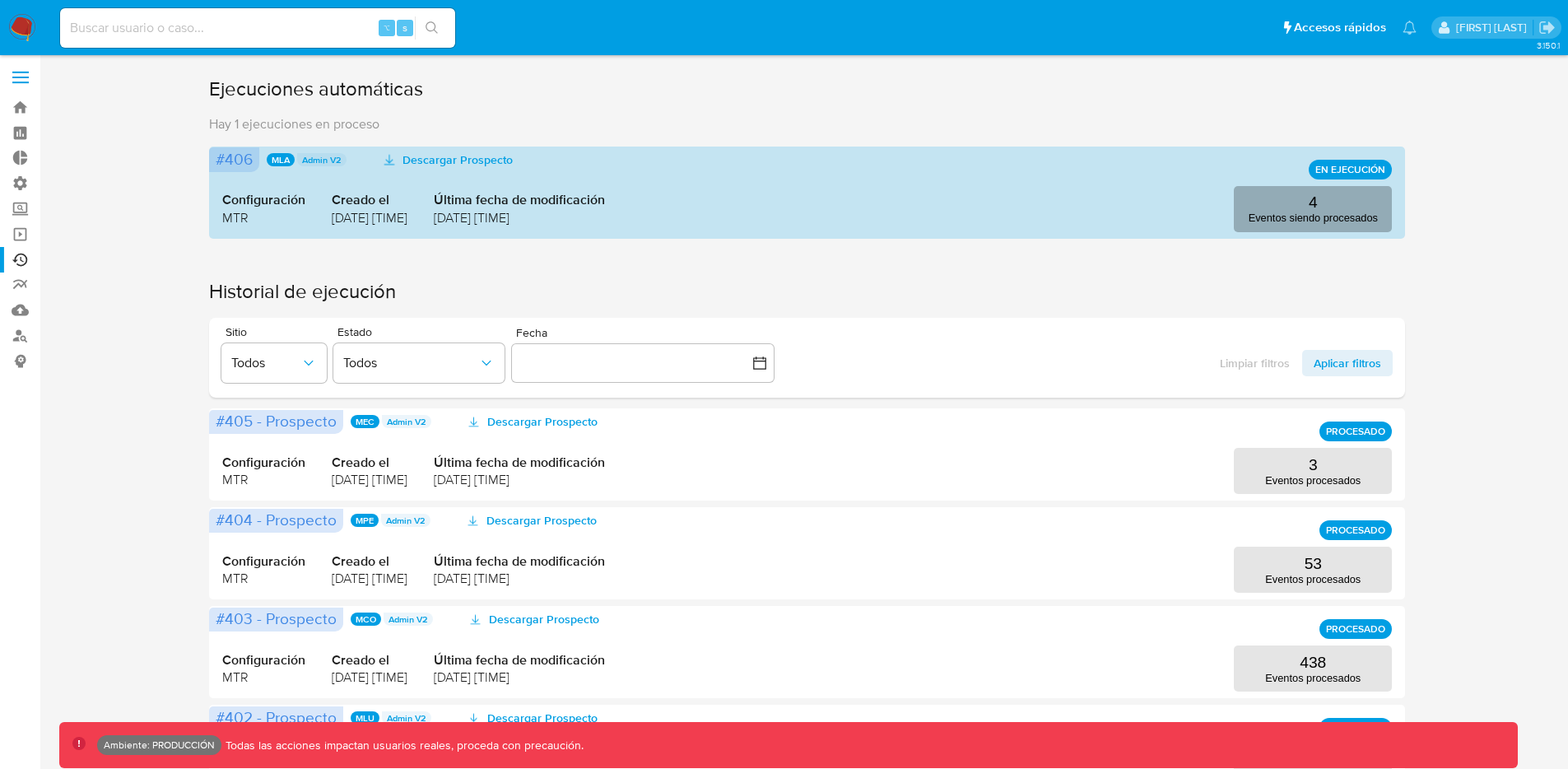 click on "4 Eventos siendo procesados" at bounding box center [1313, 209] 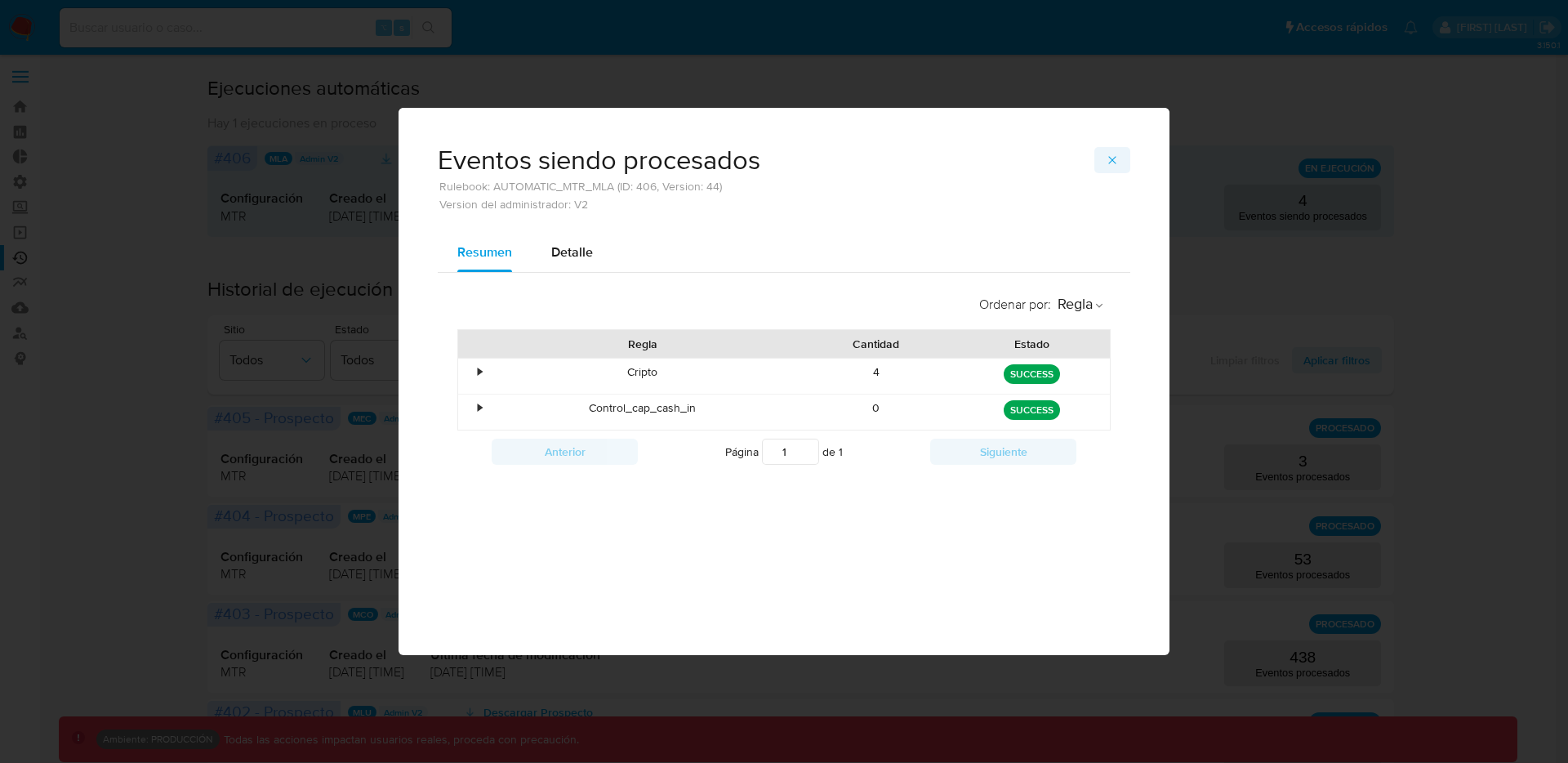 click 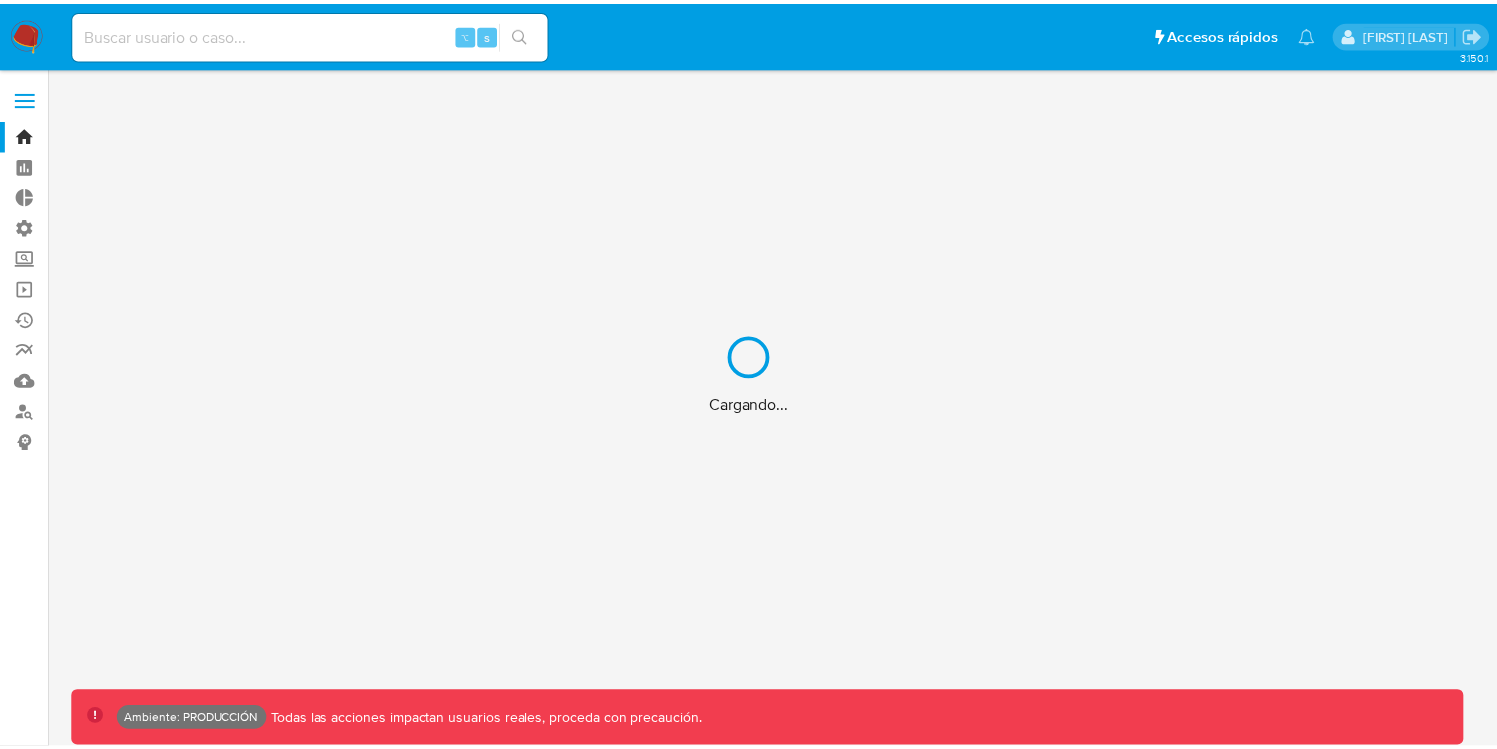 scroll, scrollTop: 0, scrollLeft: 0, axis: both 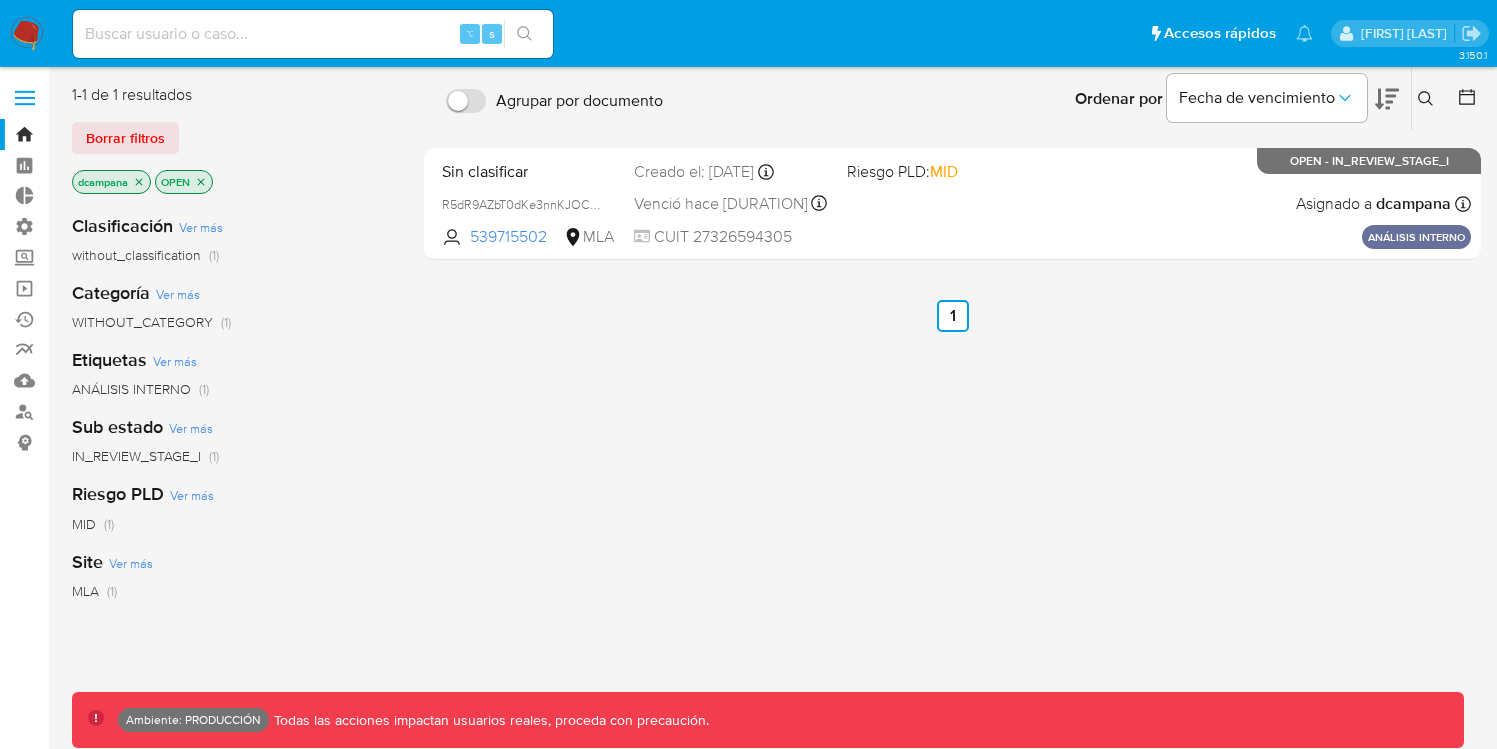 click at bounding box center [25, 98] 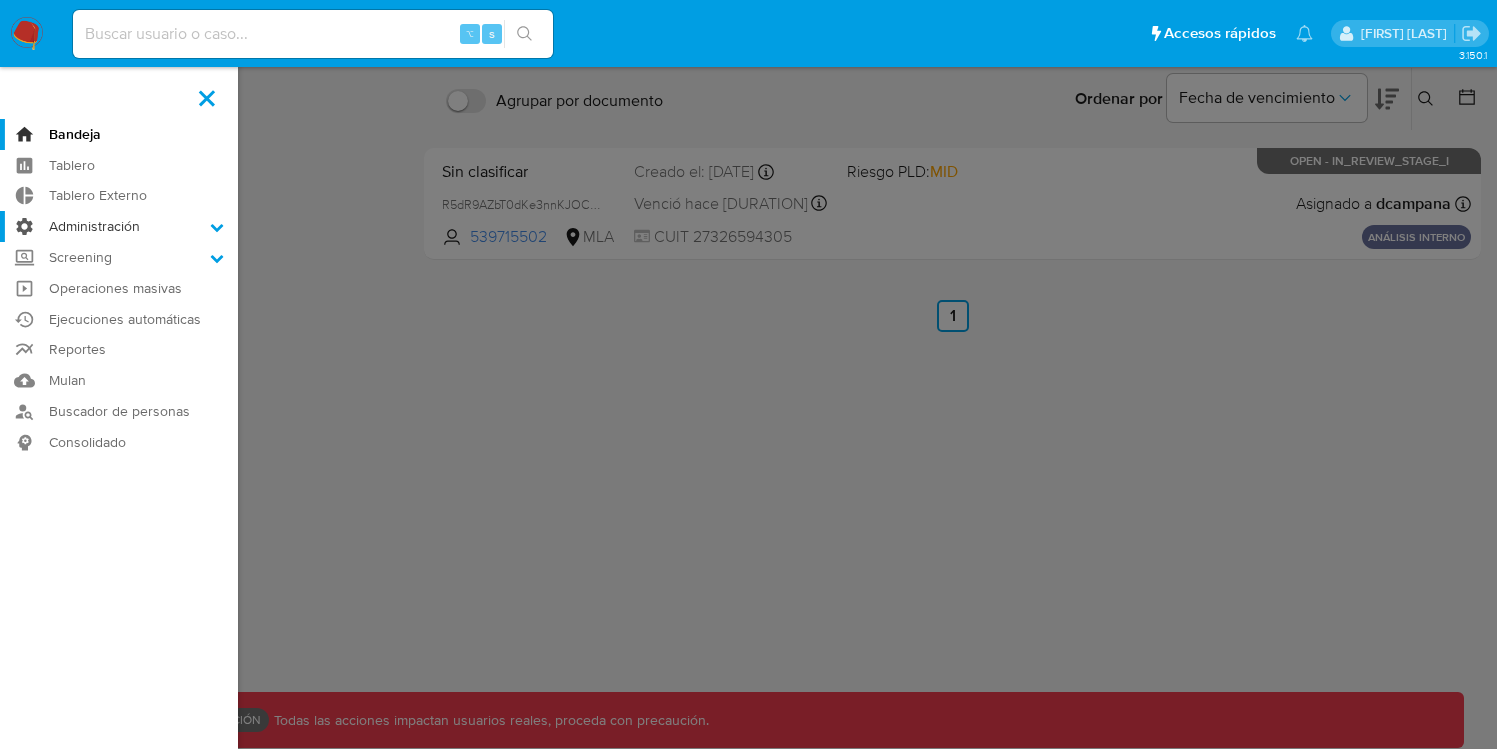 click on "Administración" at bounding box center [119, 226] 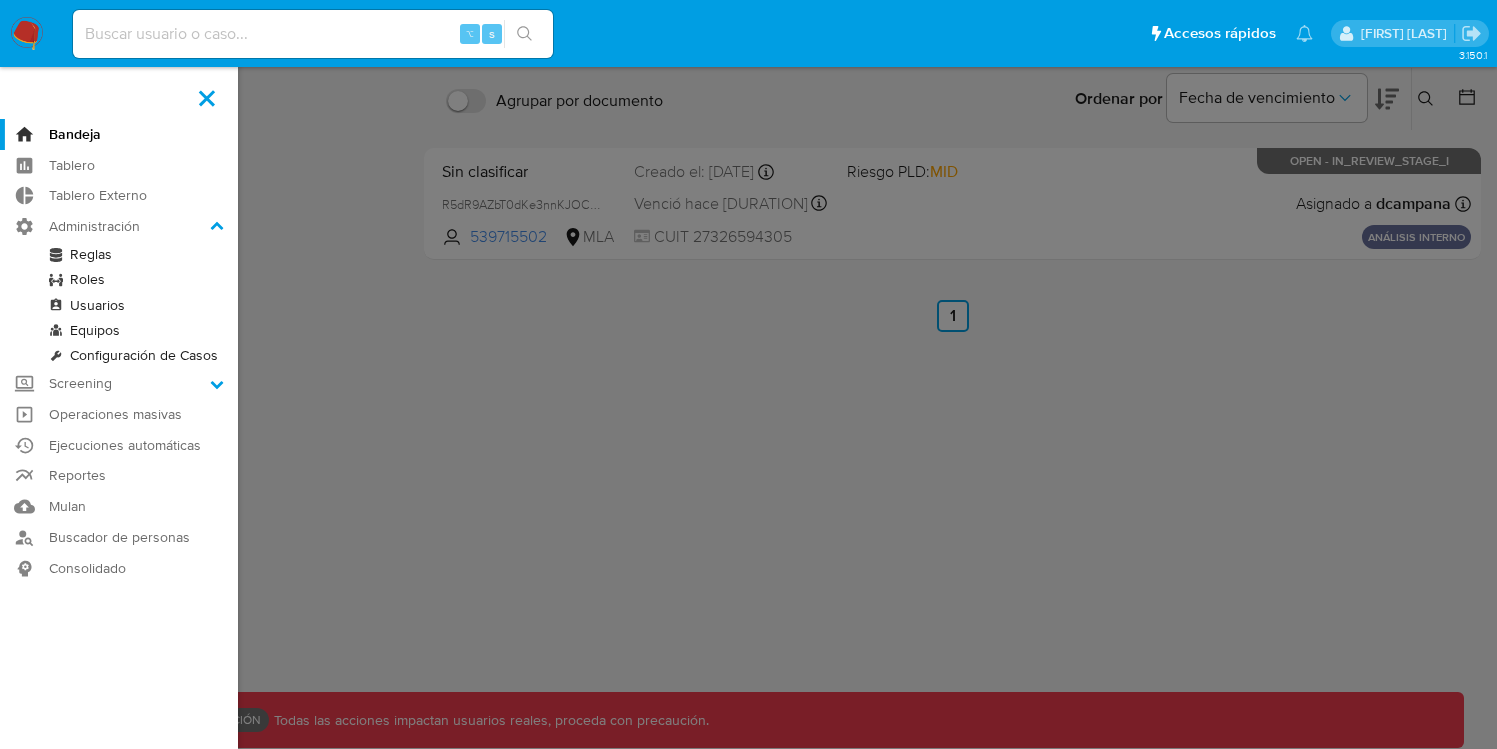 click on "Usuarios" at bounding box center (119, 305) 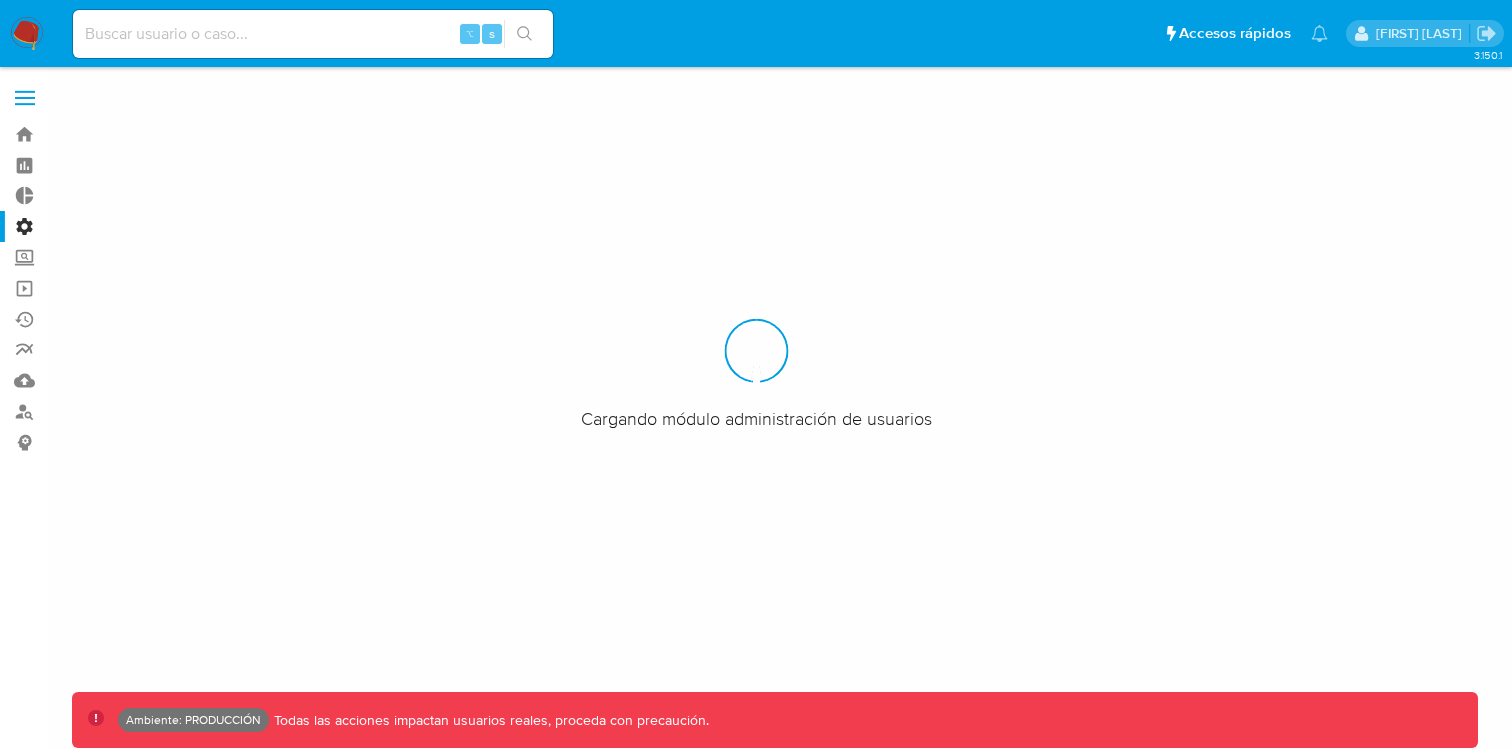 scroll, scrollTop: 0, scrollLeft: 0, axis: both 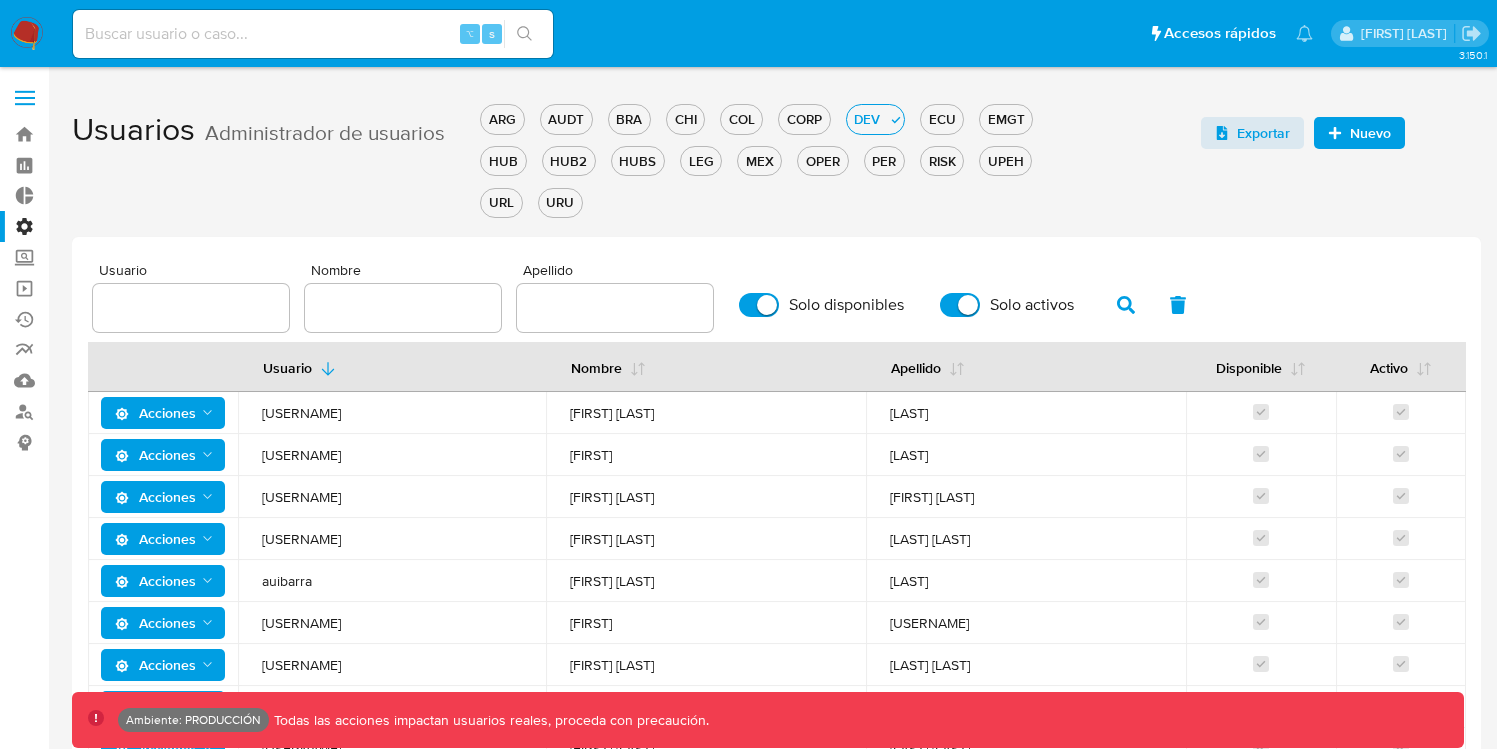 click at bounding box center (191, 308) 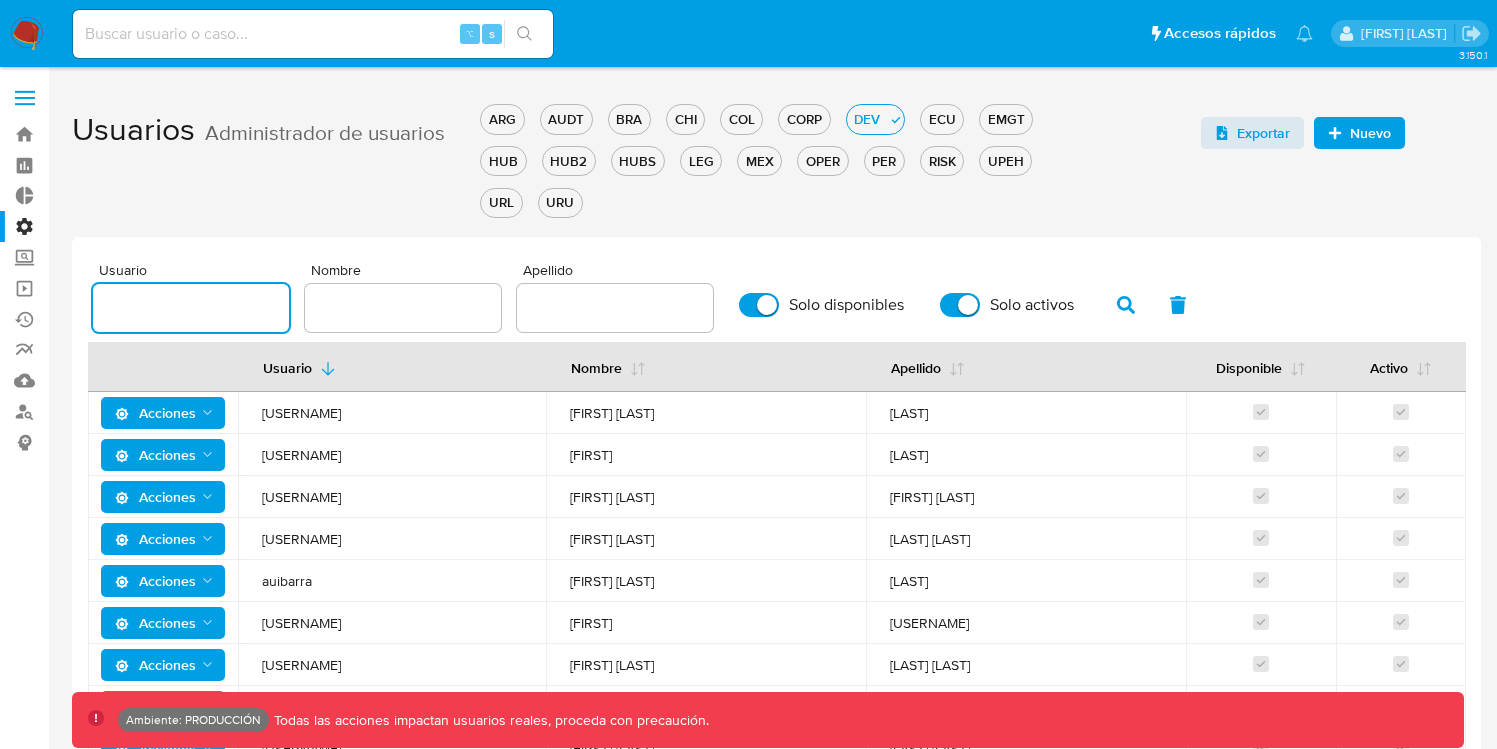type on "dcampana" 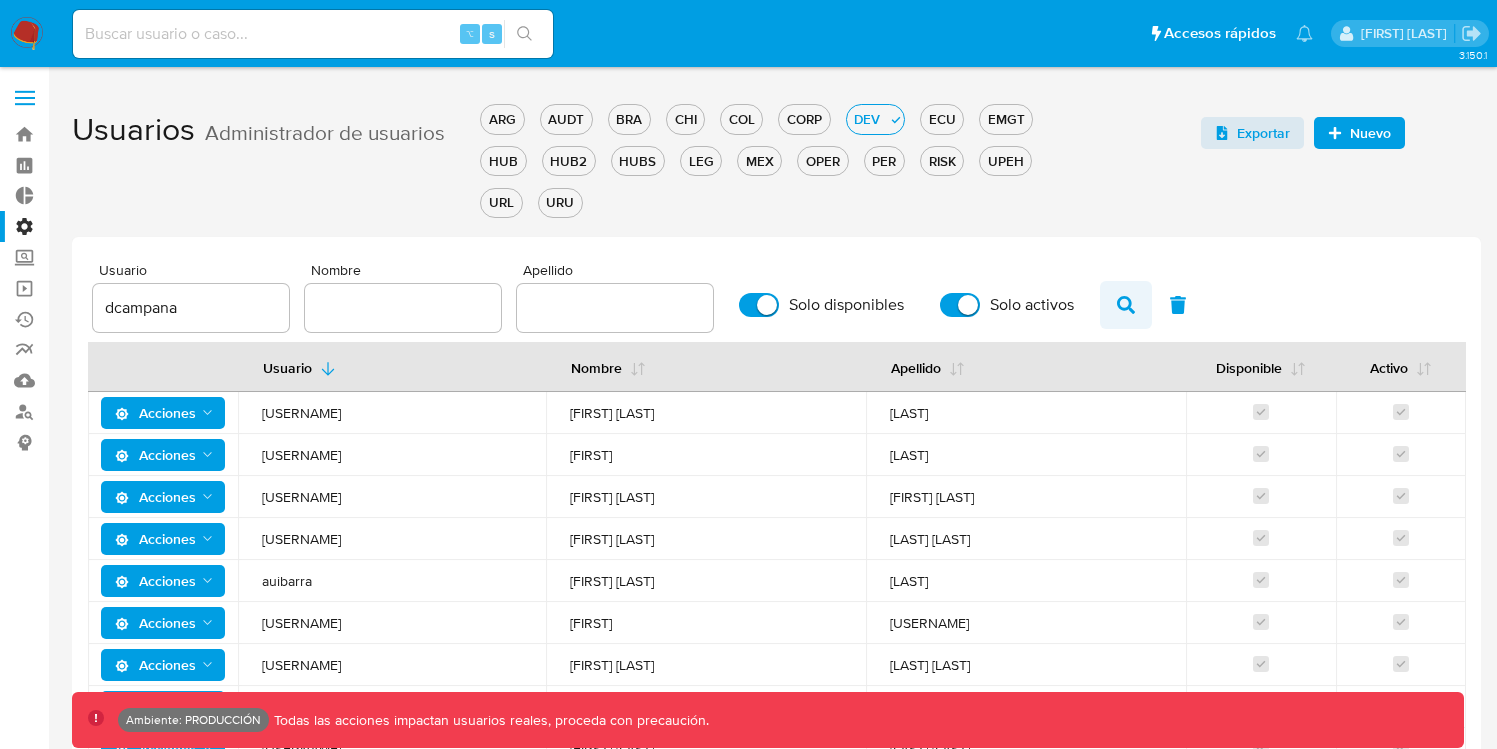 drag, startPoint x: 1128, startPoint y: 304, endPoint x: 1122, endPoint y: 315, distance: 12.529964 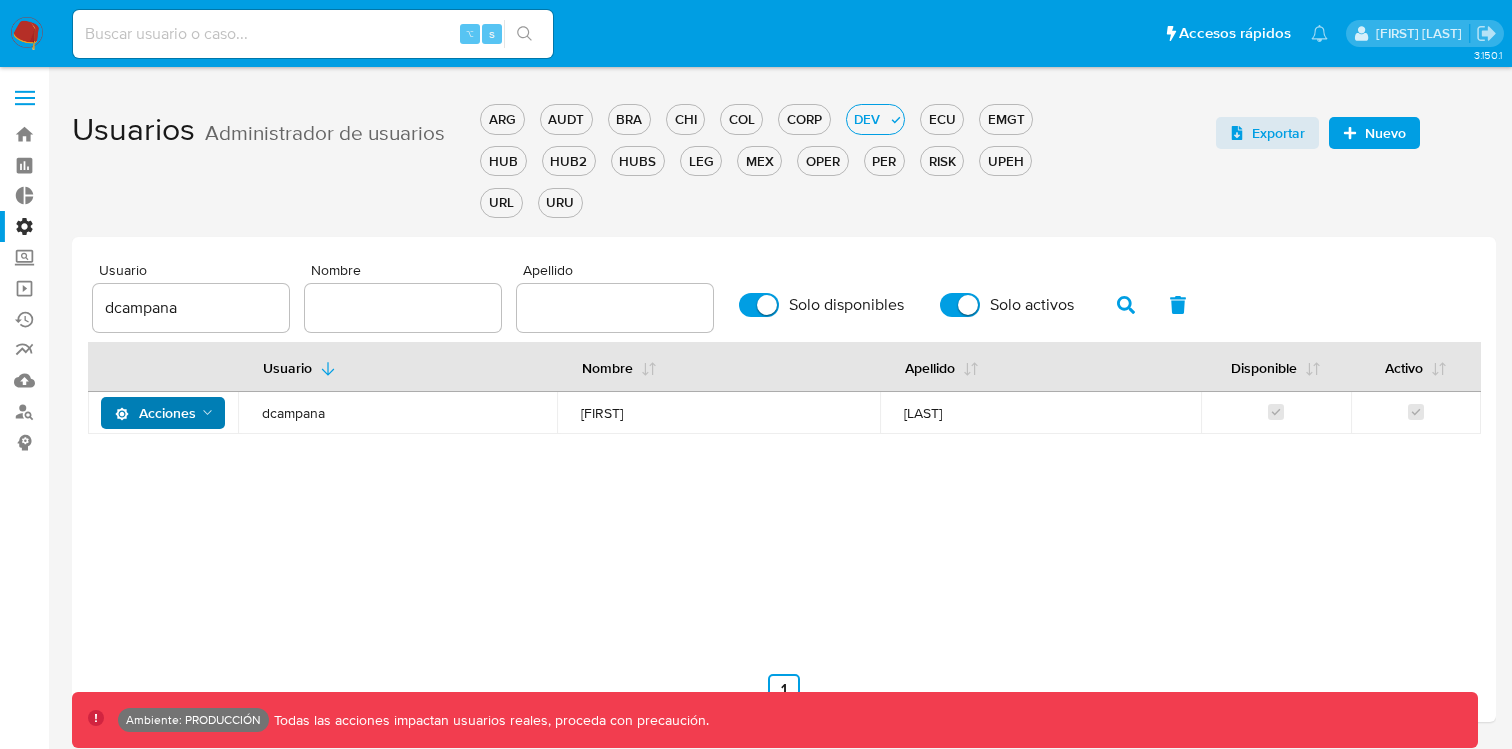 click on "Acciones" at bounding box center [165, 413] 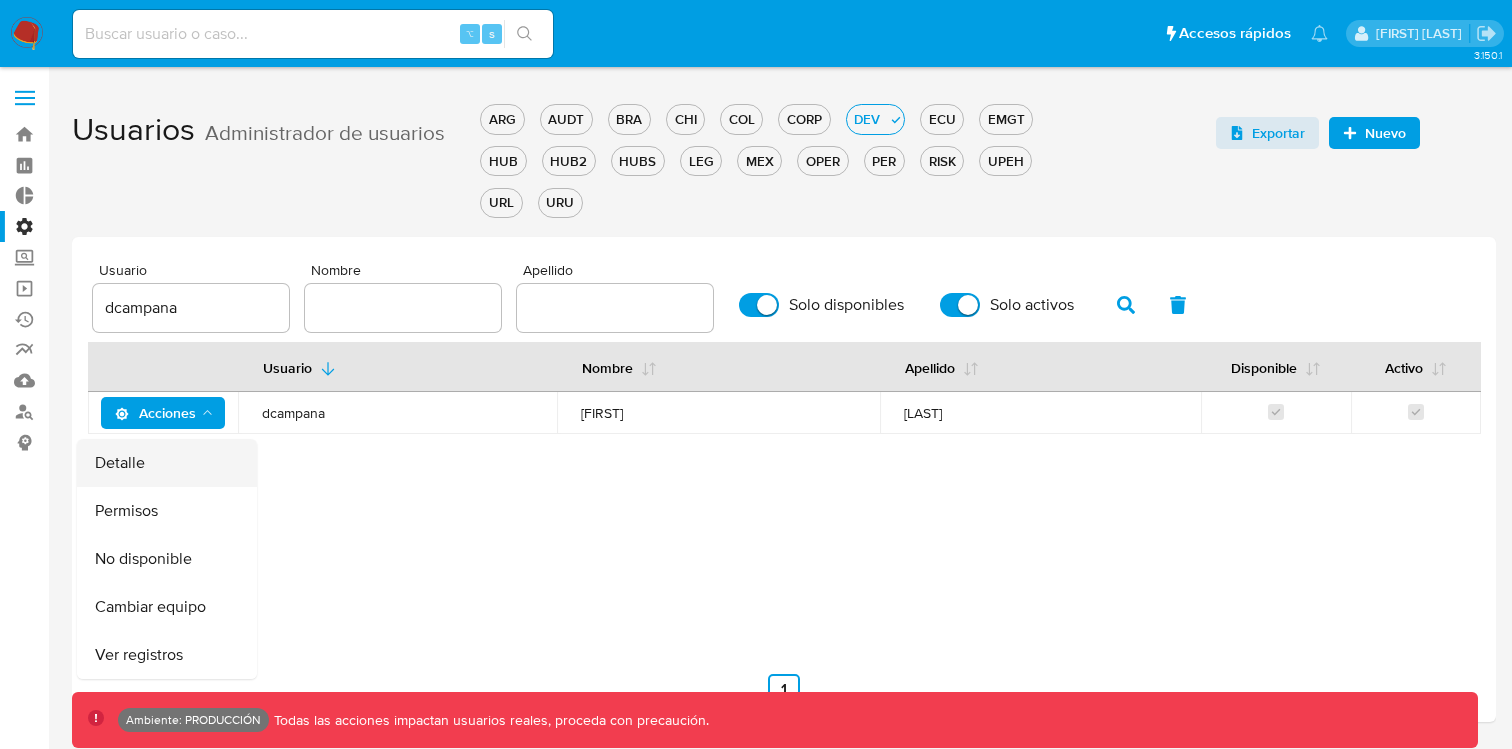 click on "Detalle" at bounding box center [167, 463] 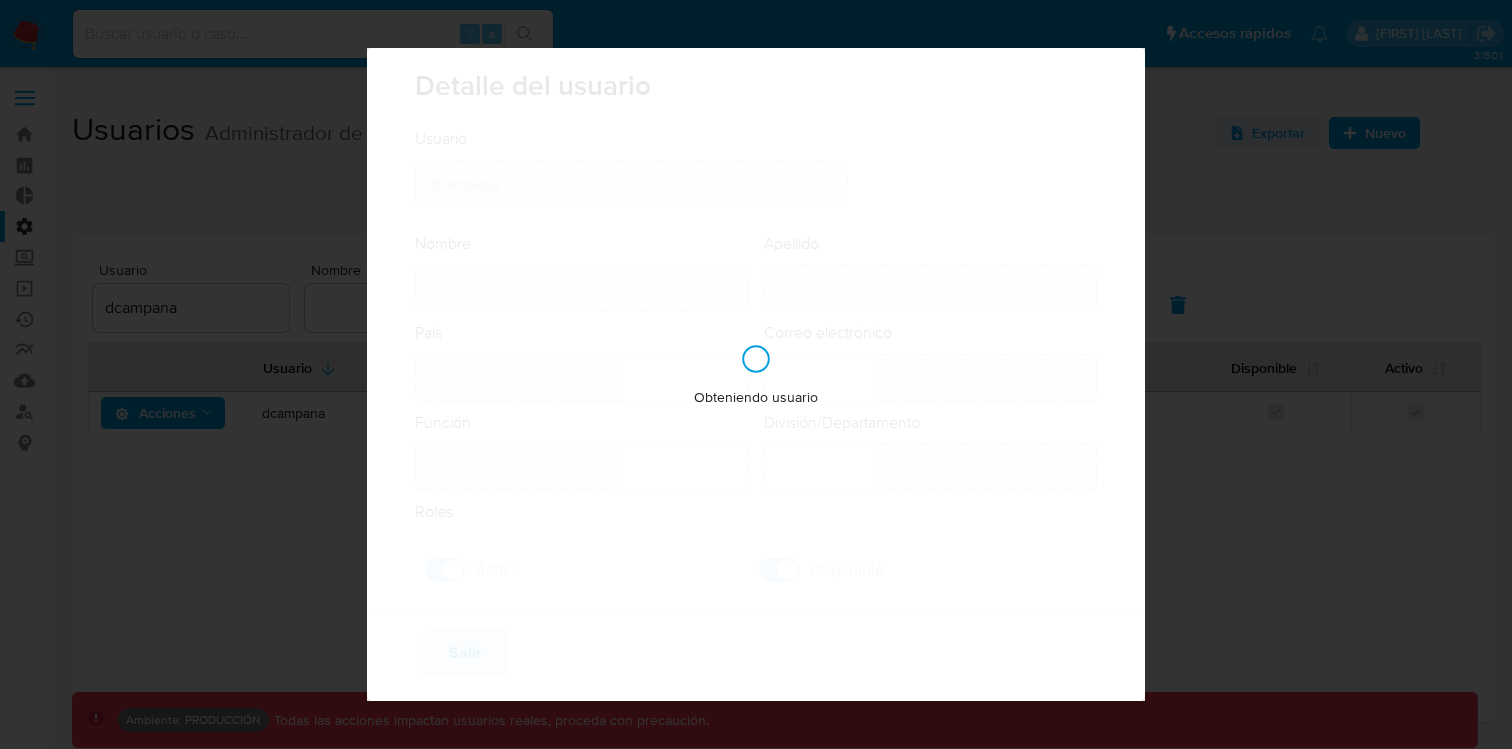 type on "[FIRST]" 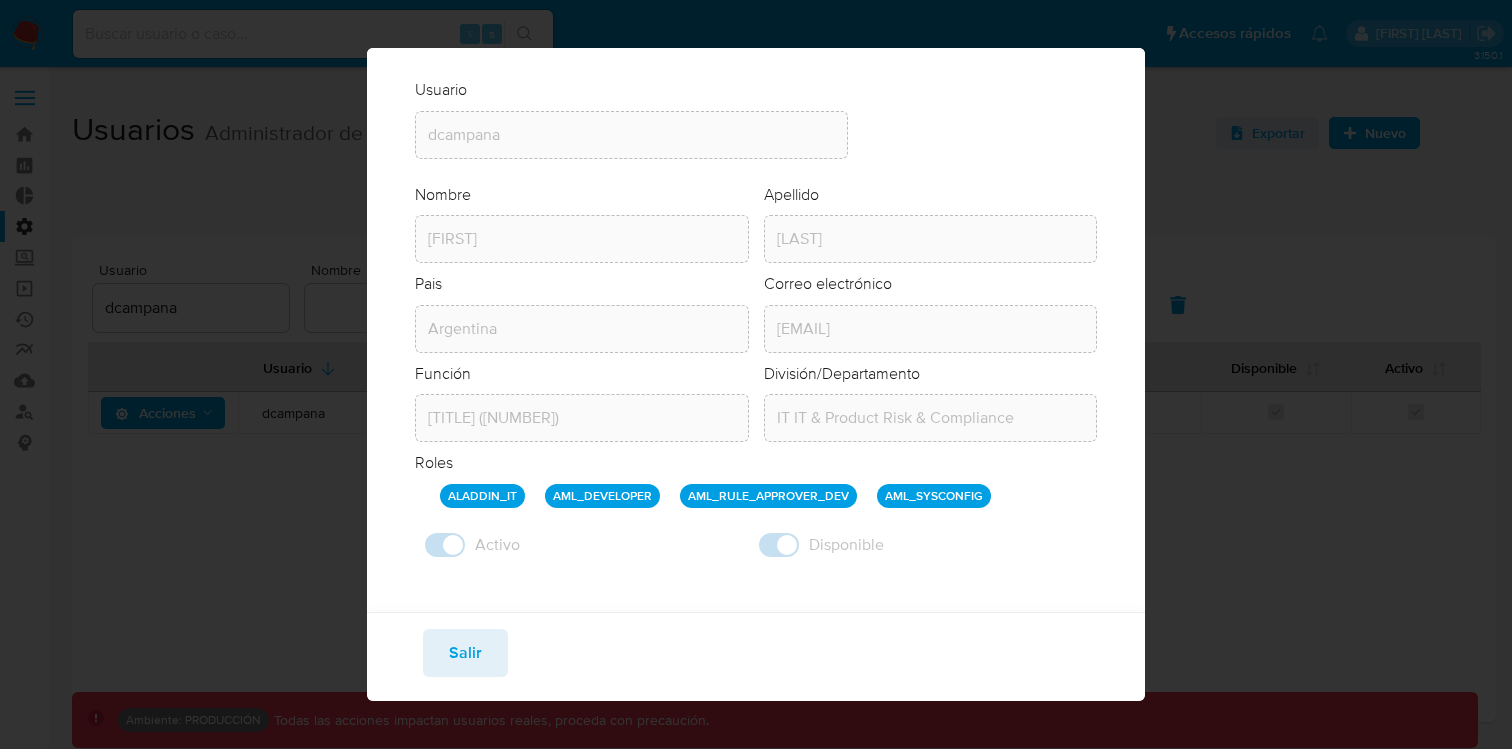 scroll, scrollTop: 49, scrollLeft: 0, axis: vertical 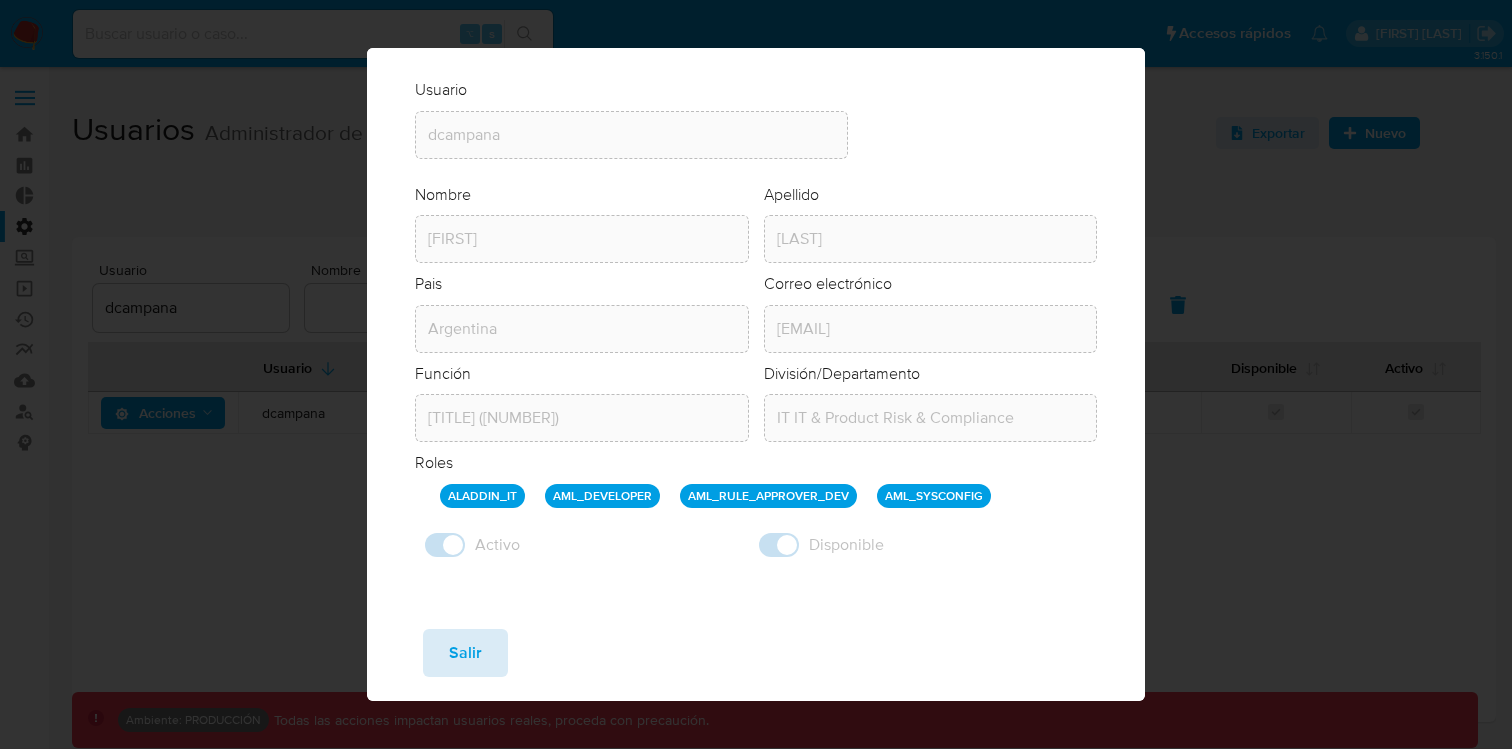 click on "Salir" at bounding box center (465, 653) 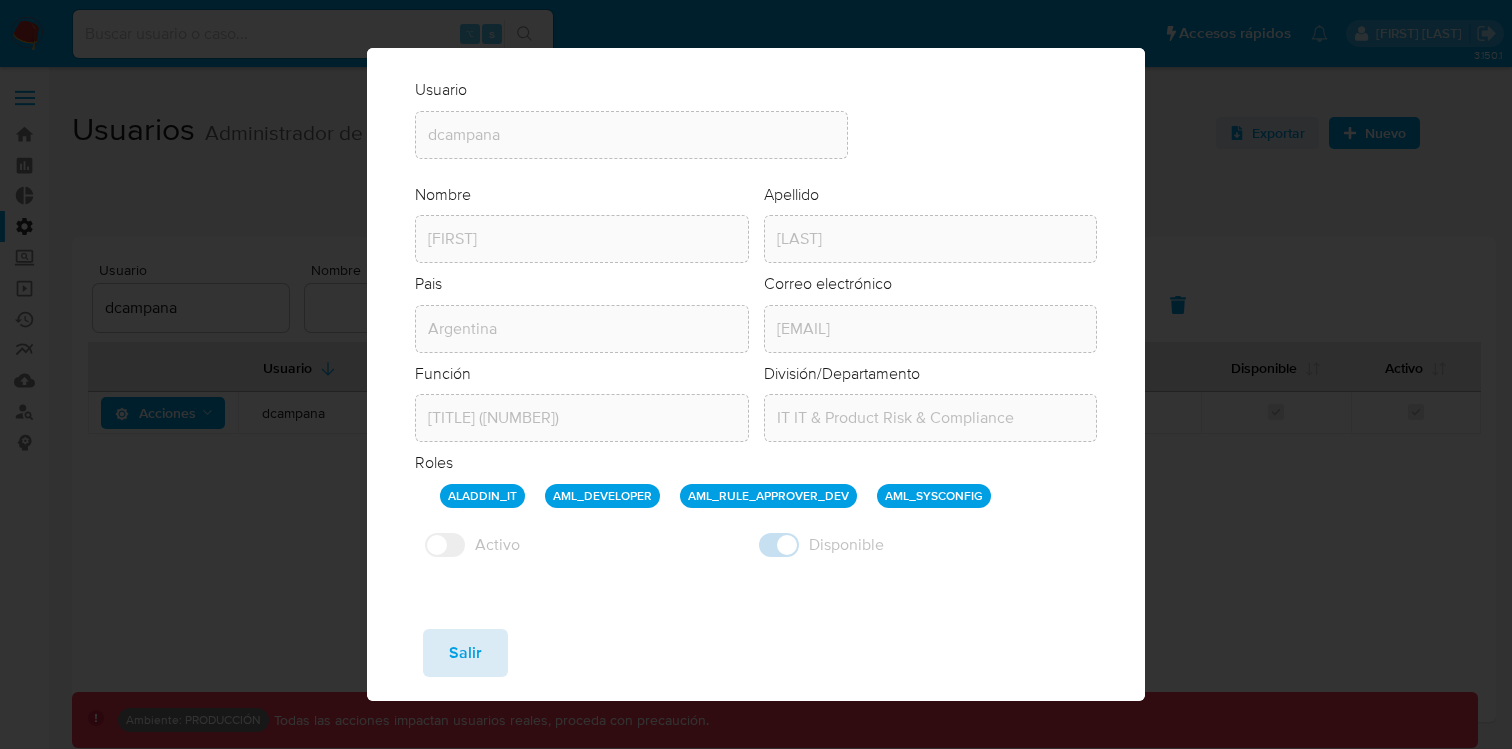 type 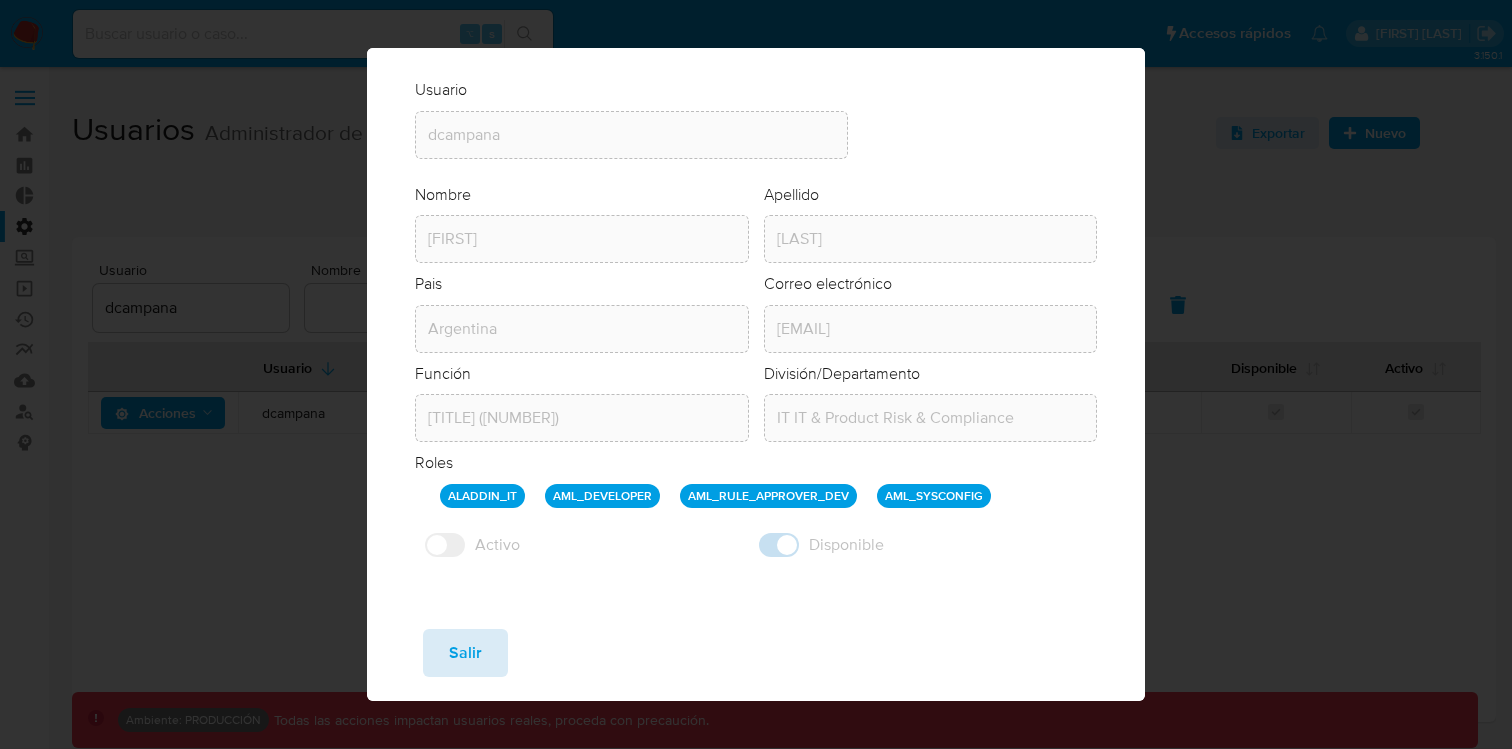 checkbox on "false" 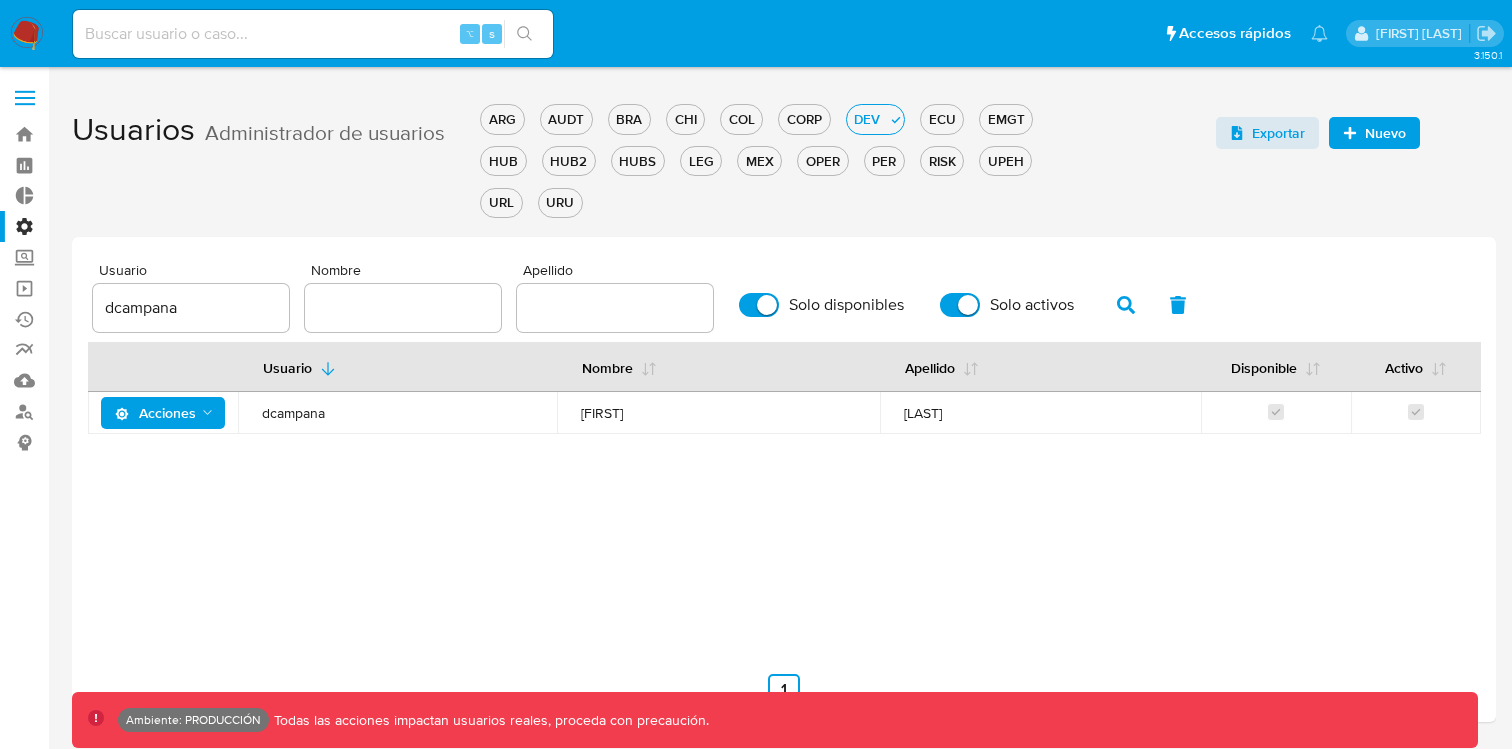 click on "Acciones" at bounding box center (155, 413) 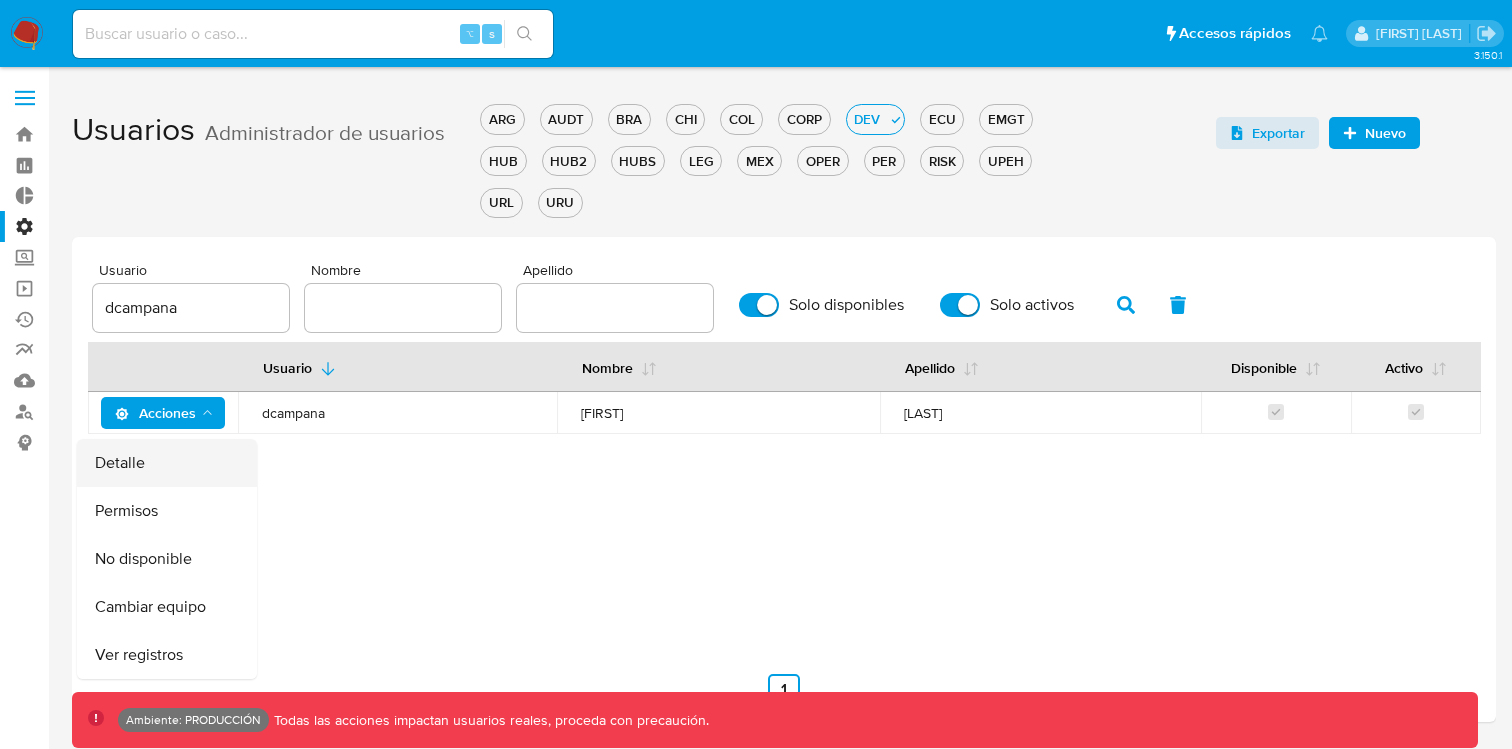 click on "Detalle" at bounding box center [167, 463] 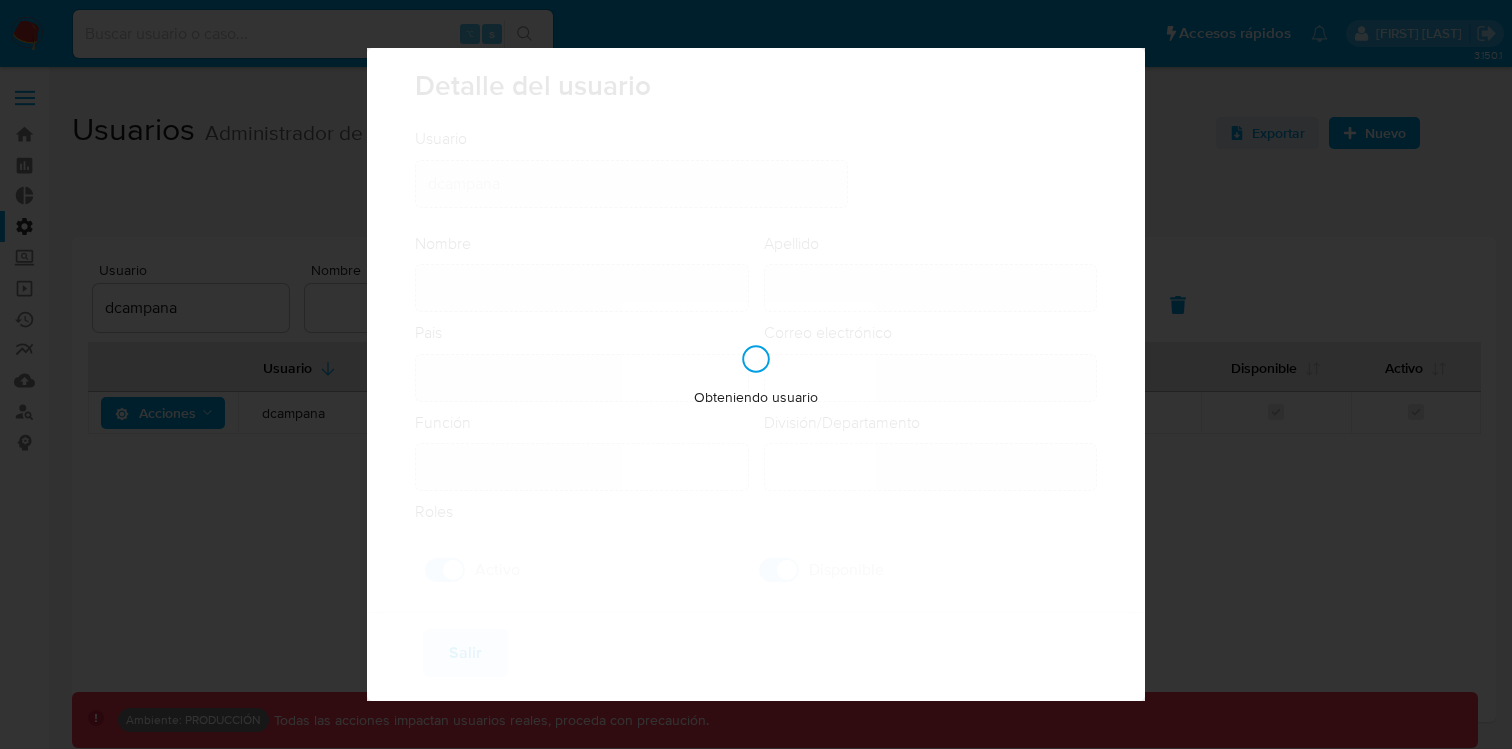 type on "[FIRST]" 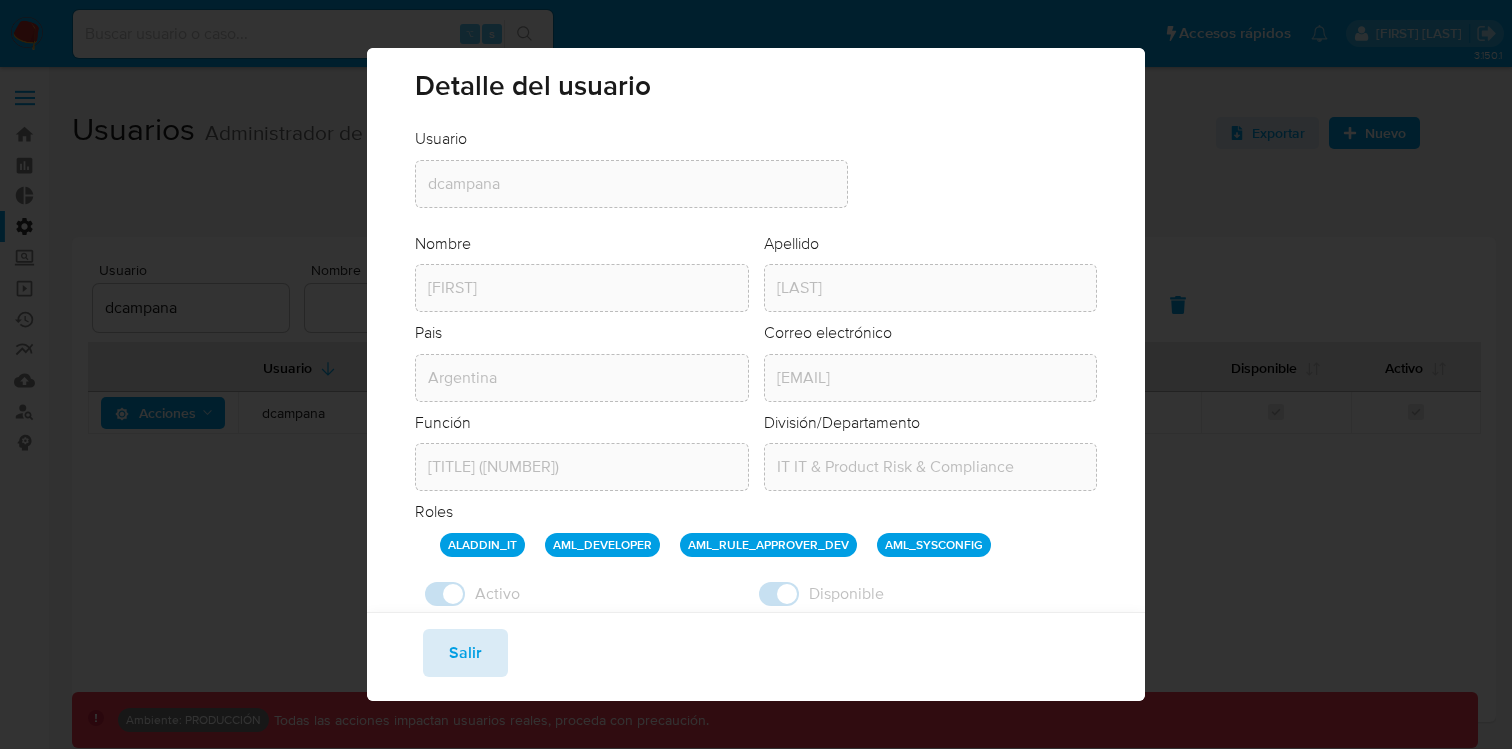 click on "Salir" at bounding box center (465, 653) 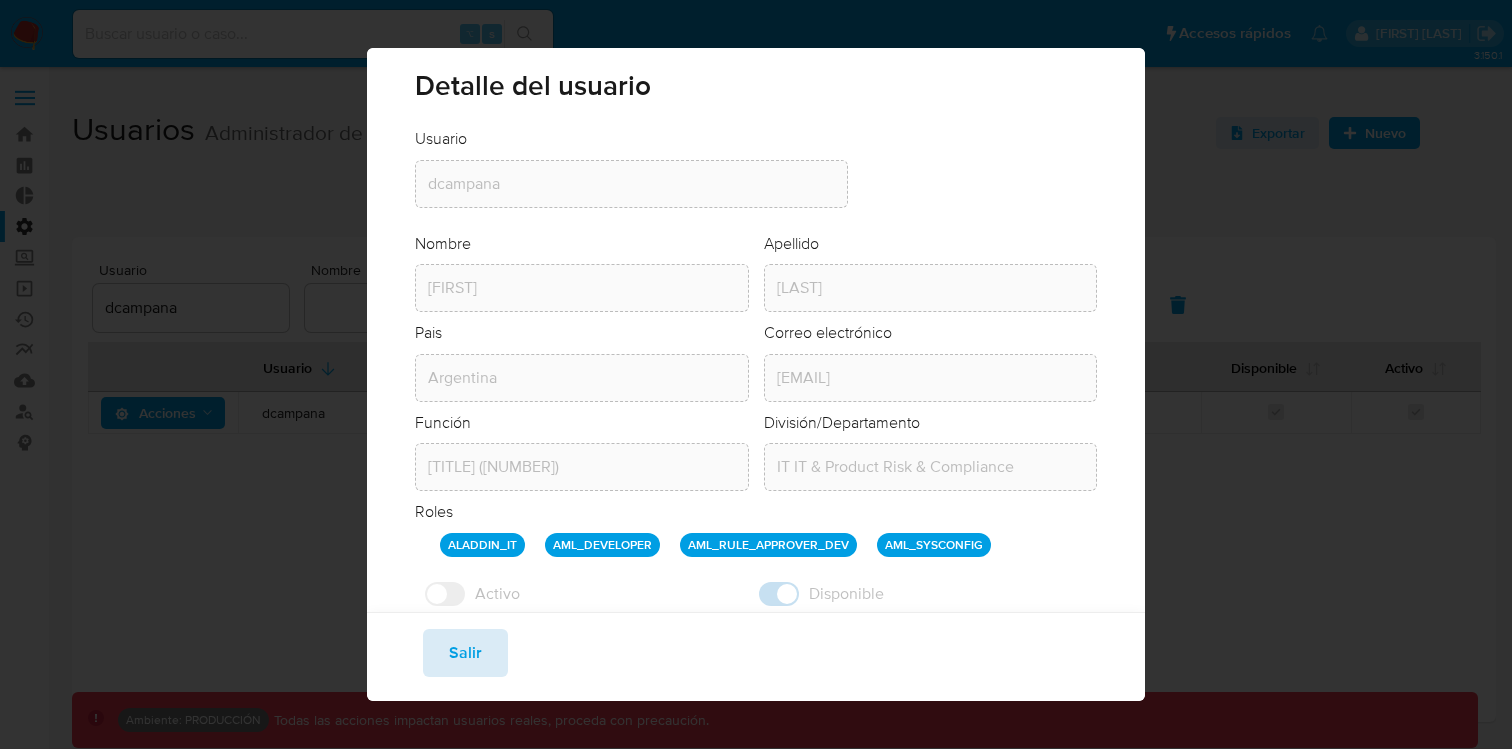 type 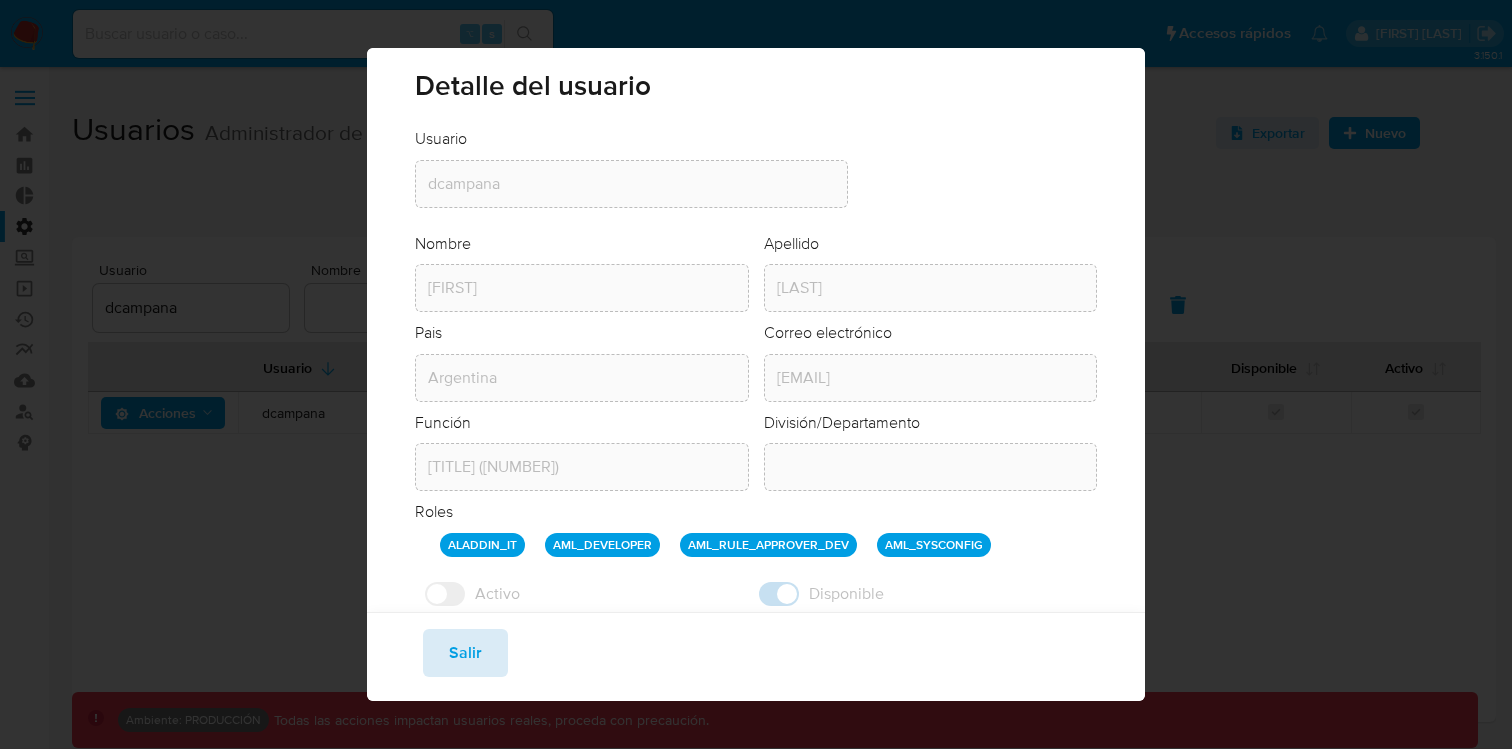 click on "Detalle del usuario Usuario Usuario [USERNAME] Nombre Nombre [FIRST] Apellido Apellido [LAST] Pais Pais [COUNTRY] Correo electrónico Correo electrónico [EMAIL] Función Función [TITLE] ([NUMBER]) División/Departamento División/Departamento Roles [BRAND] [BRAND] [BRAND] [BRAND] Activo Disponible Guardar Salir" at bounding box center [756, 374] 